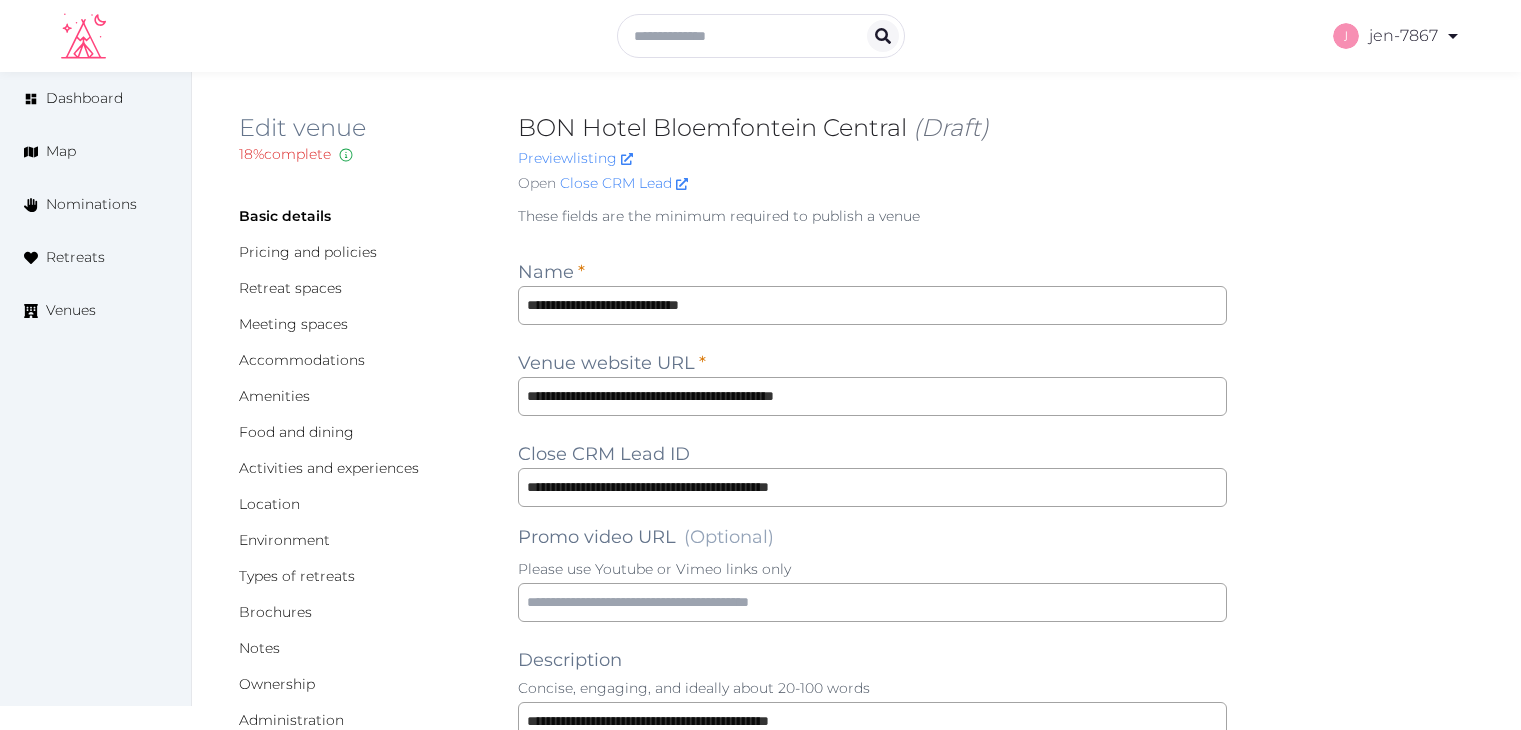 scroll, scrollTop: 0, scrollLeft: 0, axis: both 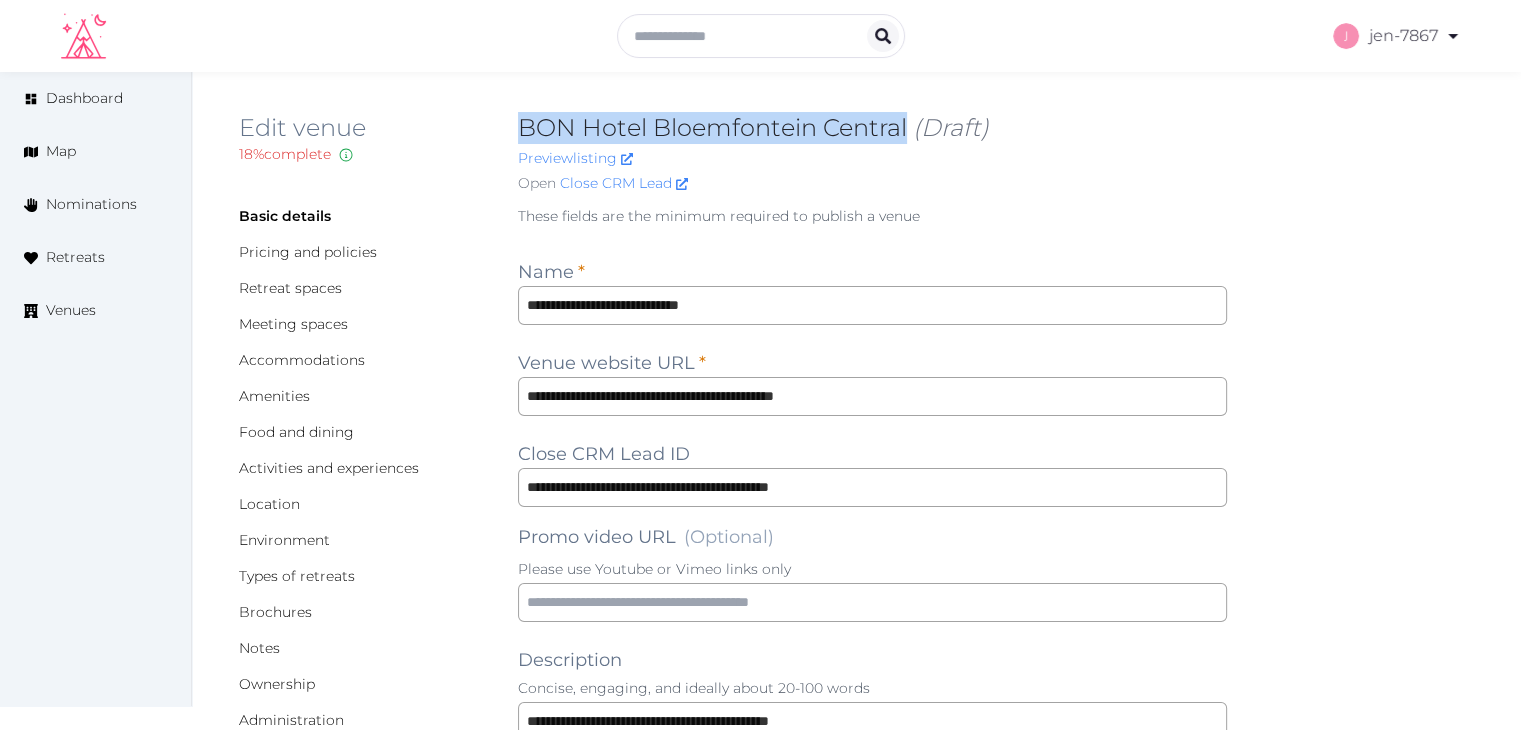 drag, startPoint x: 905, startPoint y: 125, endPoint x: 509, endPoint y: 125, distance: 396 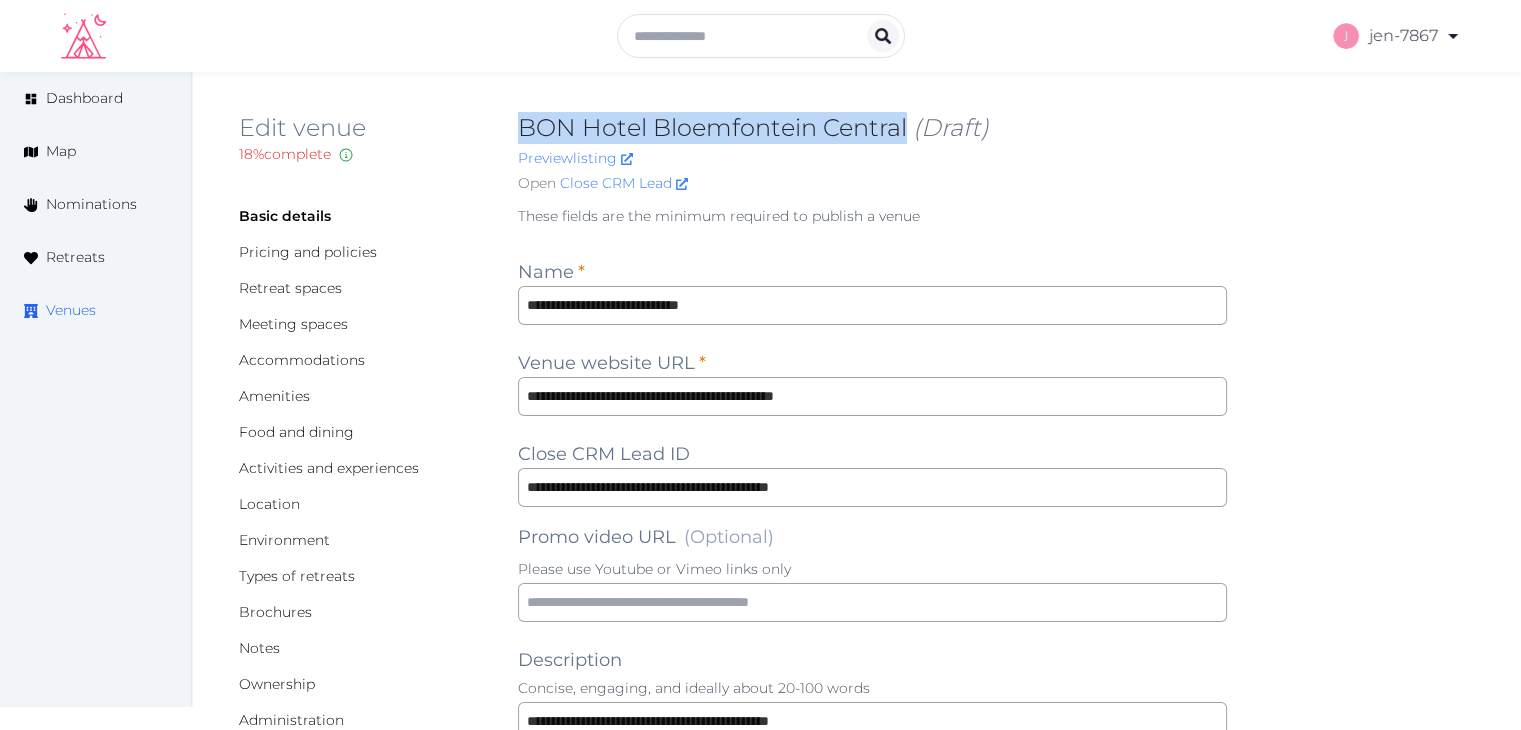 click on "Venues" at bounding box center [71, 310] 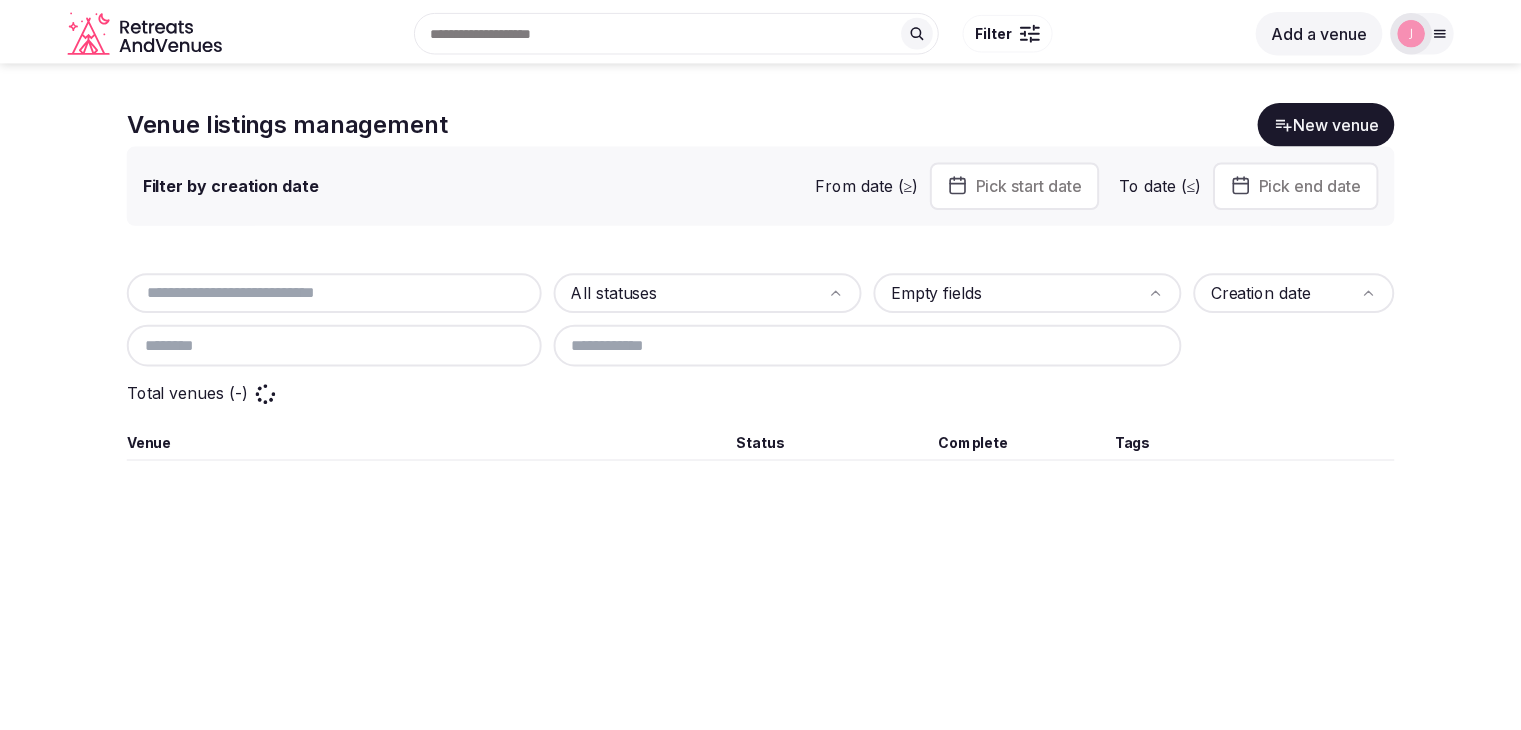 scroll, scrollTop: 0, scrollLeft: 0, axis: both 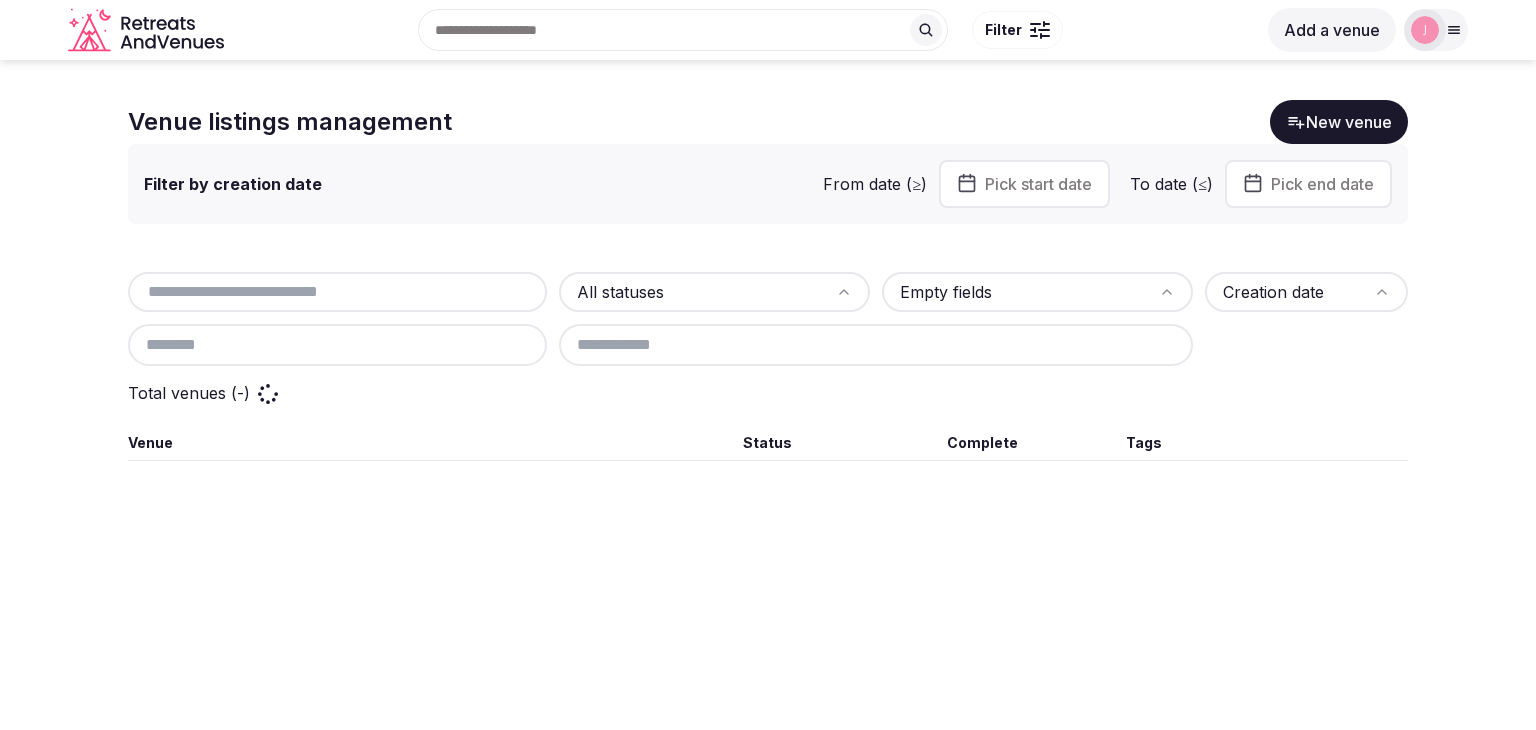 click at bounding box center [337, 292] 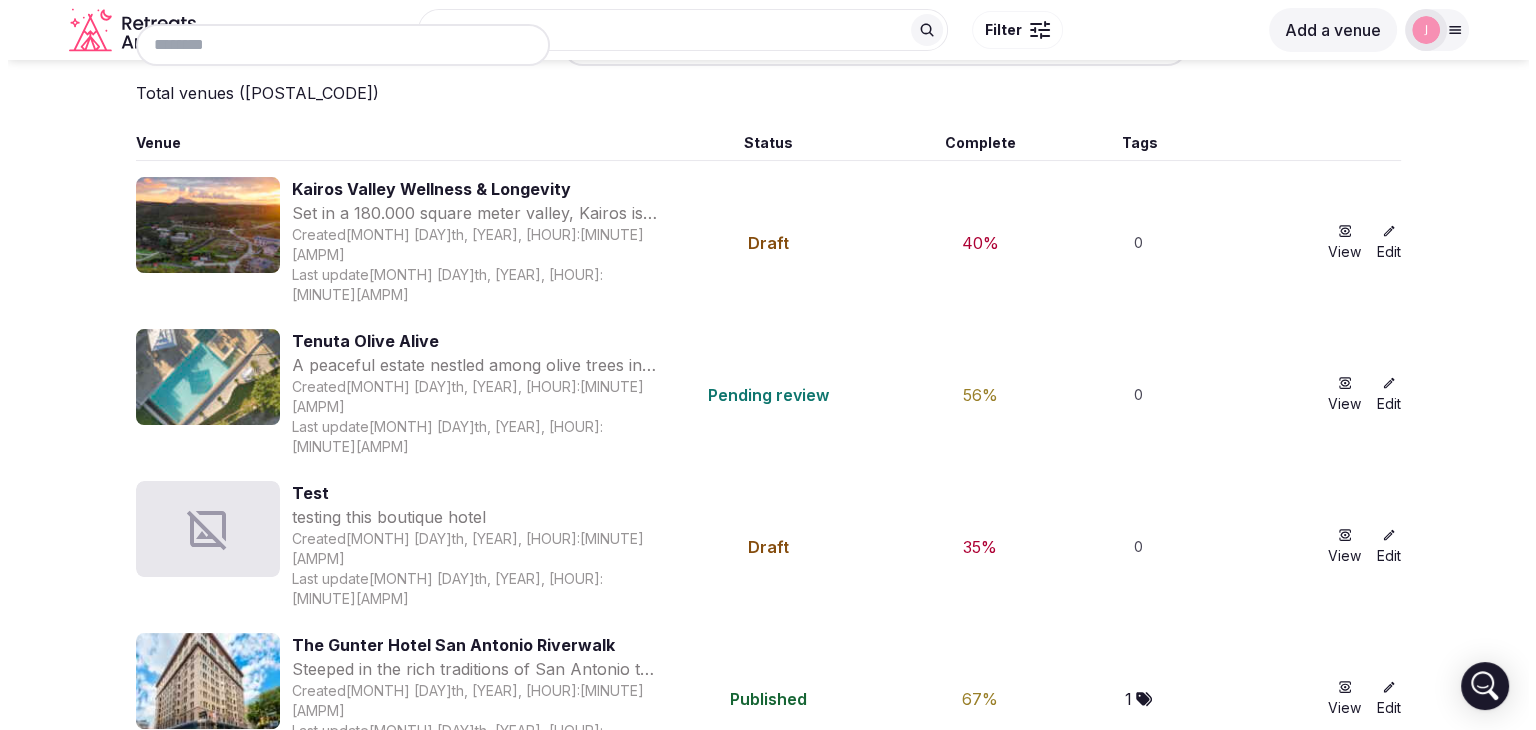 scroll, scrollTop: 0, scrollLeft: 0, axis: both 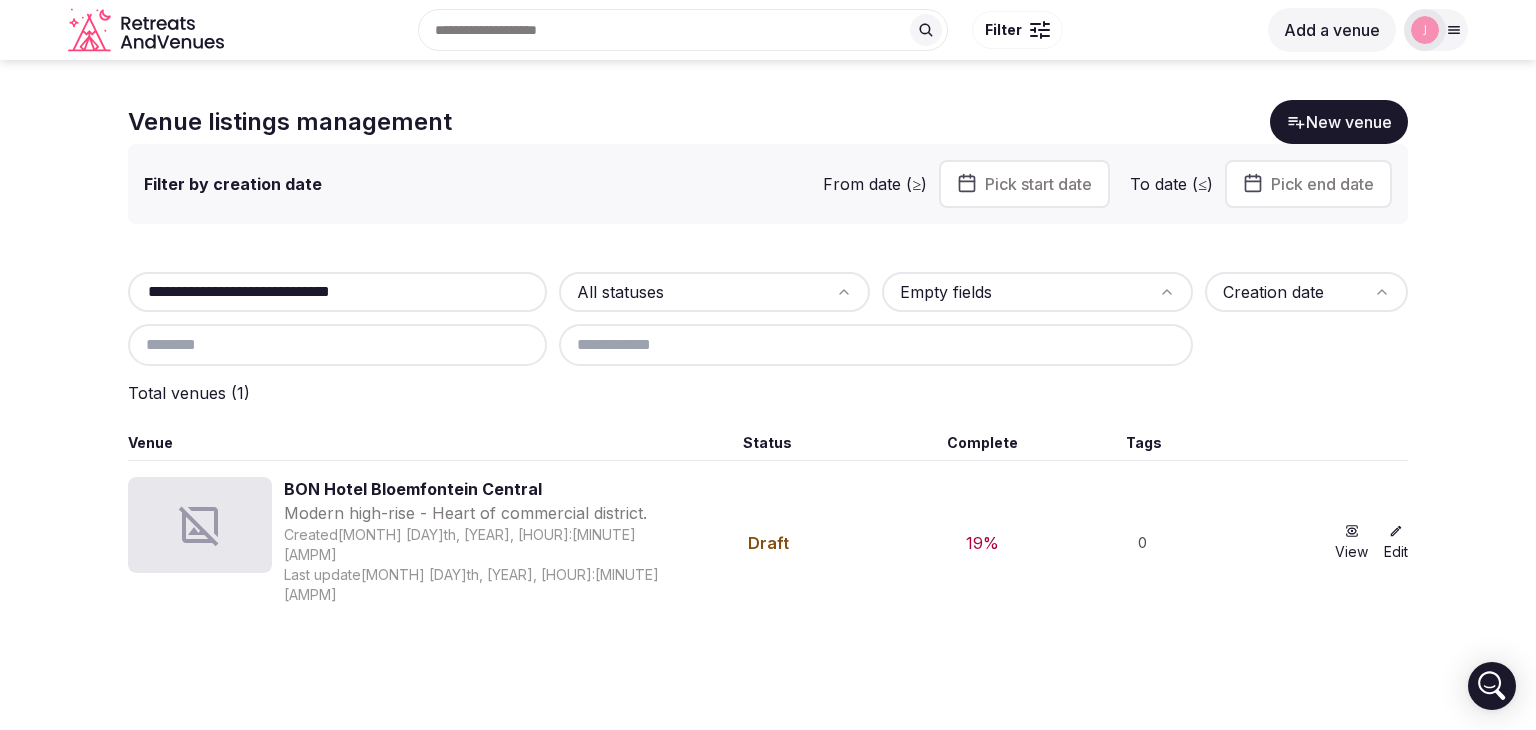 drag, startPoint x: 409, startPoint y: 290, endPoint x: 87, endPoint y: 287, distance: 322.01398 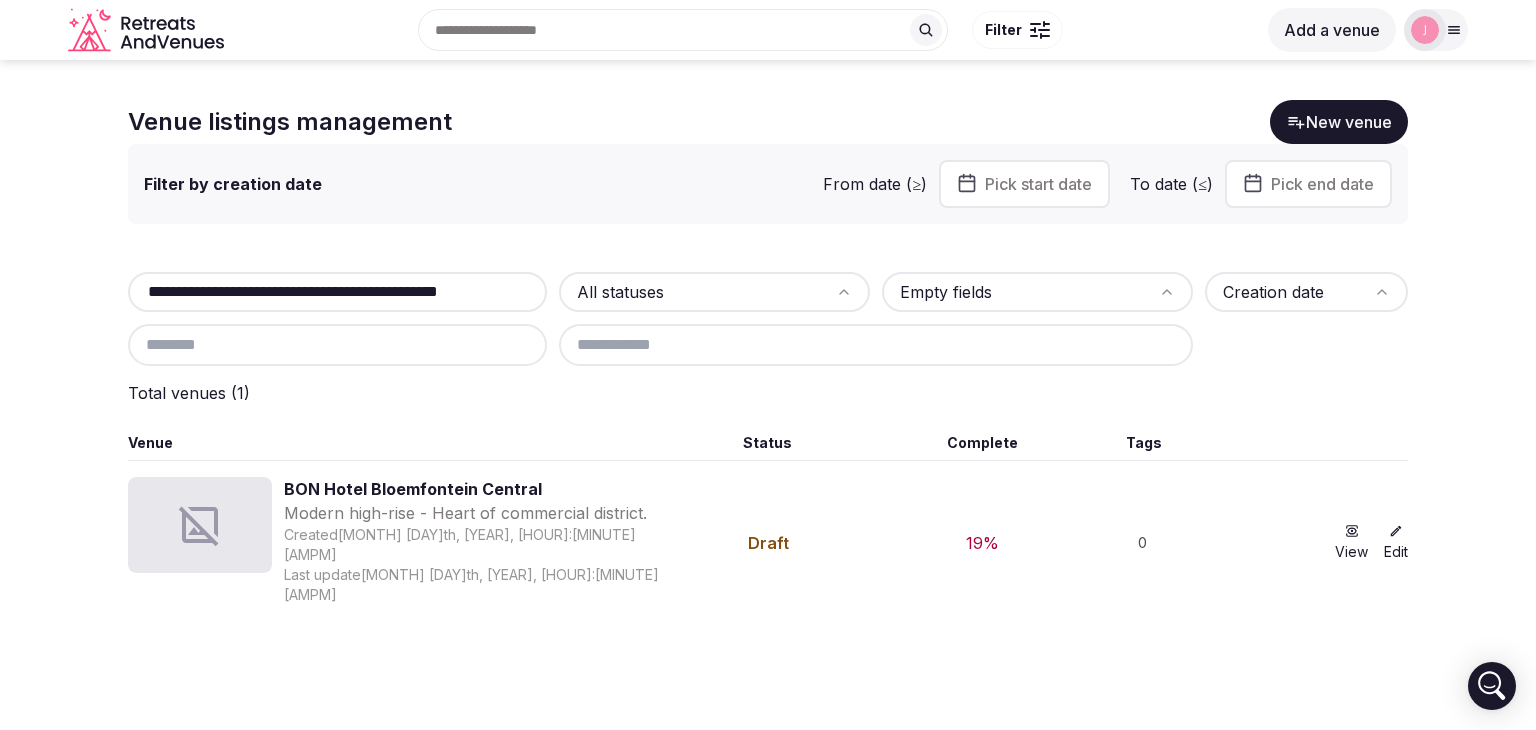 scroll, scrollTop: 0, scrollLeft: 53, axis: horizontal 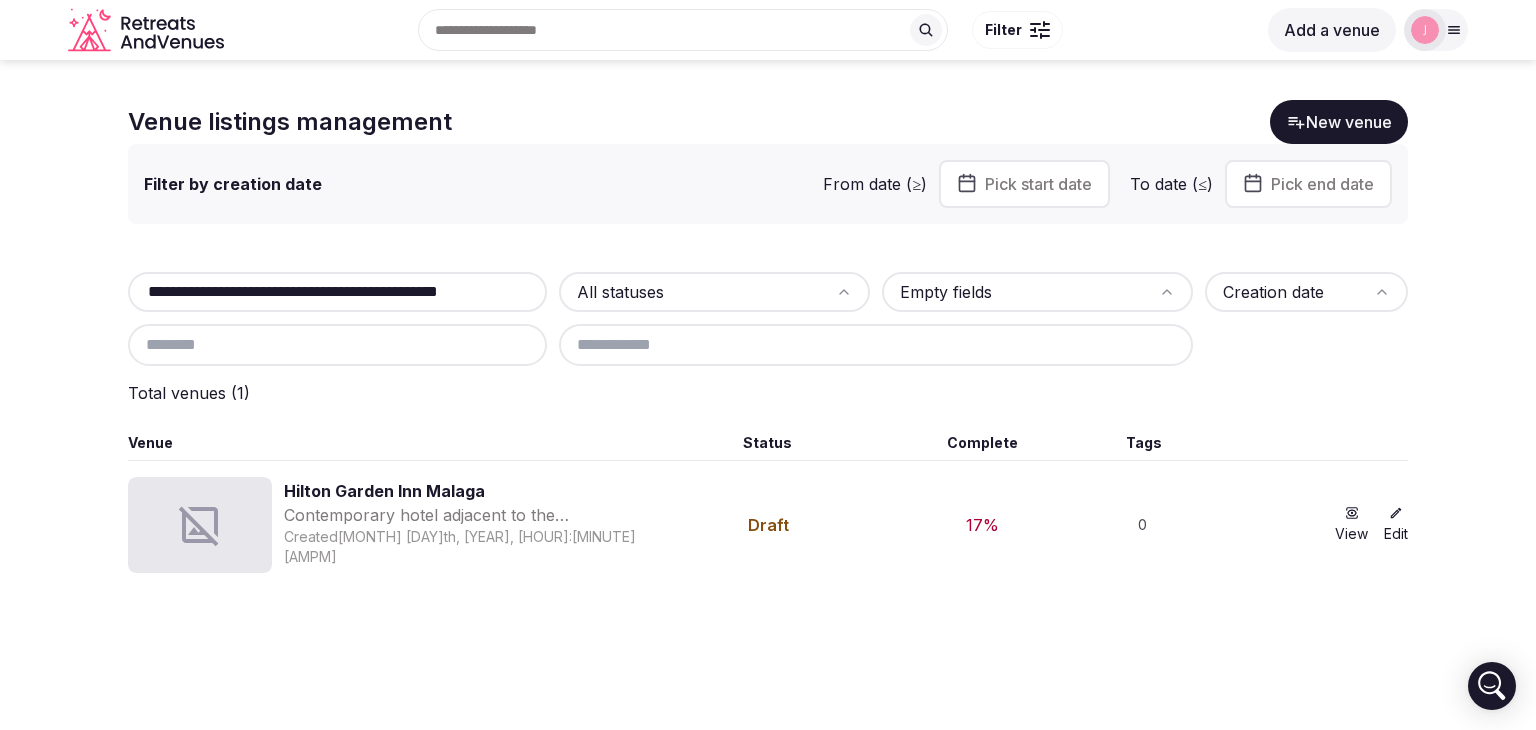 type on "**********" 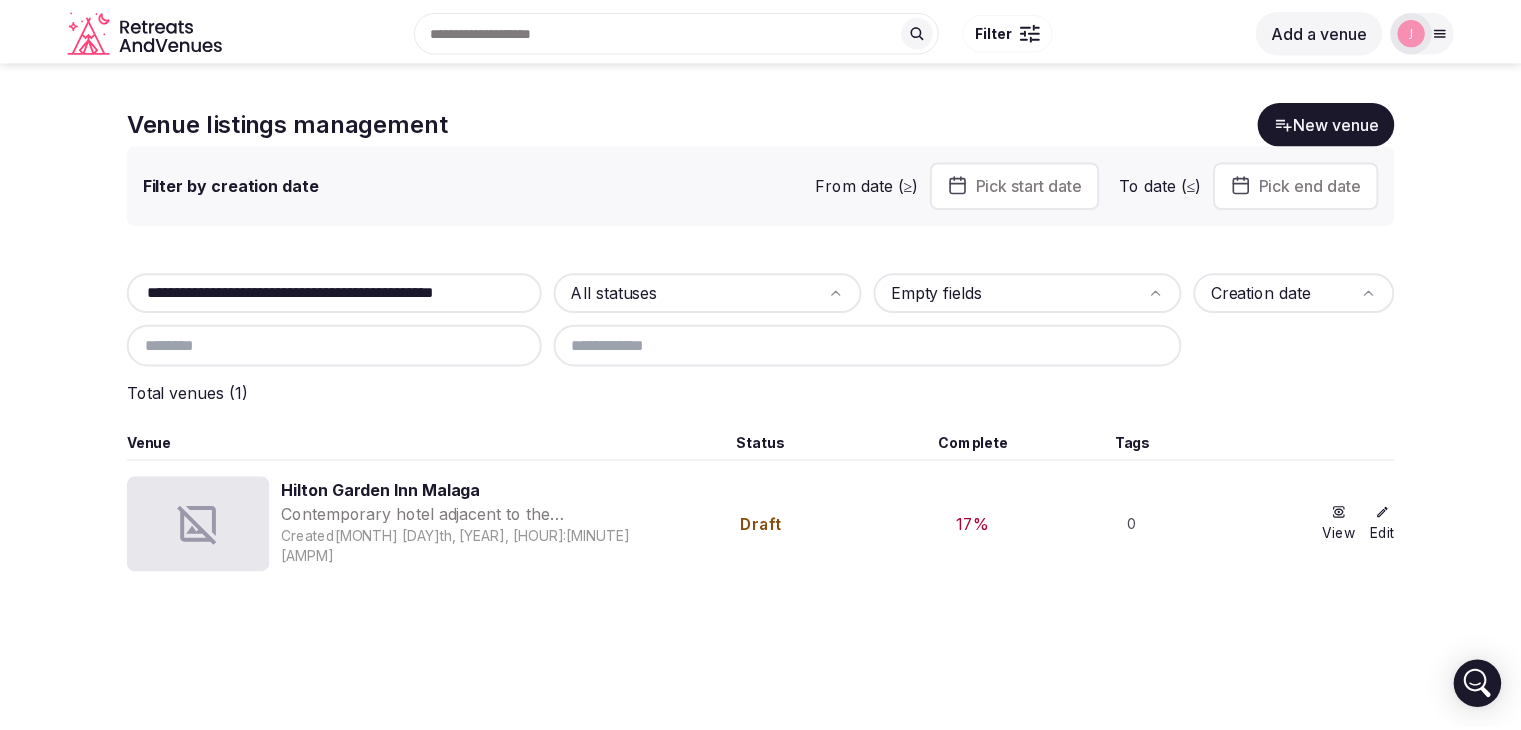 scroll, scrollTop: 0, scrollLeft: 0, axis: both 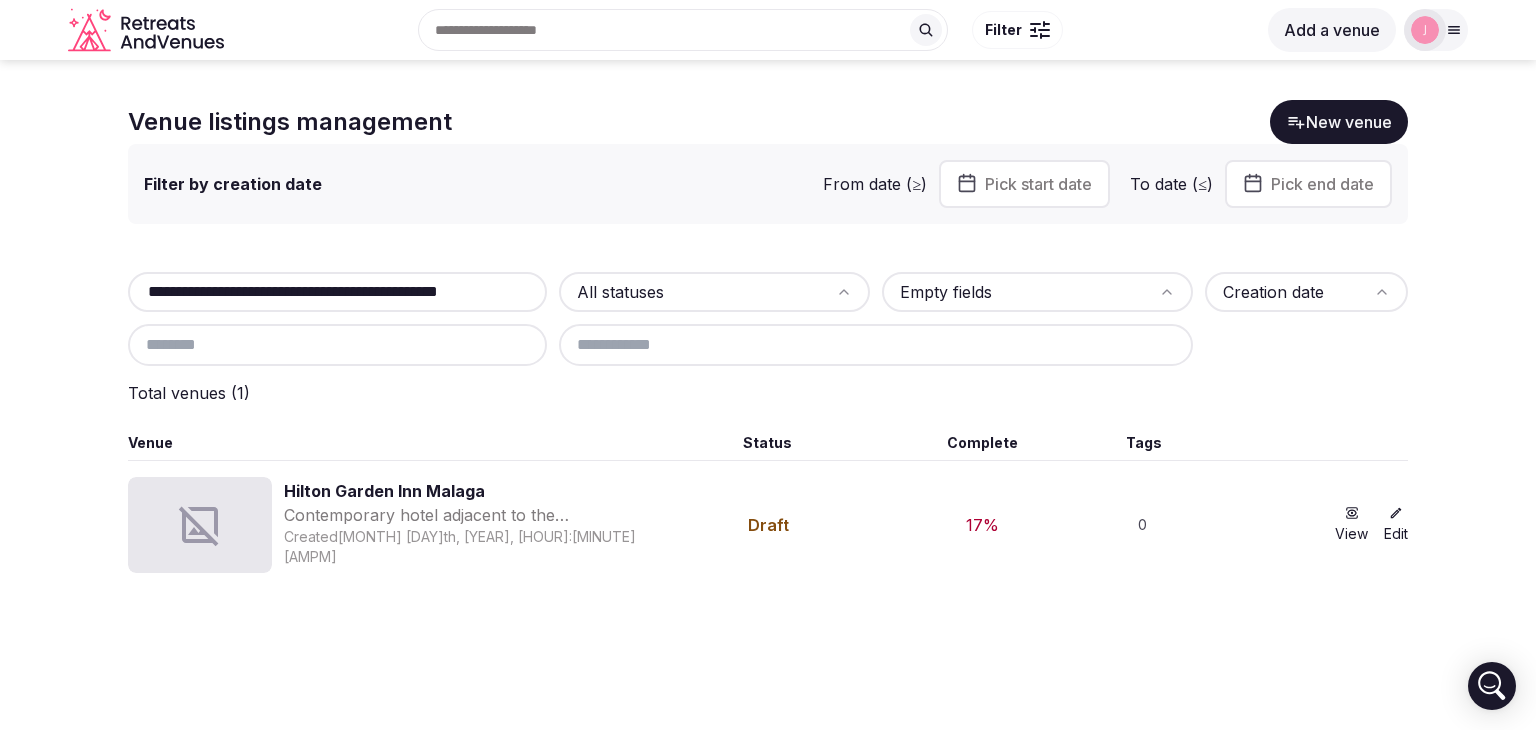 click on "**********" at bounding box center [337, 292] 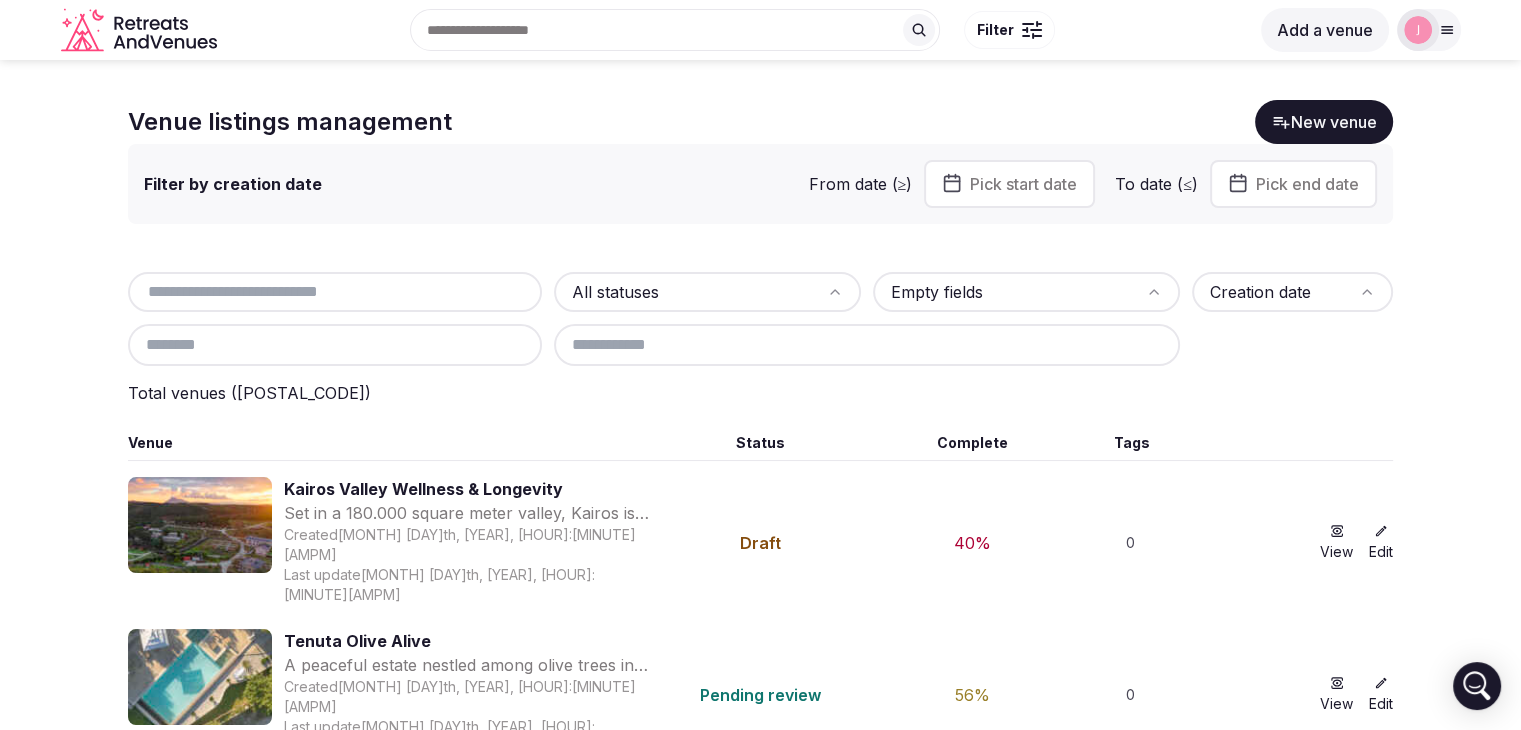 paste on "**********" 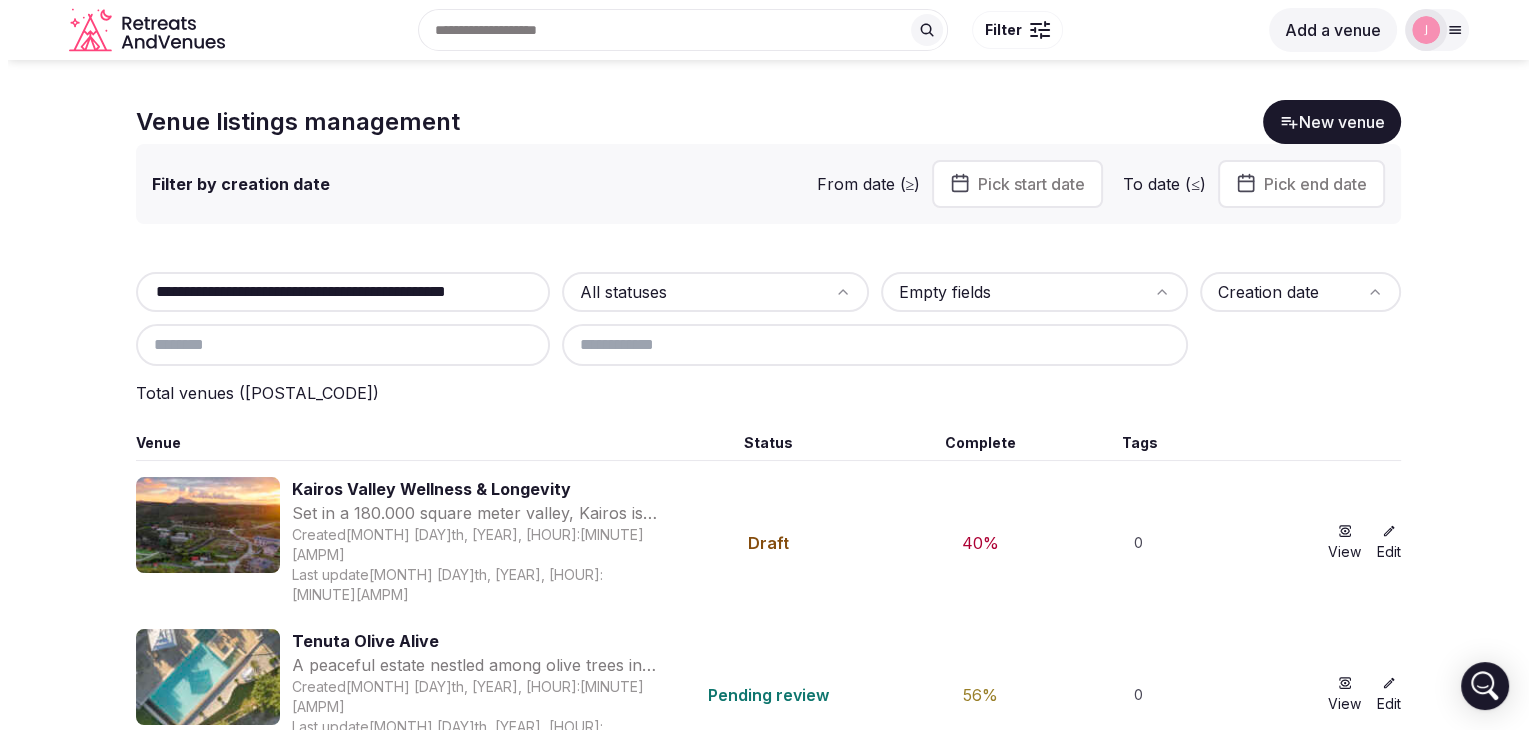 scroll, scrollTop: 0, scrollLeft: 80, axis: horizontal 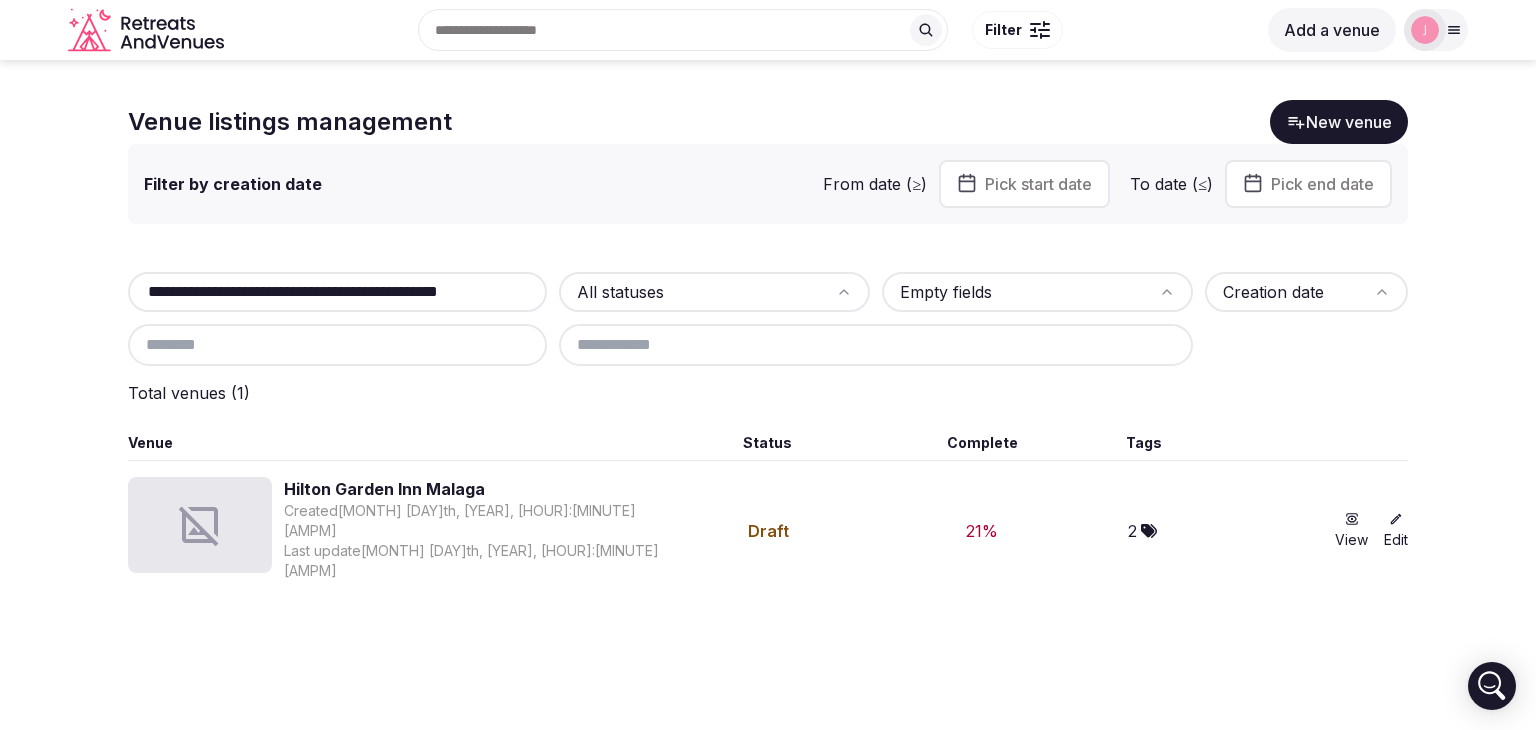 type on "**********" 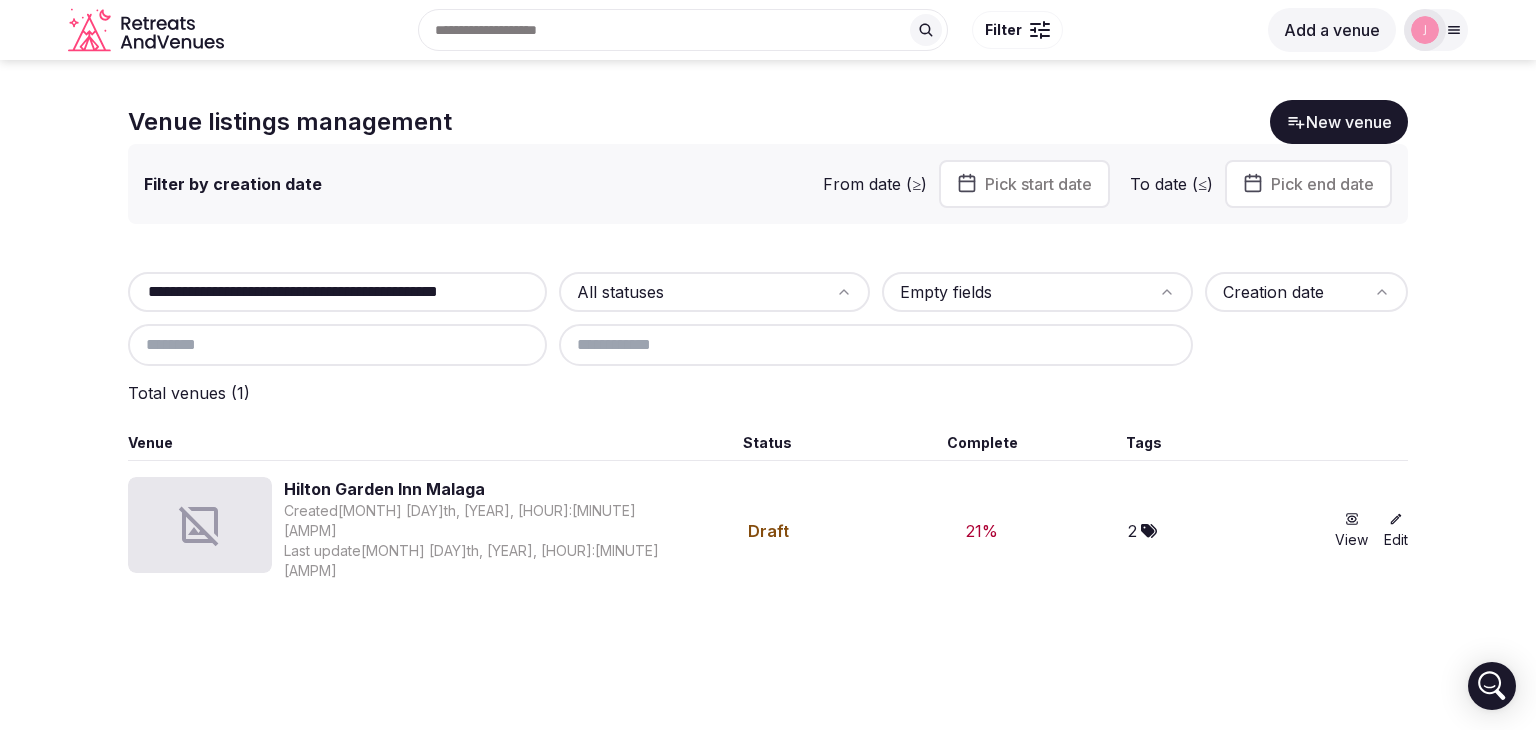 scroll, scrollTop: 0, scrollLeft: 0, axis: both 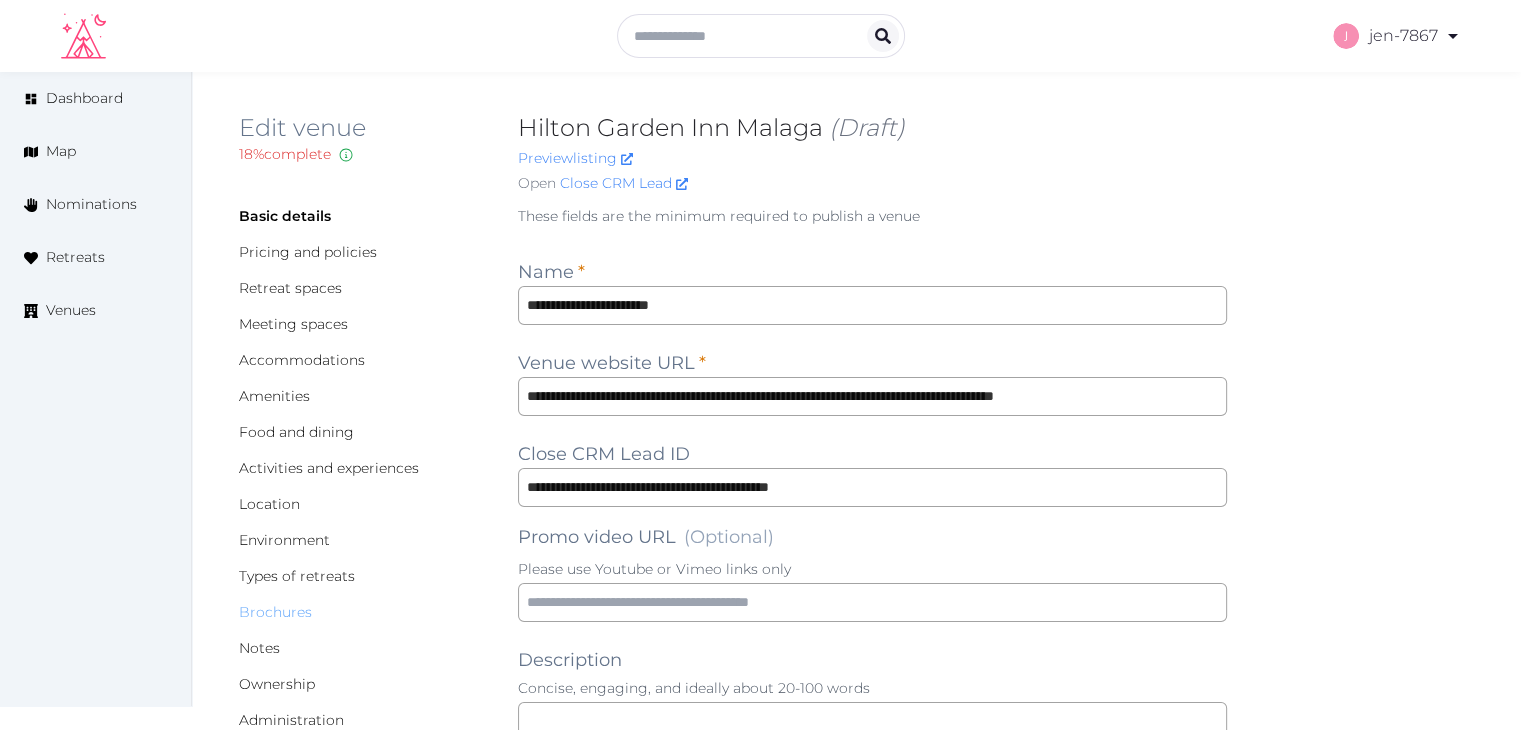 click on "Brochures" at bounding box center (275, 612) 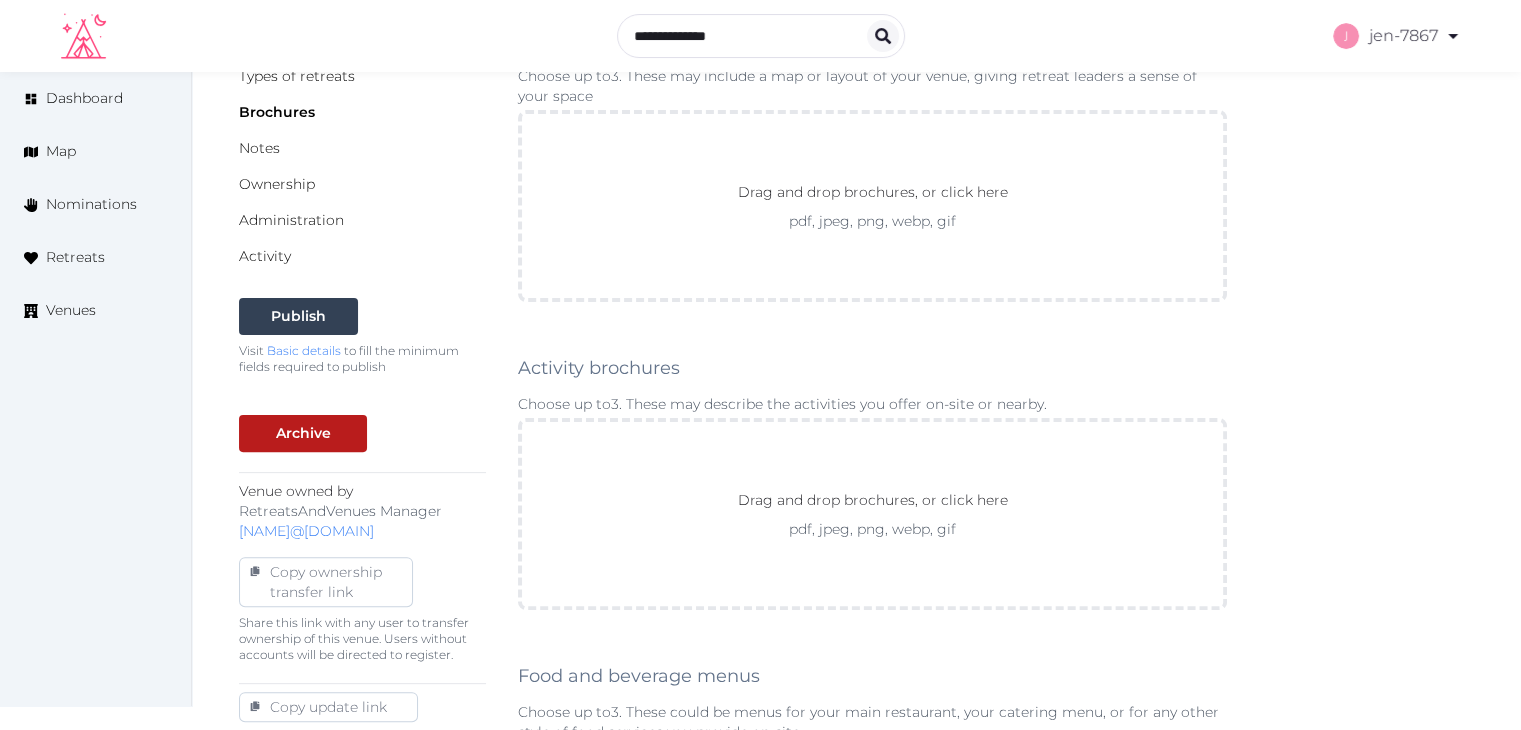 scroll, scrollTop: 0, scrollLeft: 0, axis: both 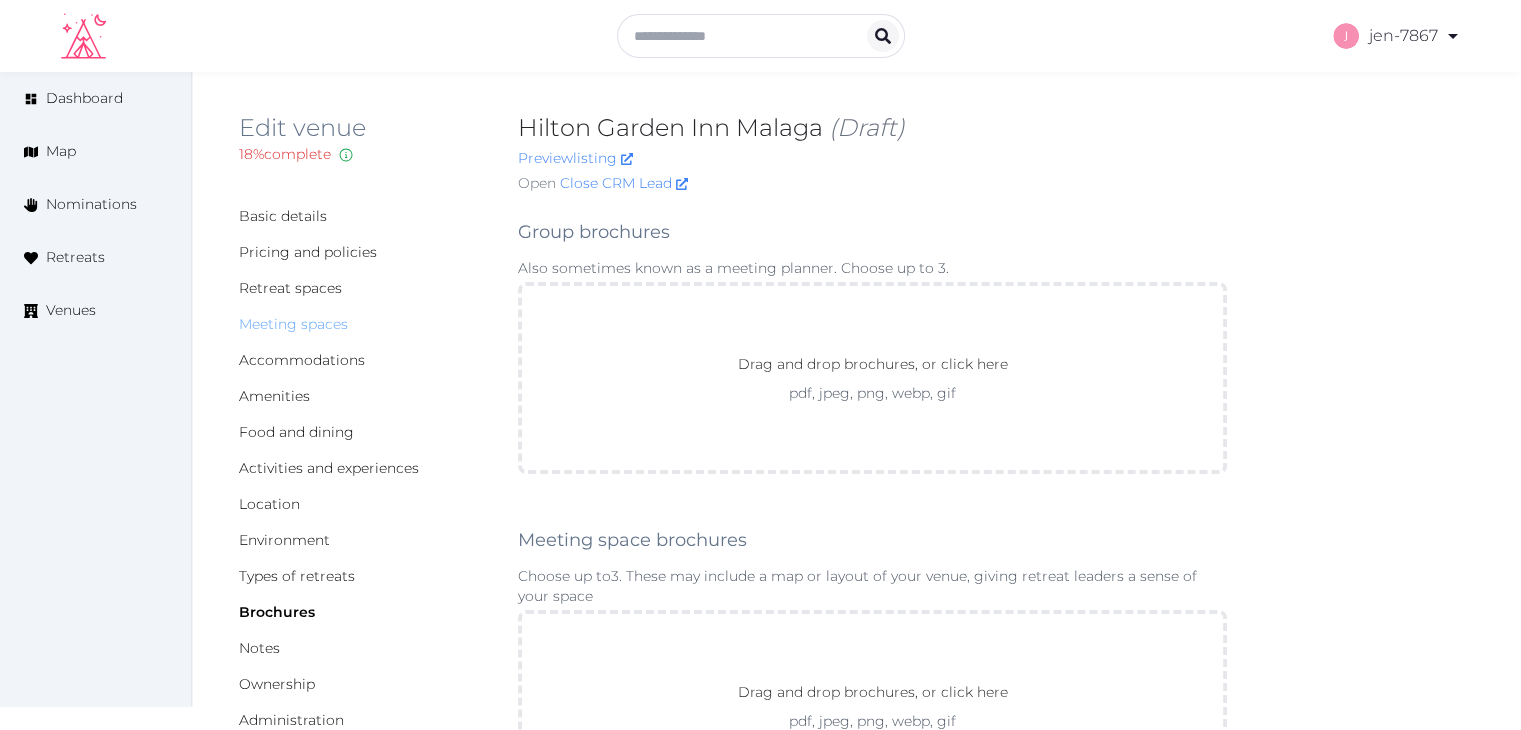 click on "Meeting spaces" at bounding box center [293, 324] 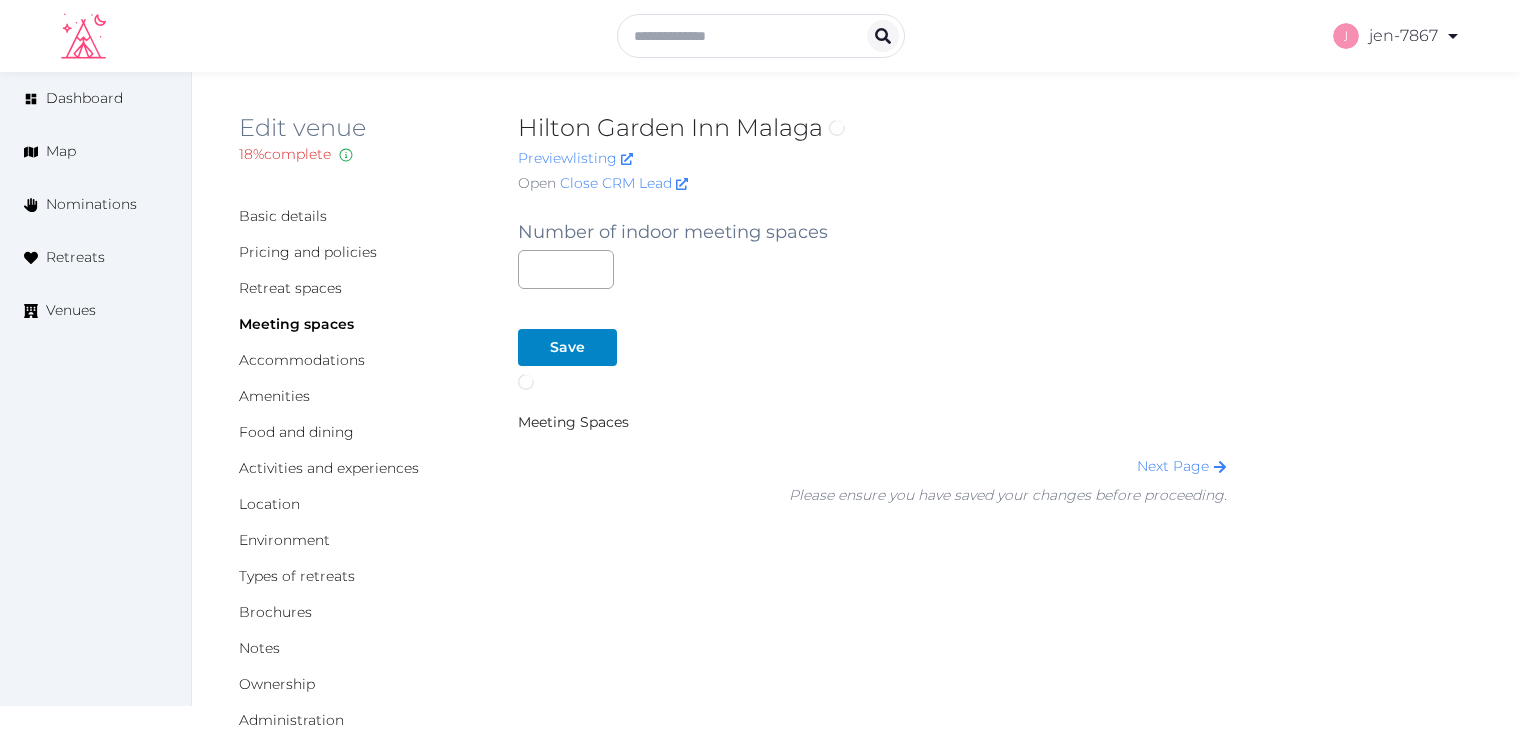 scroll, scrollTop: 0, scrollLeft: 0, axis: both 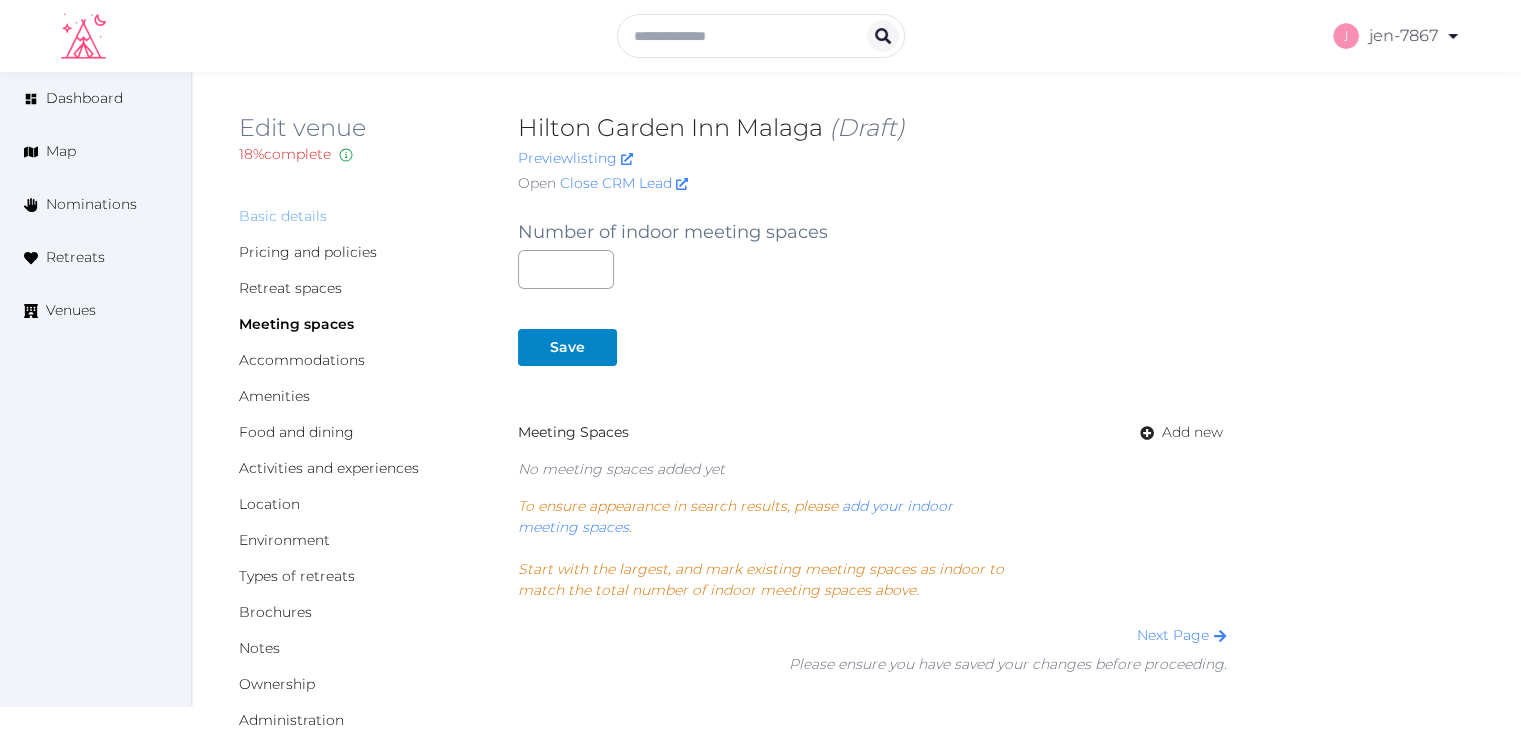 click on "Basic details" at bounding box center (283, 216) 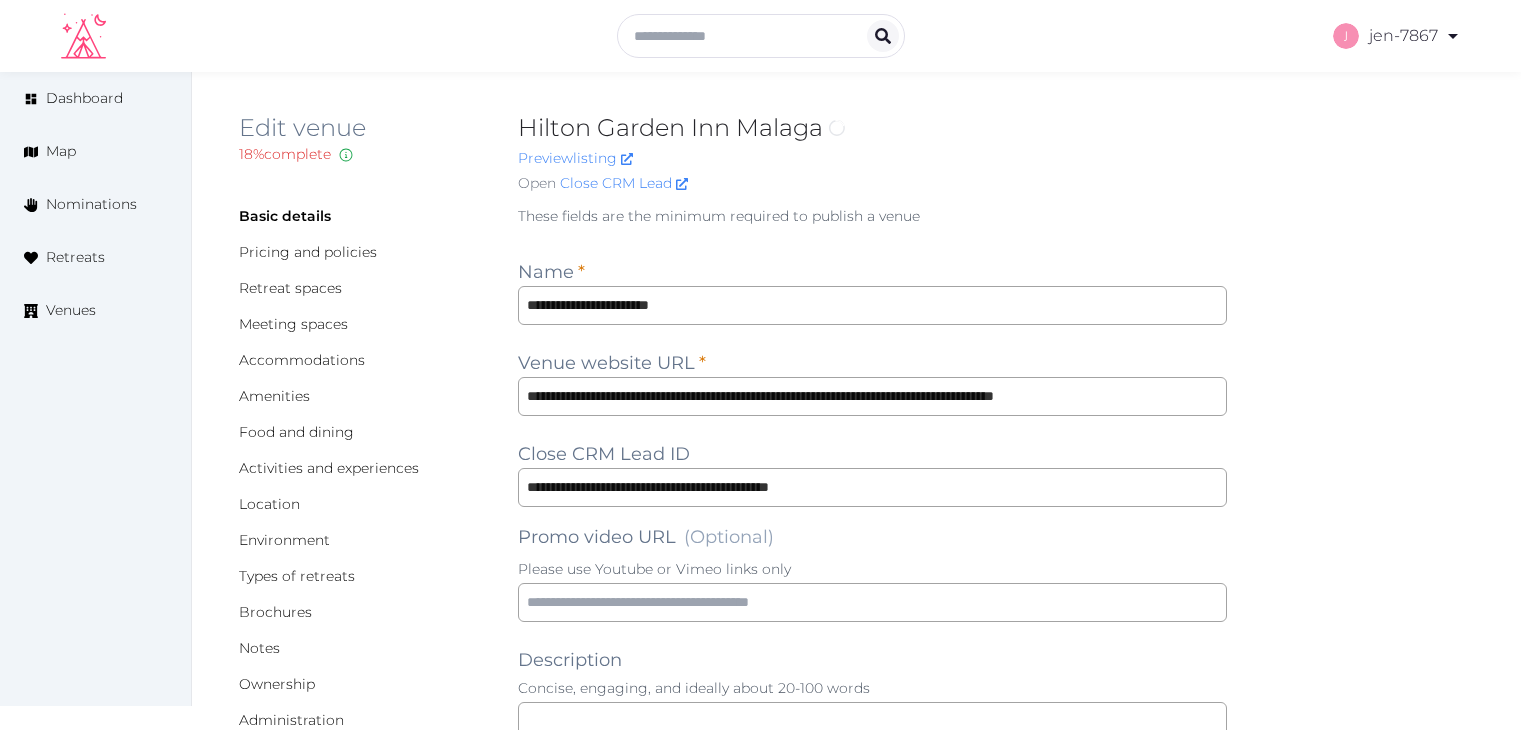 scroll, scrollTop: 0, scrollLeft: 0, axis: both 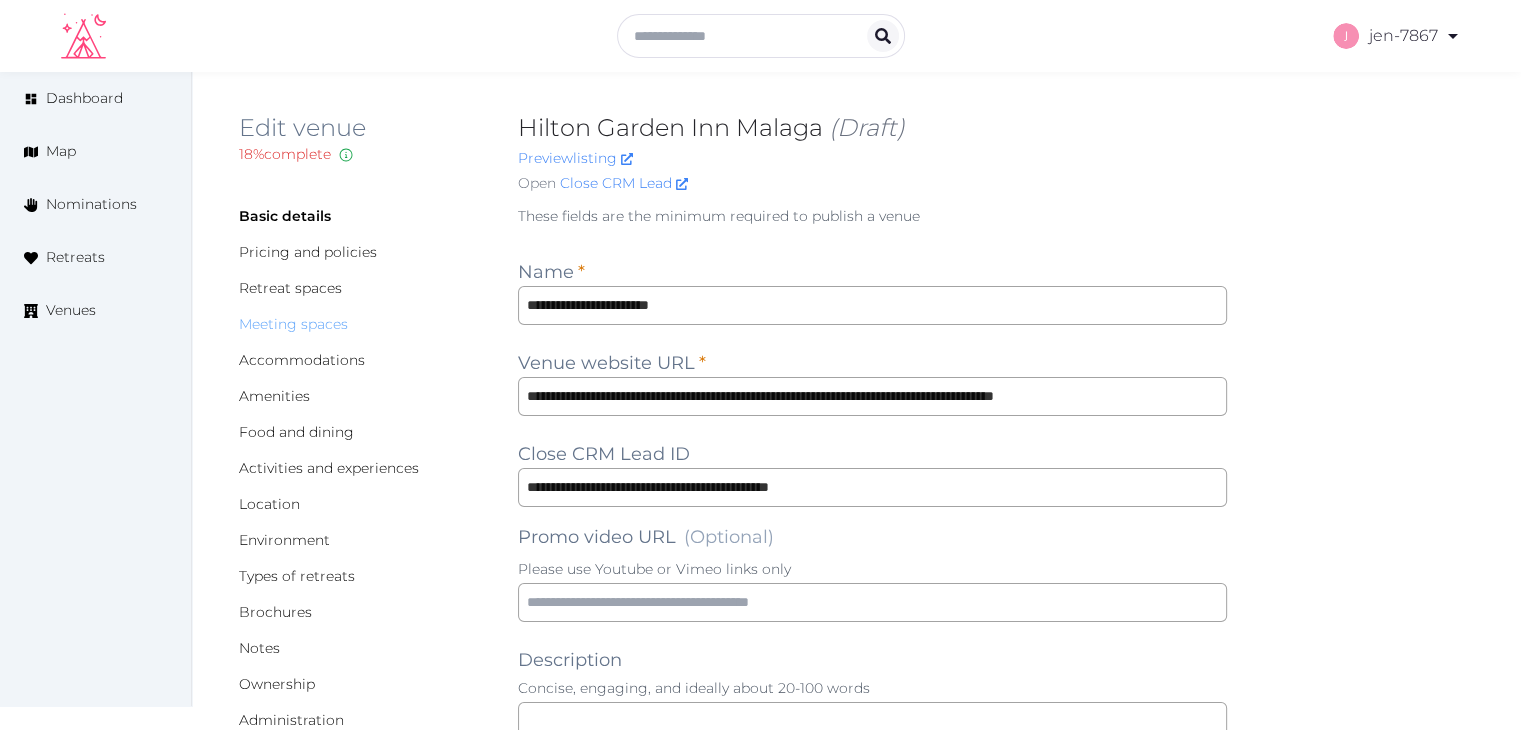 click on "Meeting spaces" at bounding box center (293, 324) 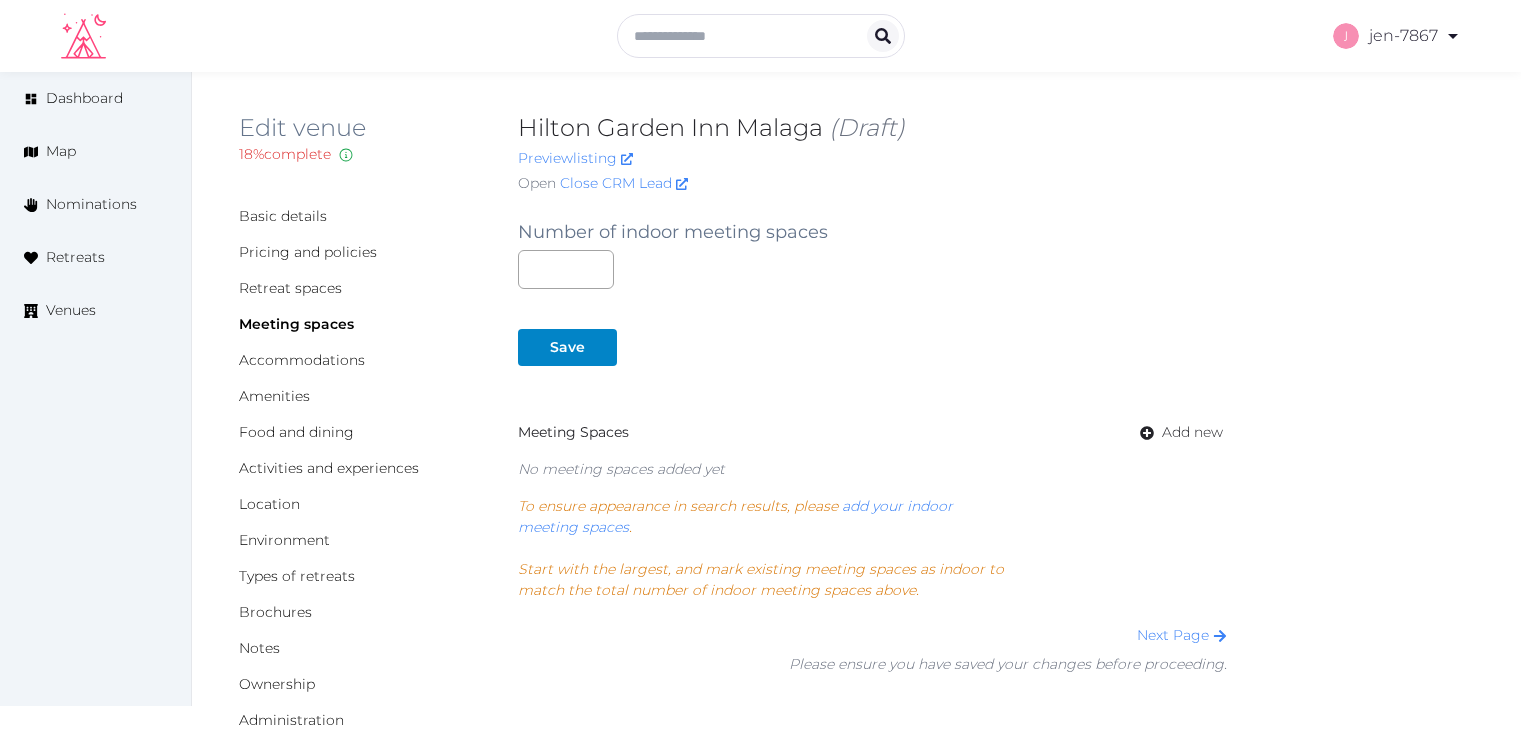 scroll, scrollTop: 0, scrollLeft: 0, axis: both 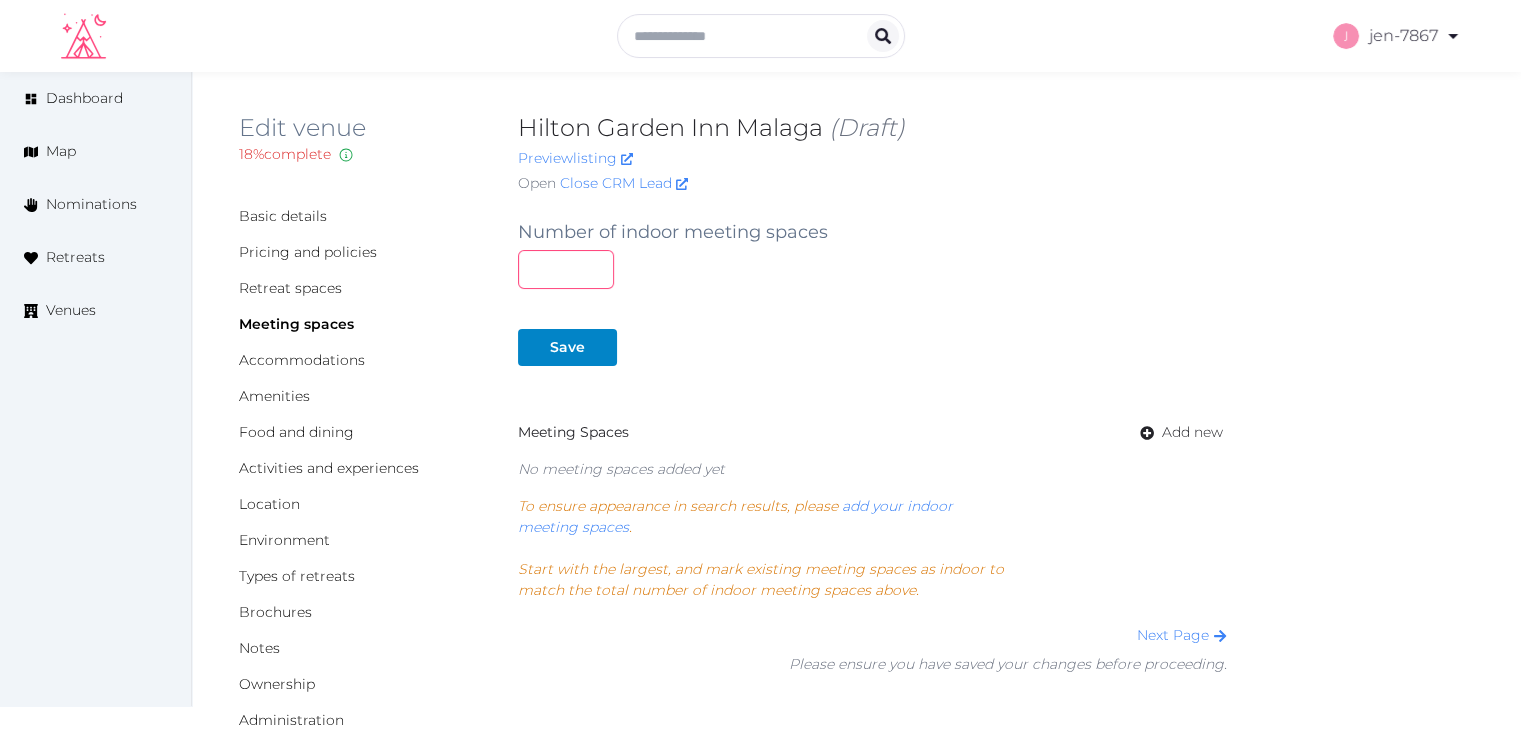 drag, startPoint x: 544, startPoint y: 262, endPoint x: 476, endPoint y: 261, distance: 68.007355 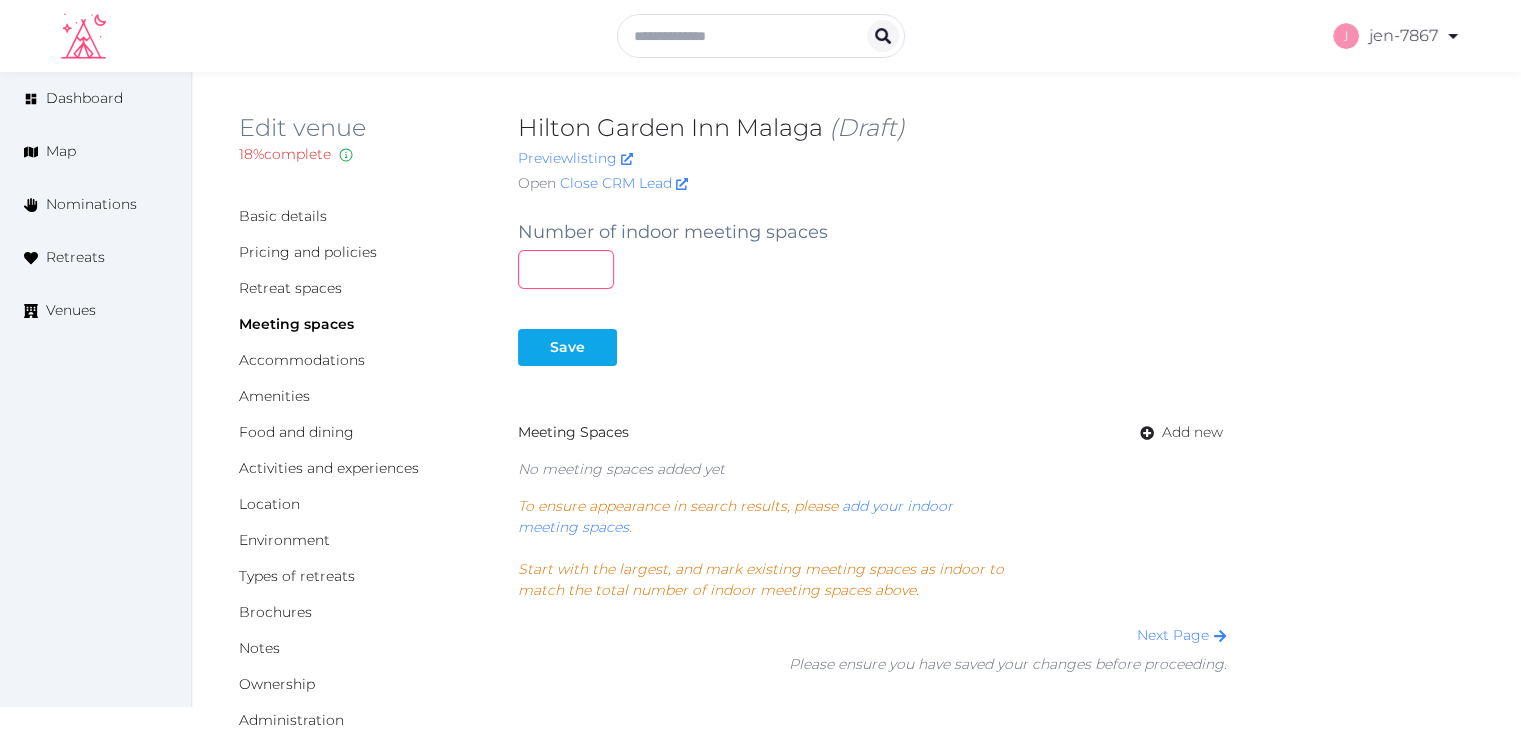 type on "*" 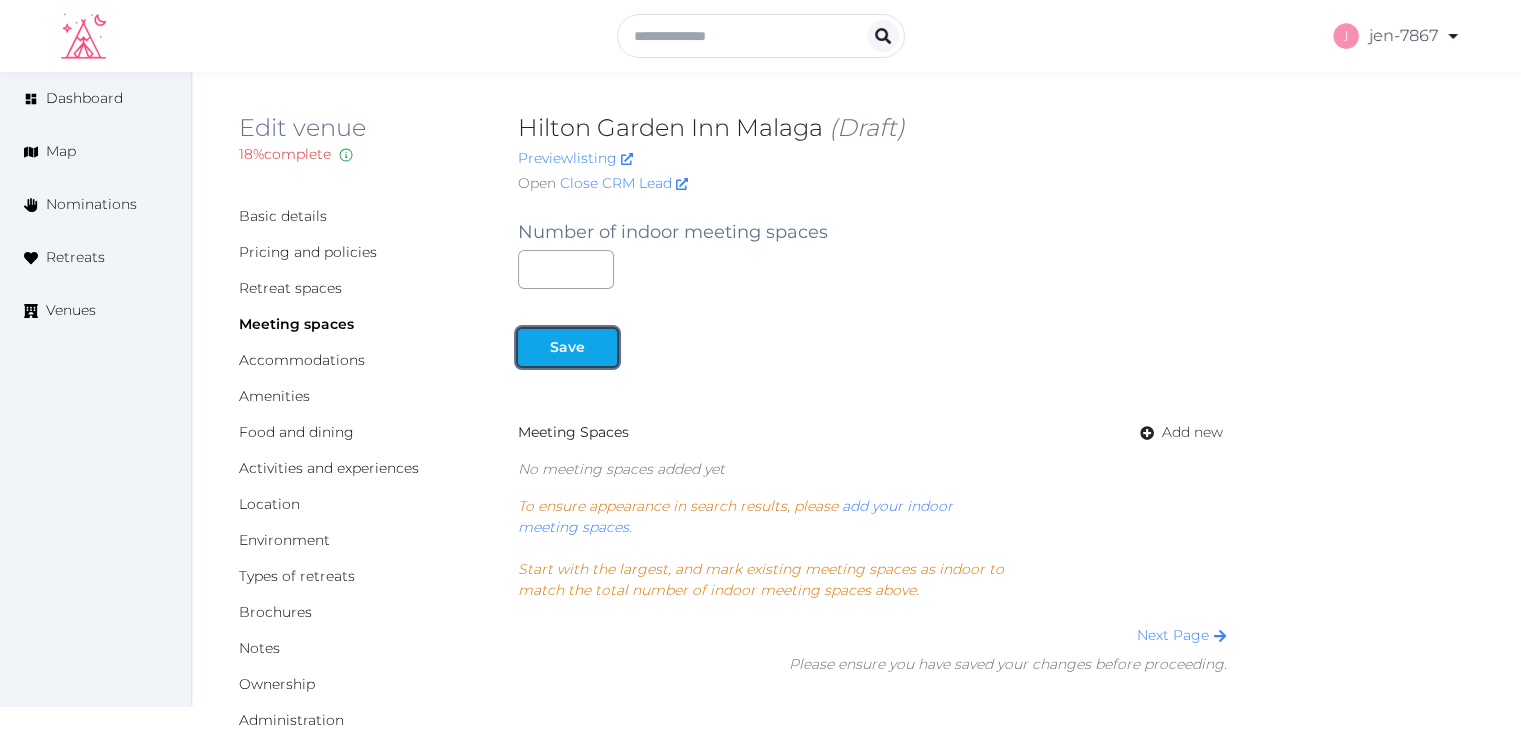 click on "Save" at bounding box center [567, 347] 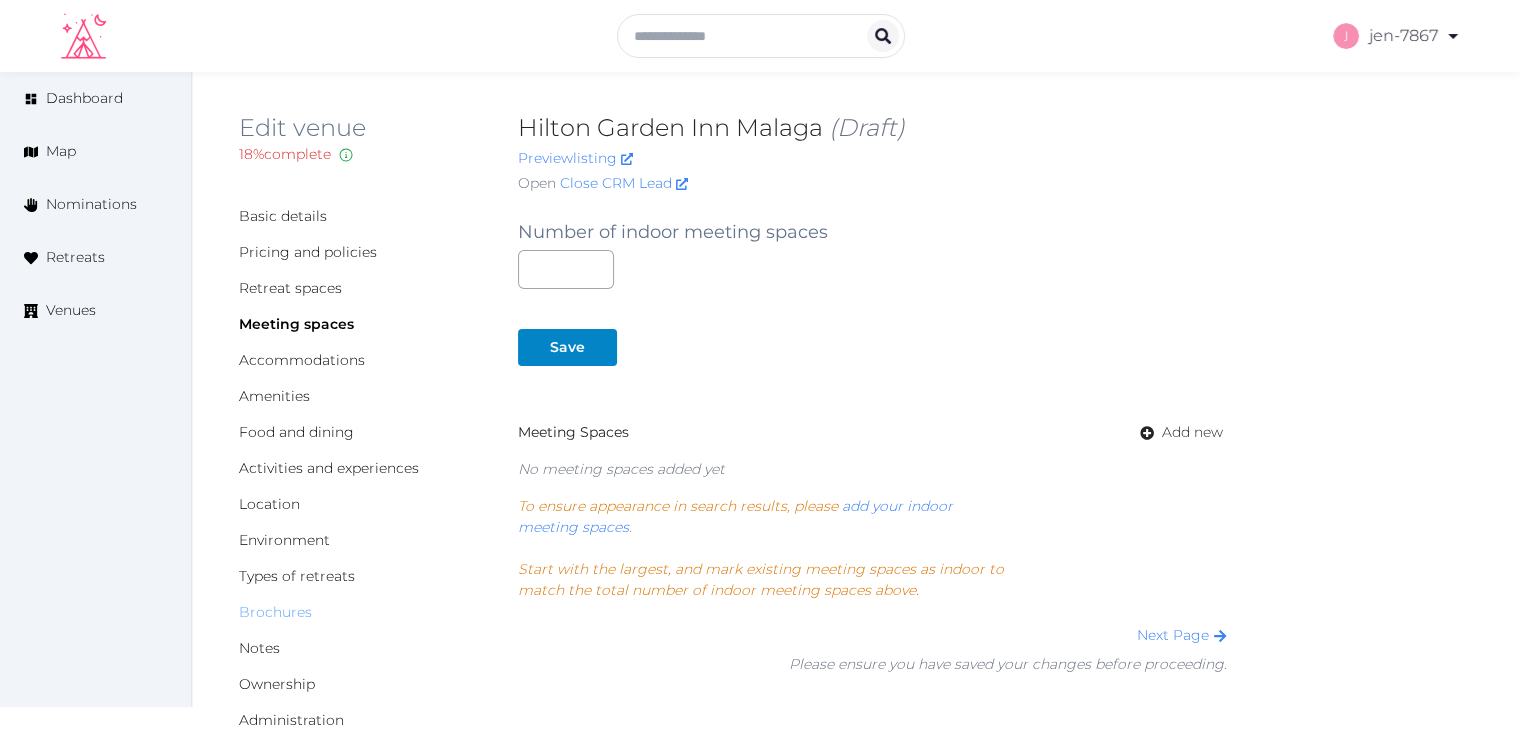 click on "Brochures" at bounding box center (275, 612) 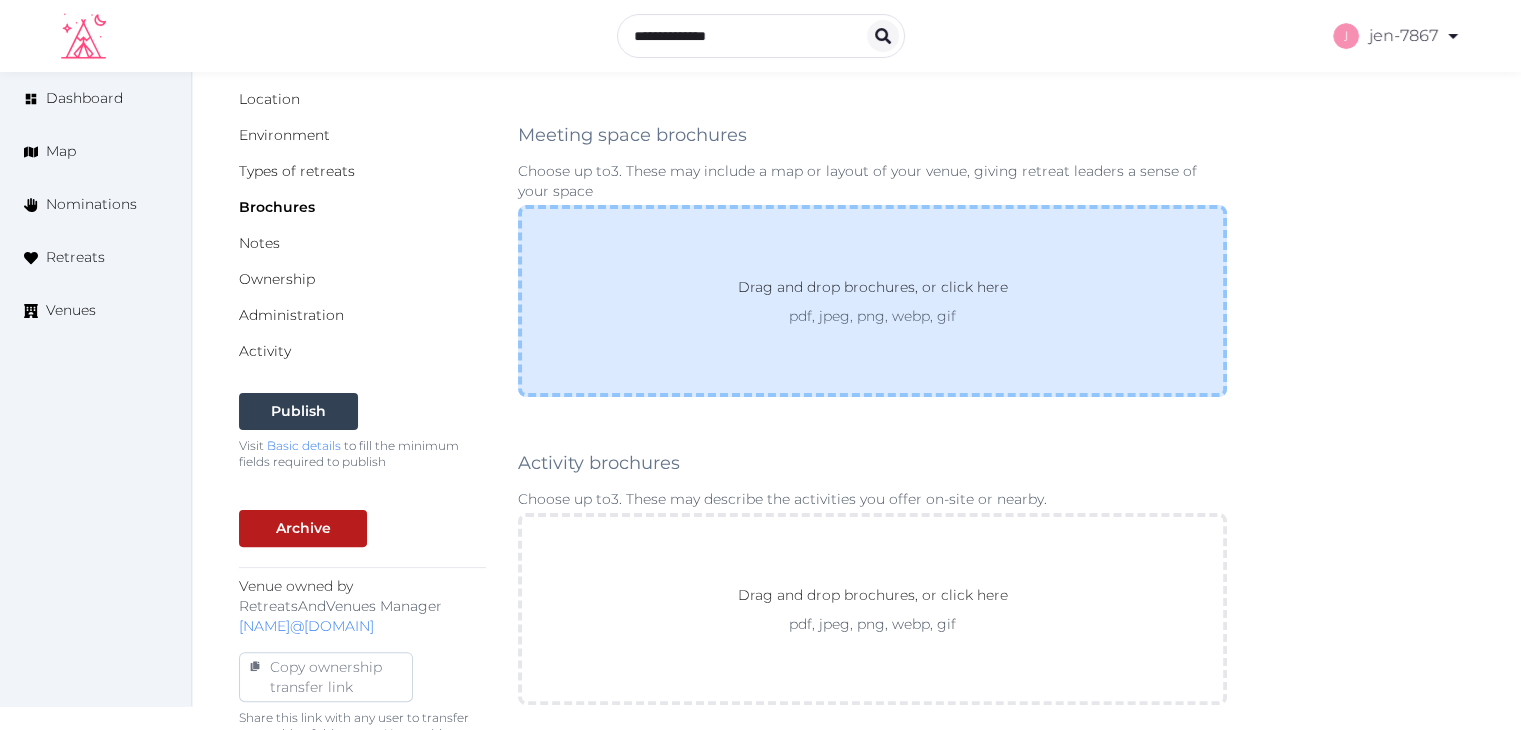 scroll, scrollTop: 400, scrollLeft: 0, axis: vertical 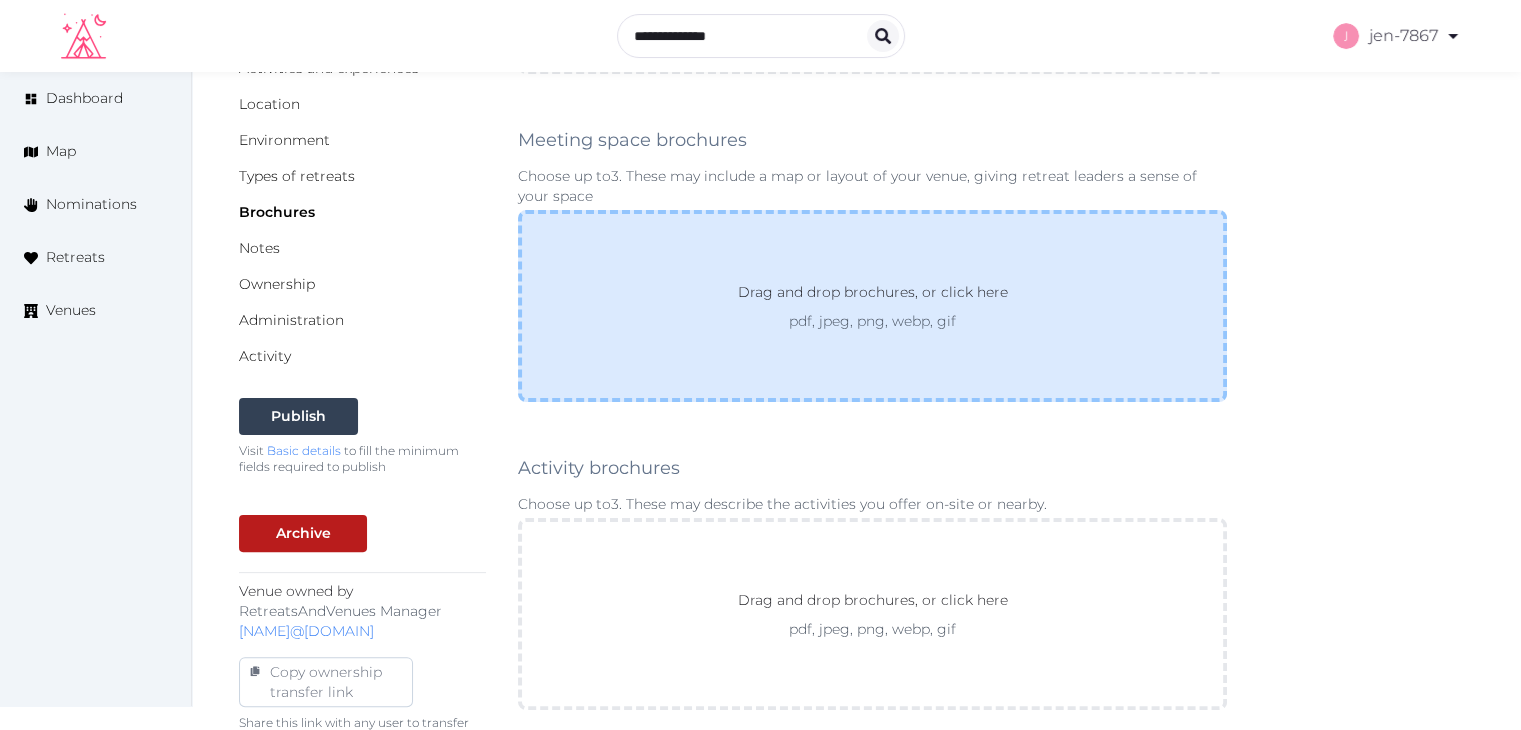 click on "Drag and drop brochures, or click here pdf, jpeg, png, webp, gif" at bounding box center [872, 306] 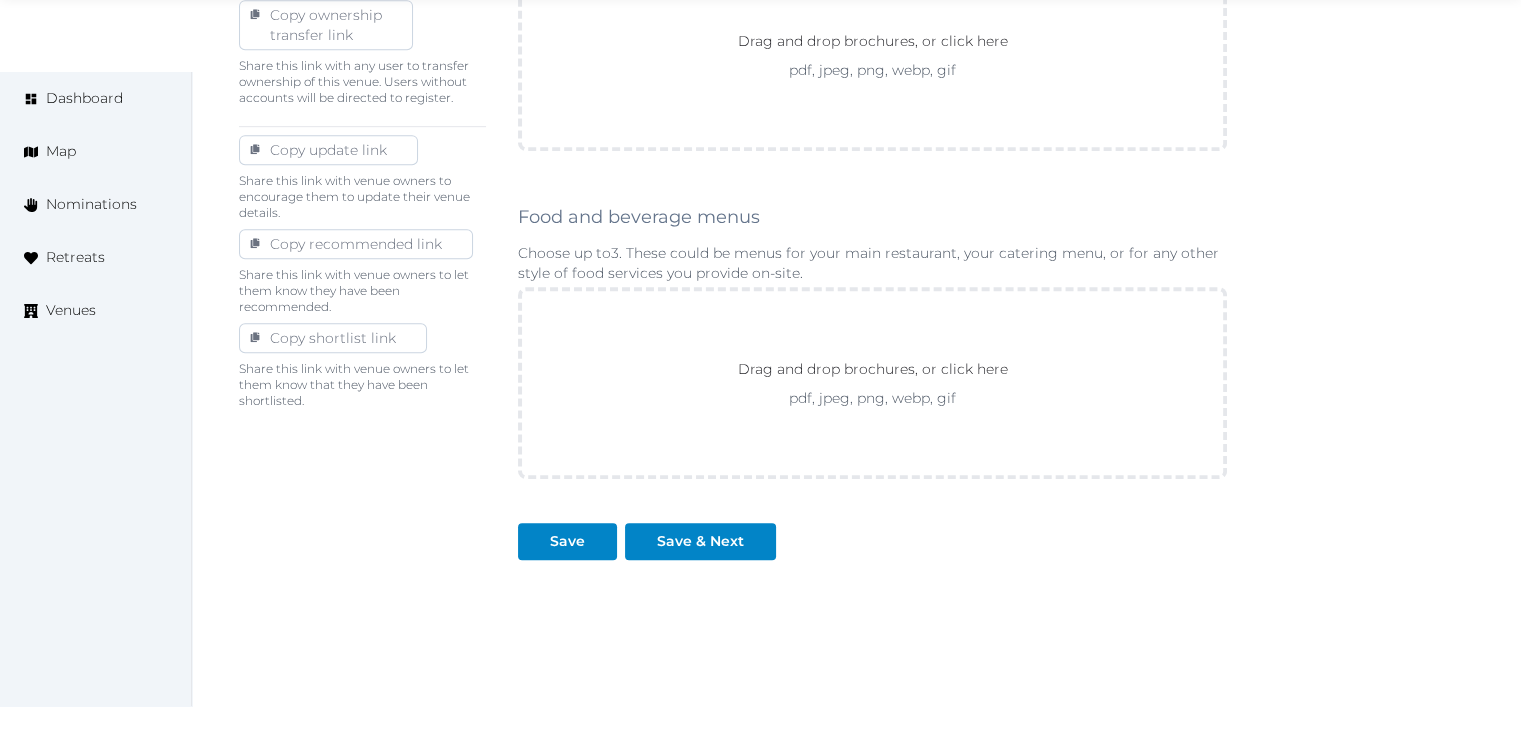 scroll, scrollTop: 1111, scrollLeft: 0, axis: vertical 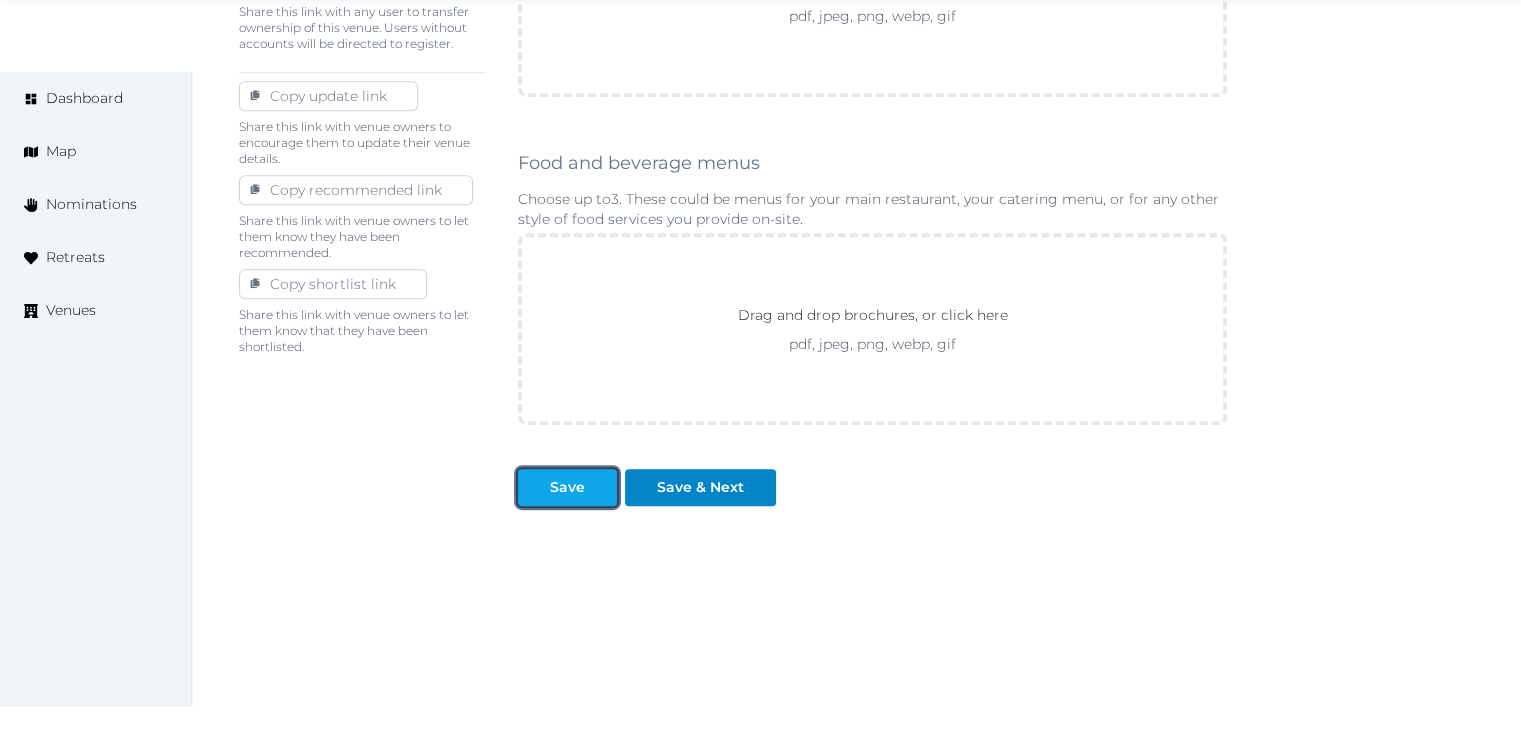 click on "Save" at bounding box center [567, 487] 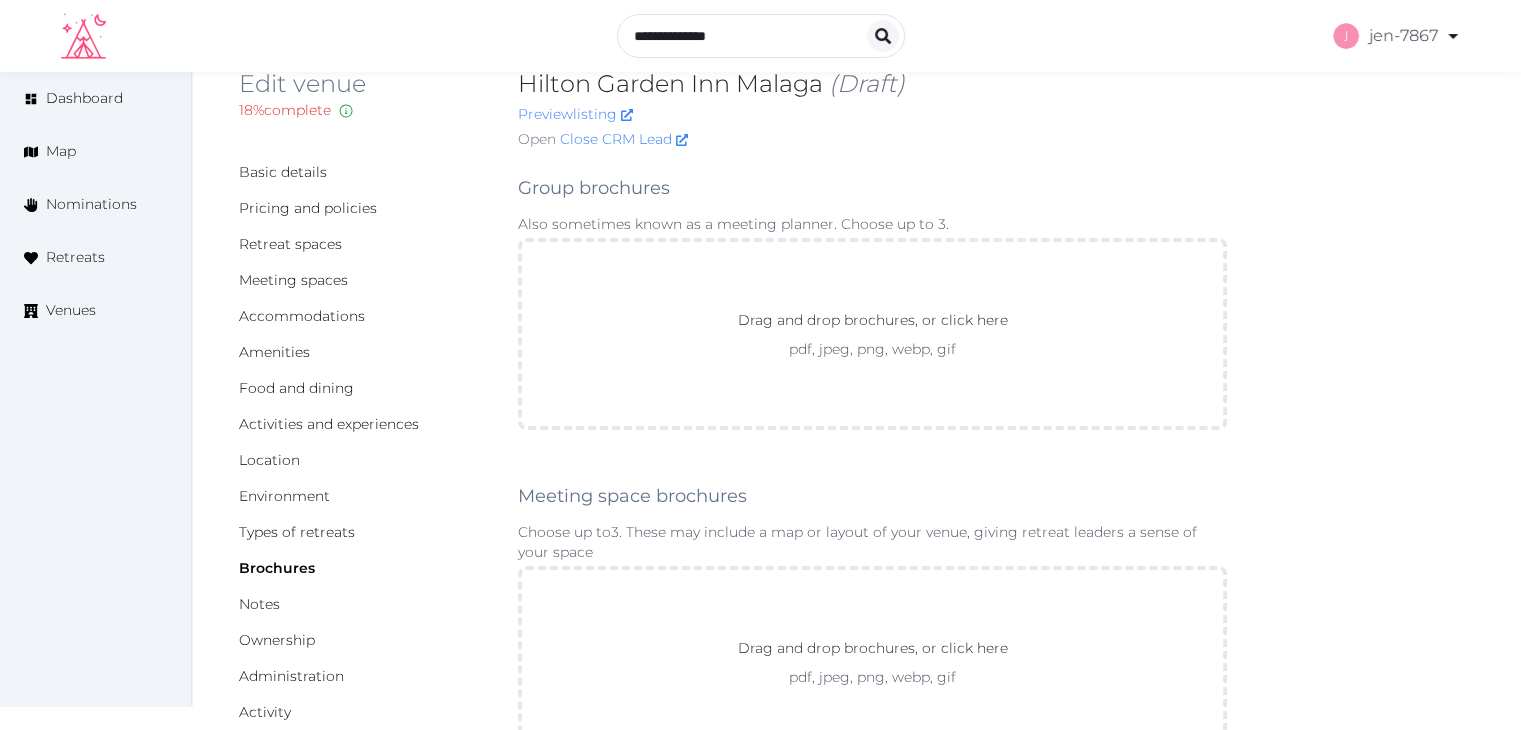 scroll, scrollTop: 11, scrollLeft: 0, axis: vertical 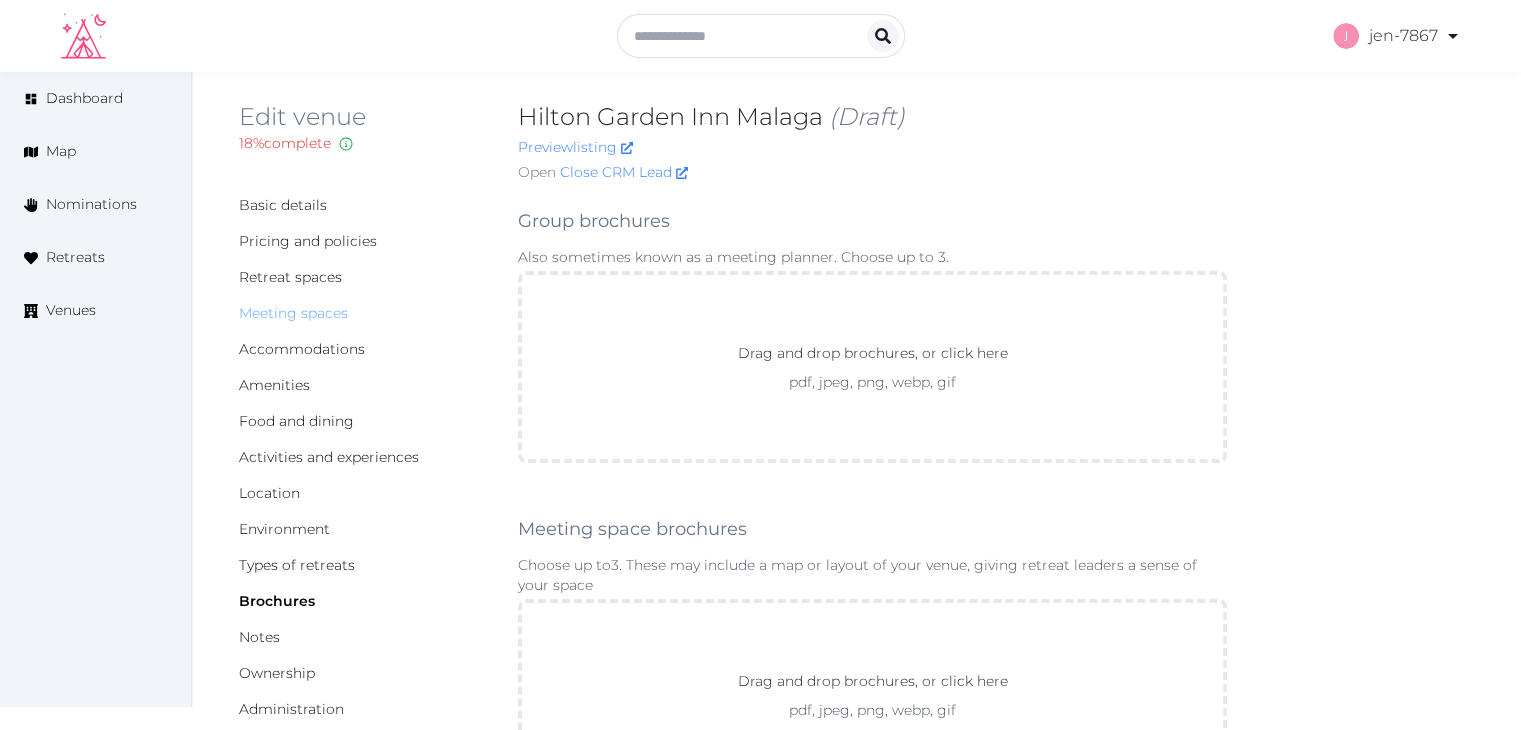 click on "Meeting spaces" at bounding box center [293, 313] 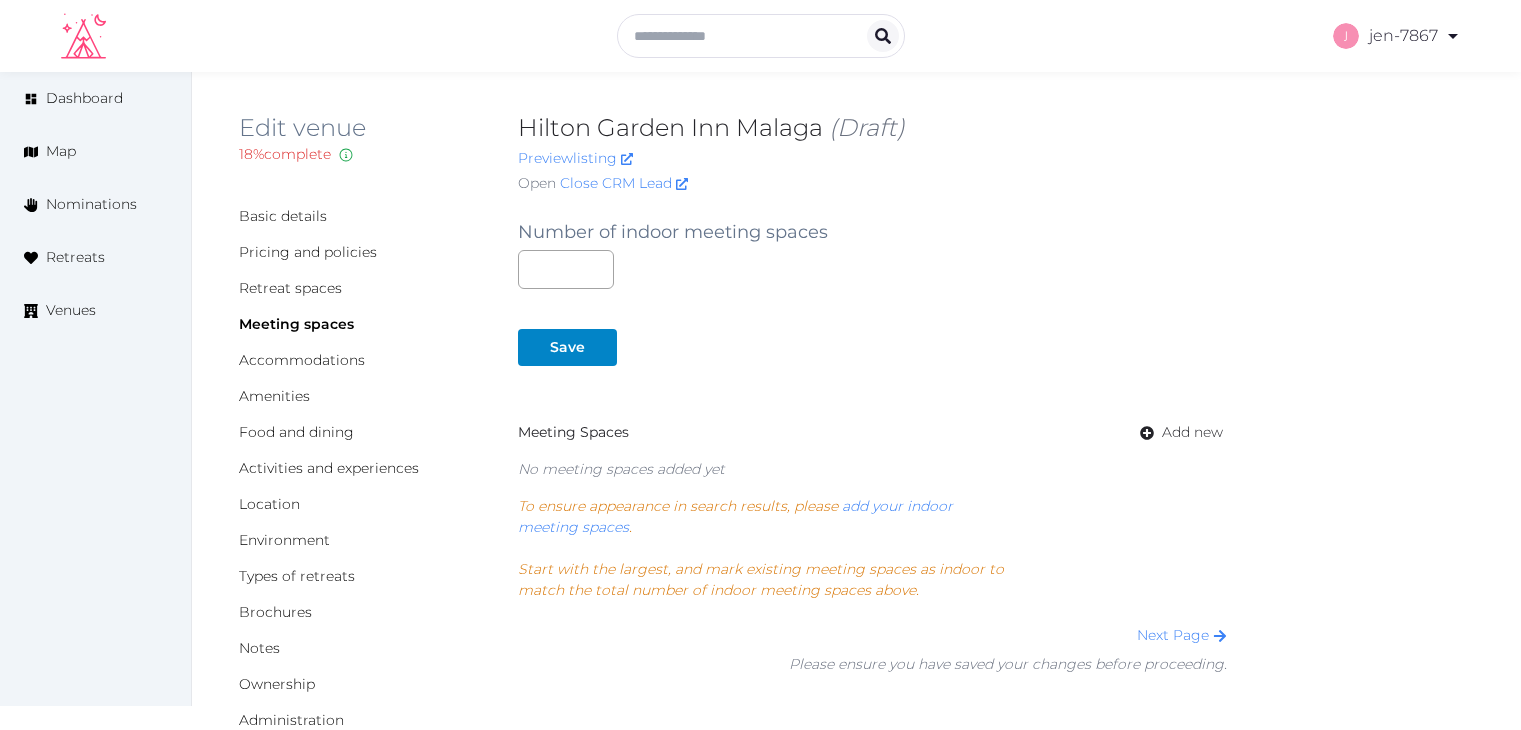 scroll, scrollTop: 0, scrollLeft: 0, axis: both 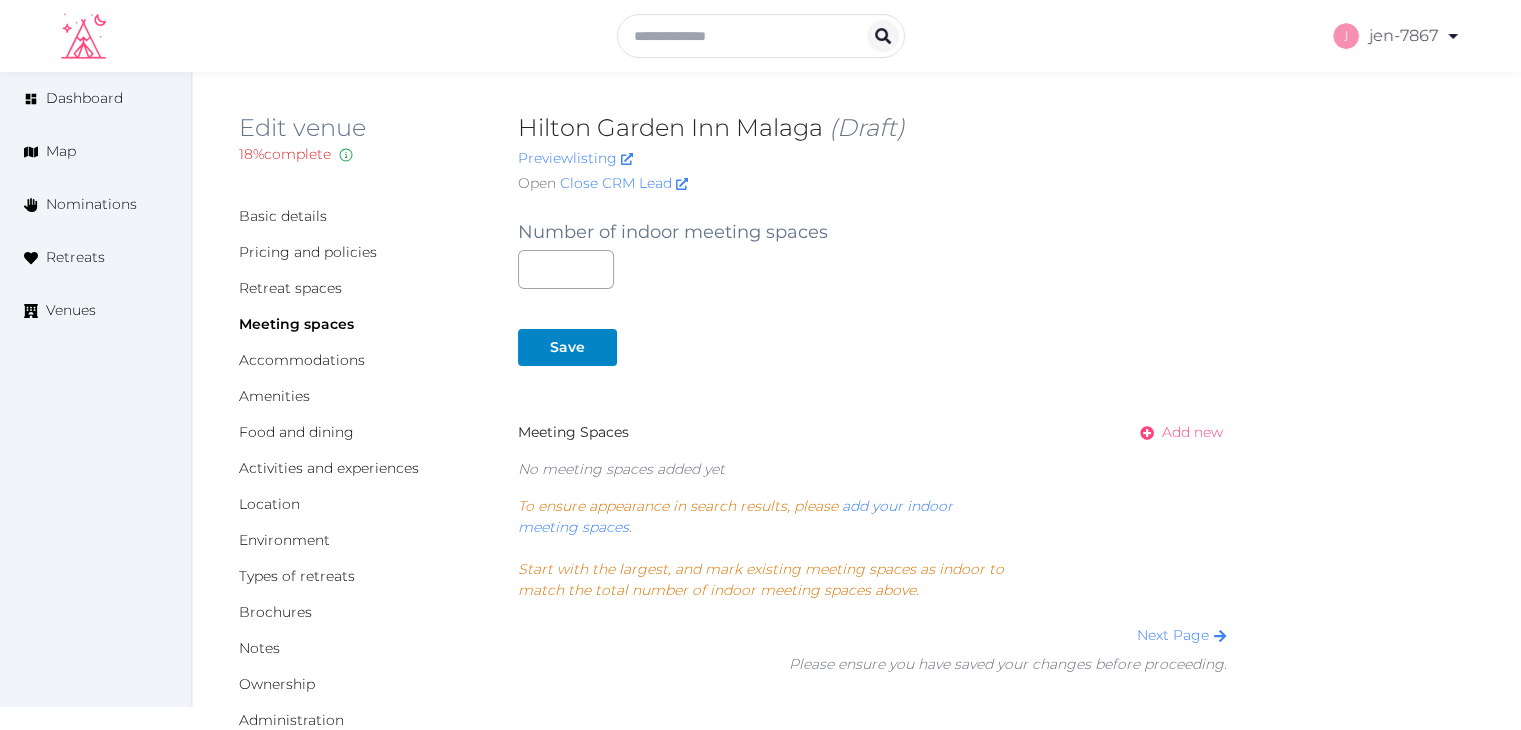click on "Add new" at bounding box center [1192, 432] 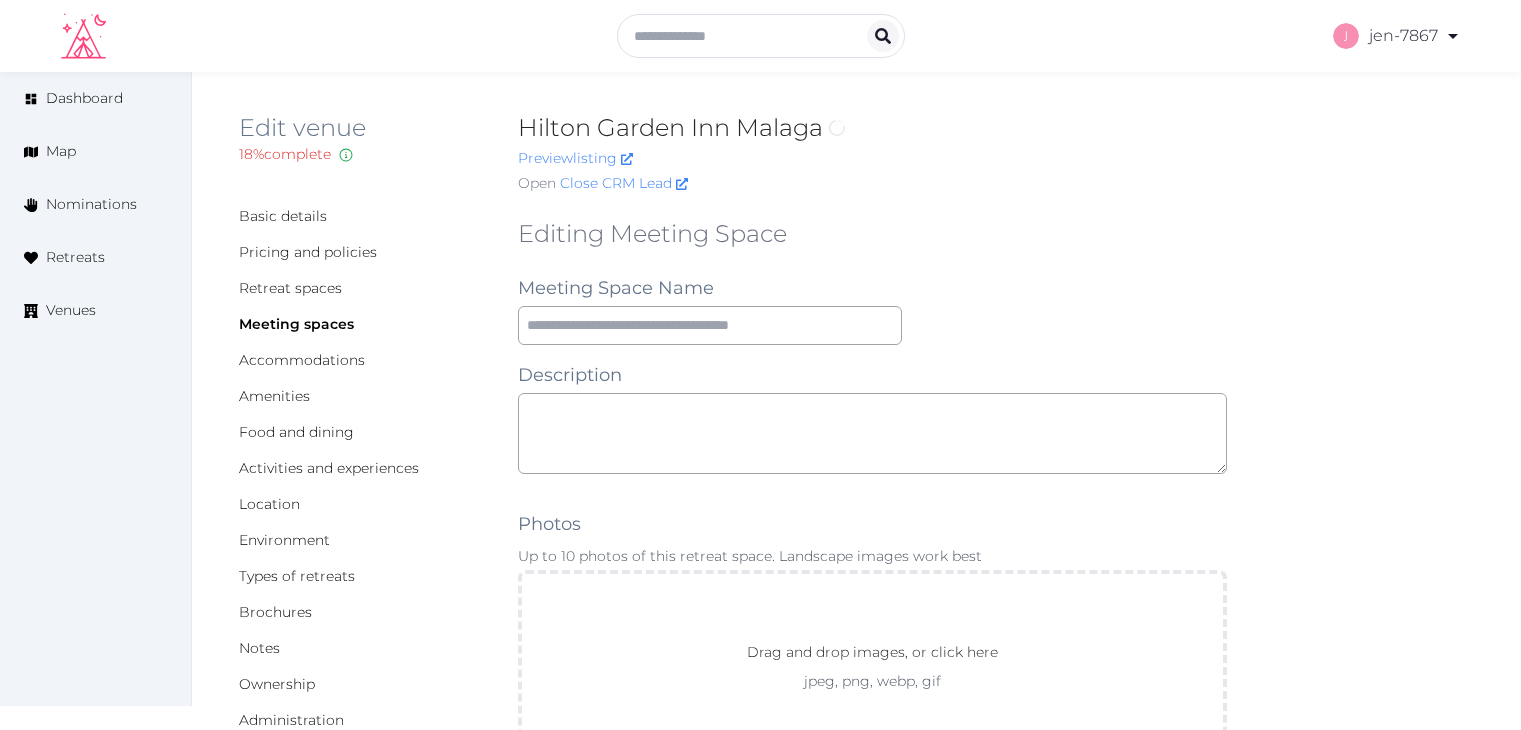 scroll, scrollTop: 0, scrollLeft: 0, axis: both 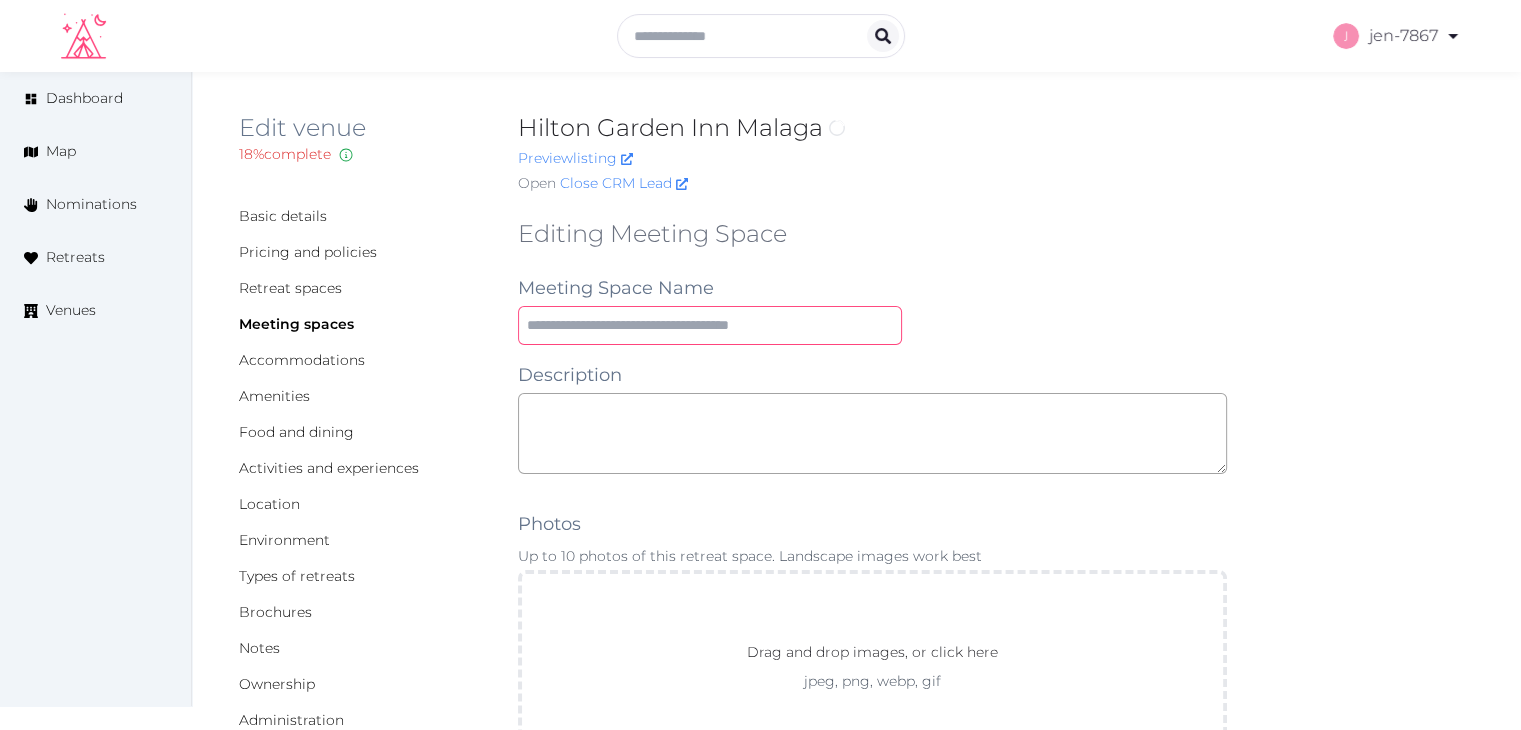 click at bounding box center [710, 325] 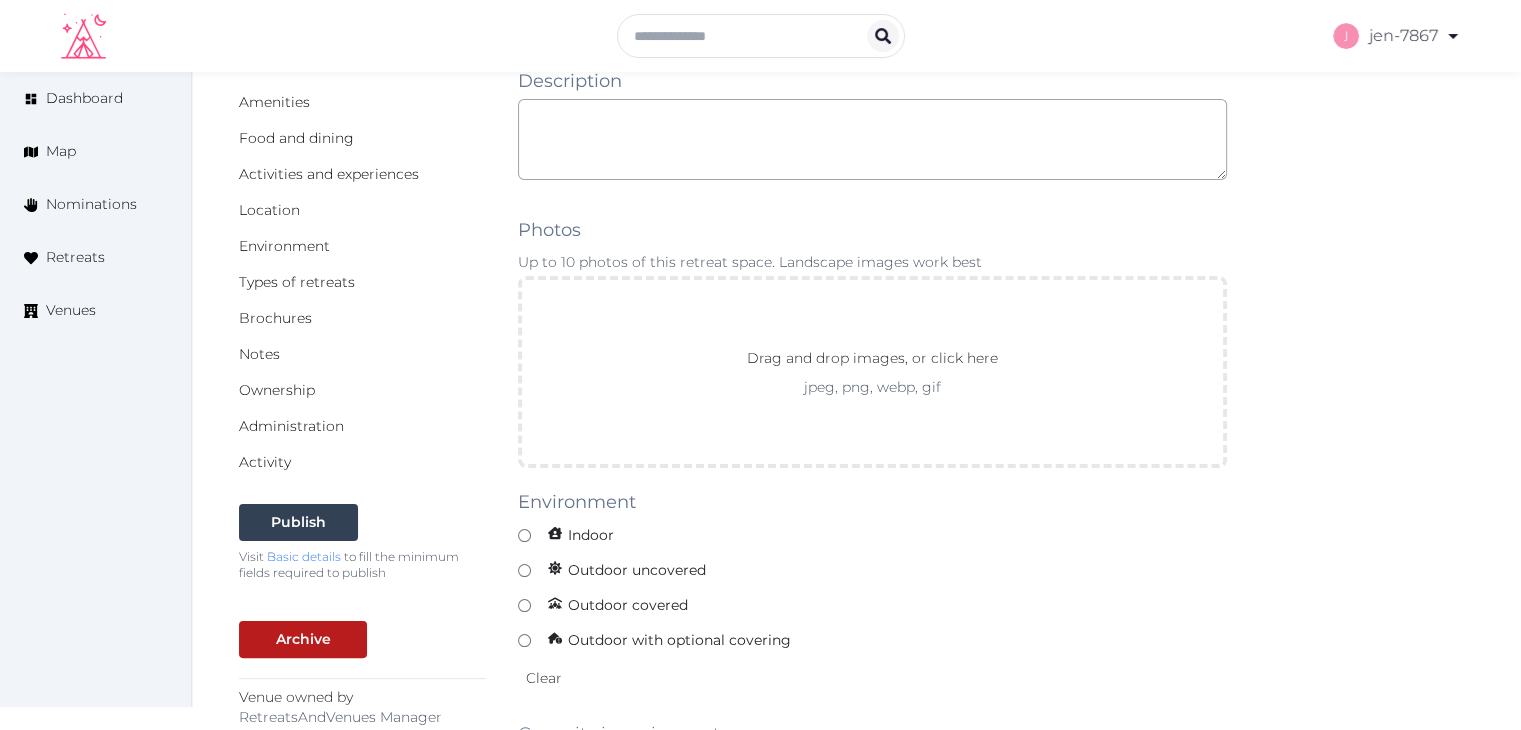scroll, scrollTop: 300, scrollLeft: 0, axis: vertical 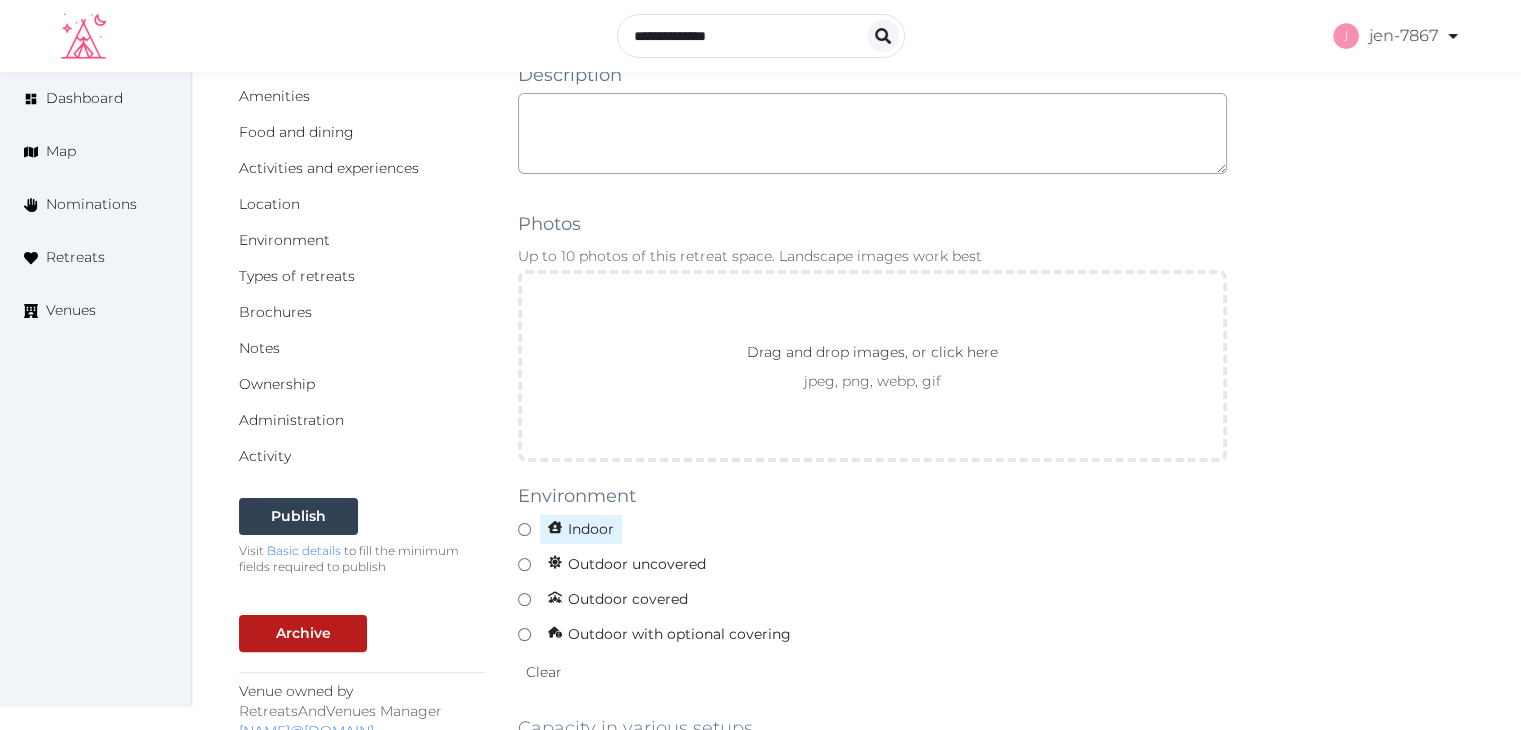 type on "******" 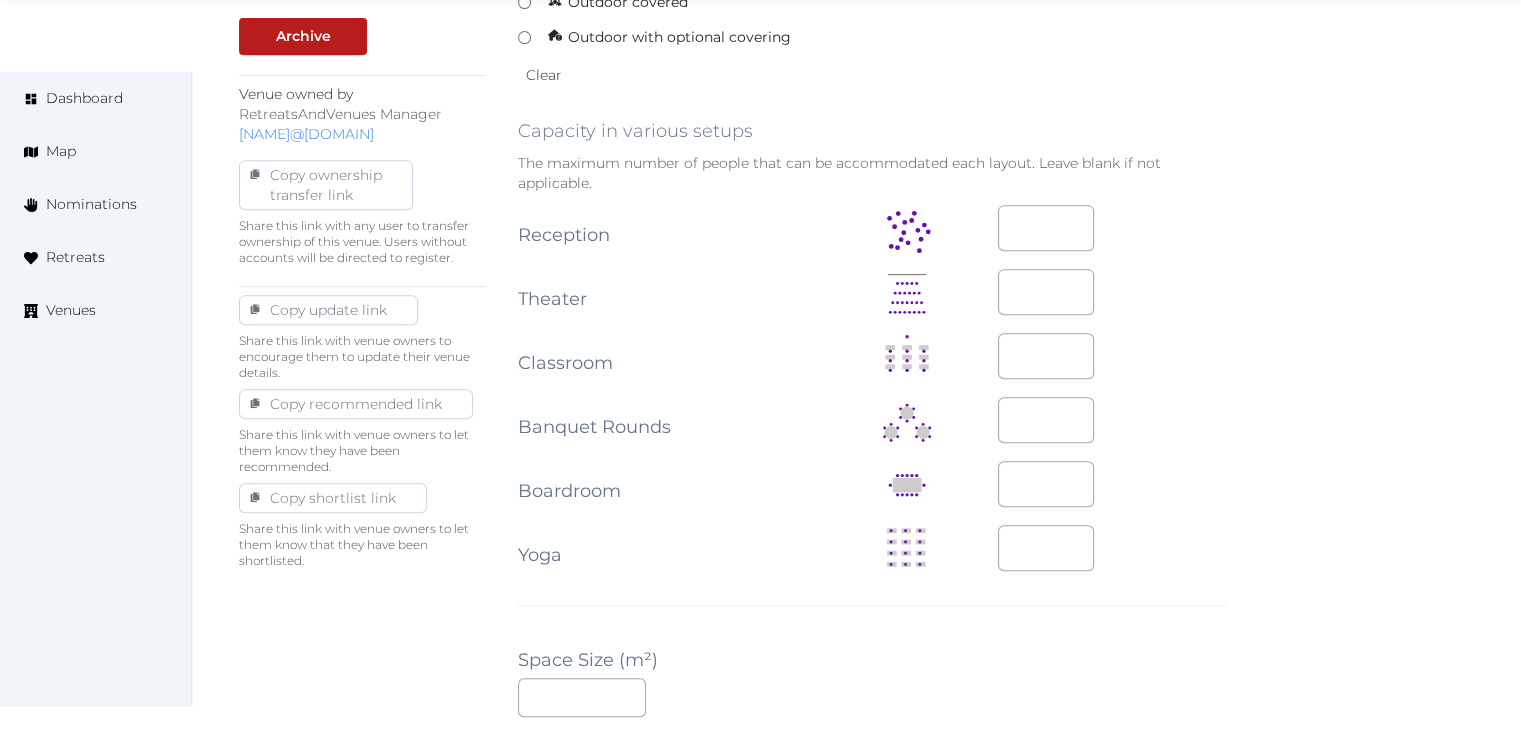 scroll, scrollTop: 900, scrollLeft: 0, axis: vertical 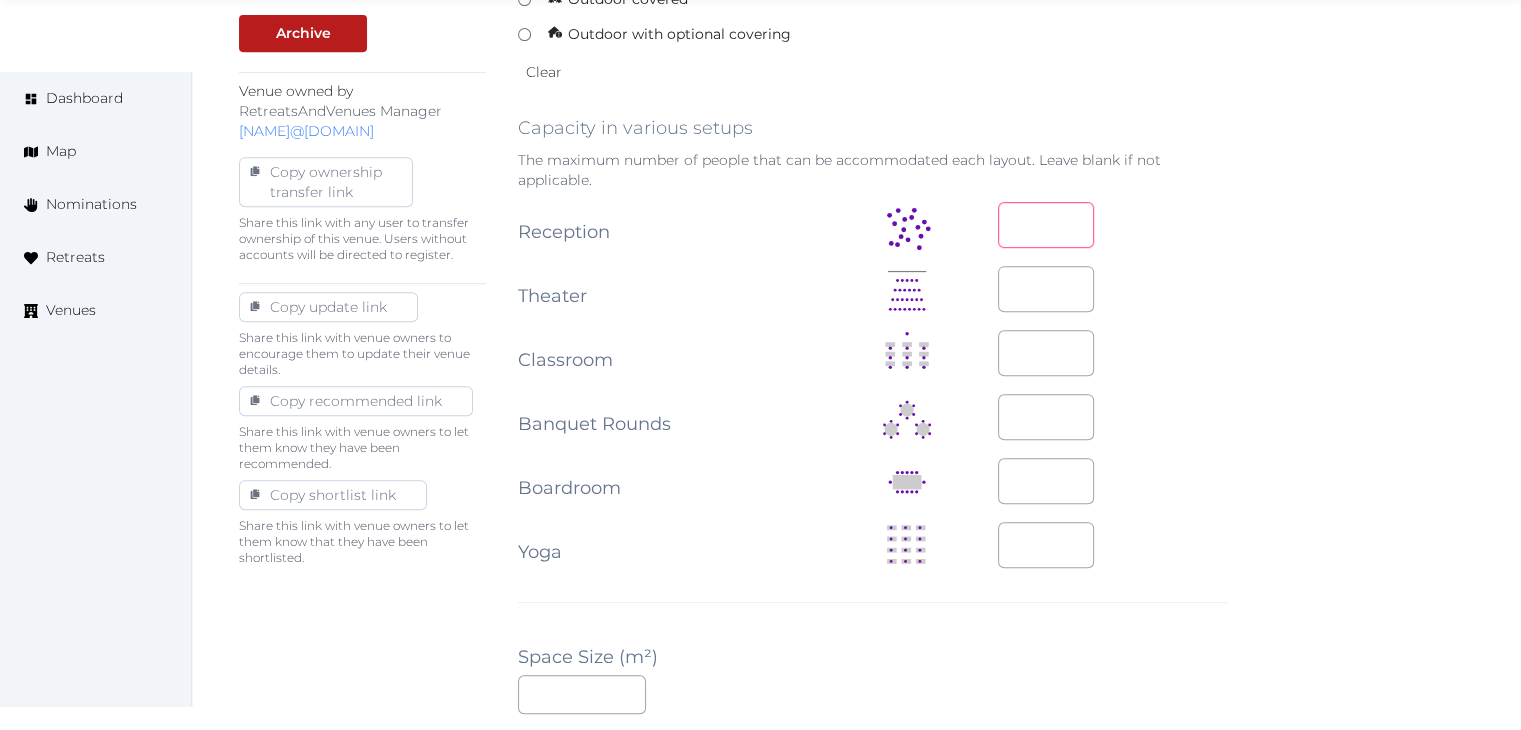 click at bounding box center (1046, 225) 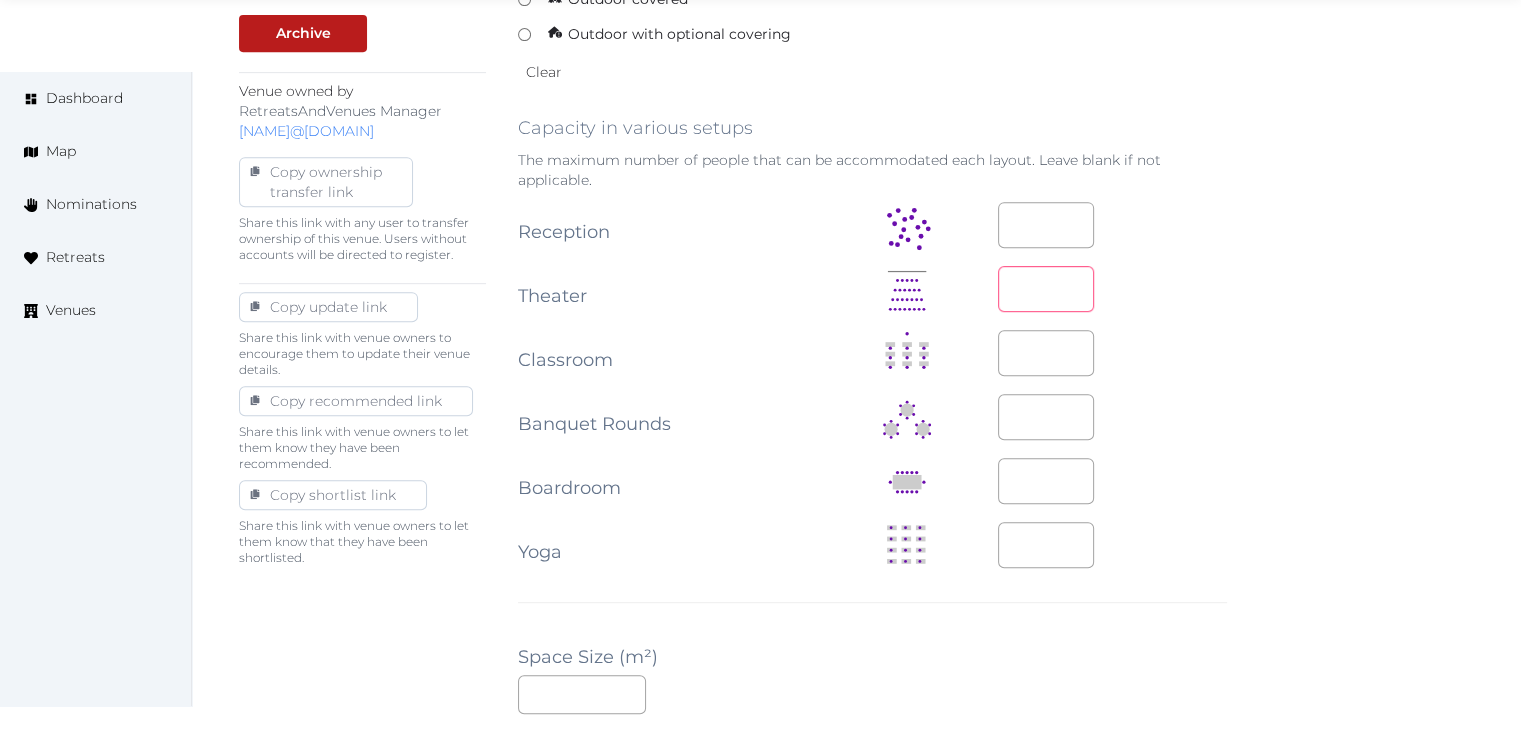 type on "**" 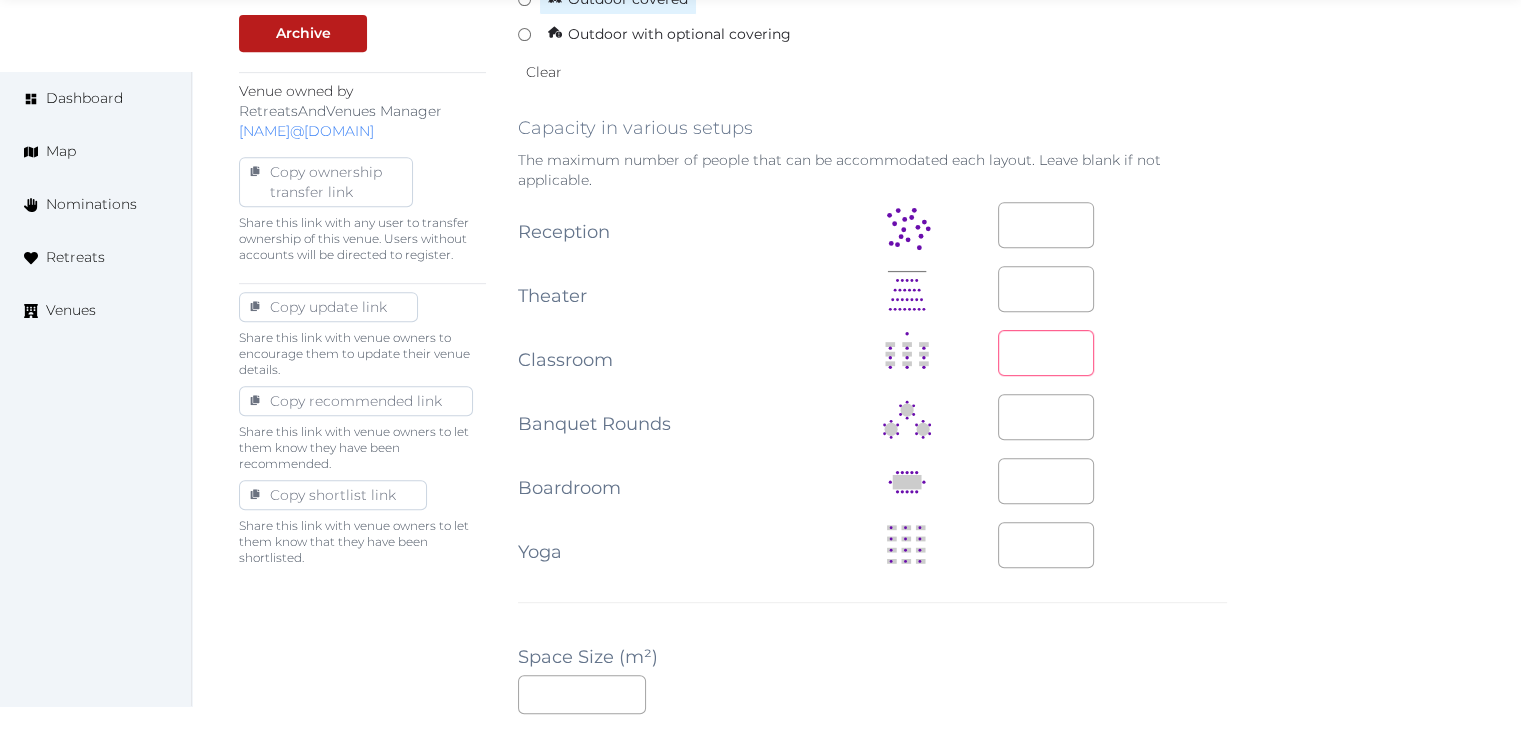 type on "**" 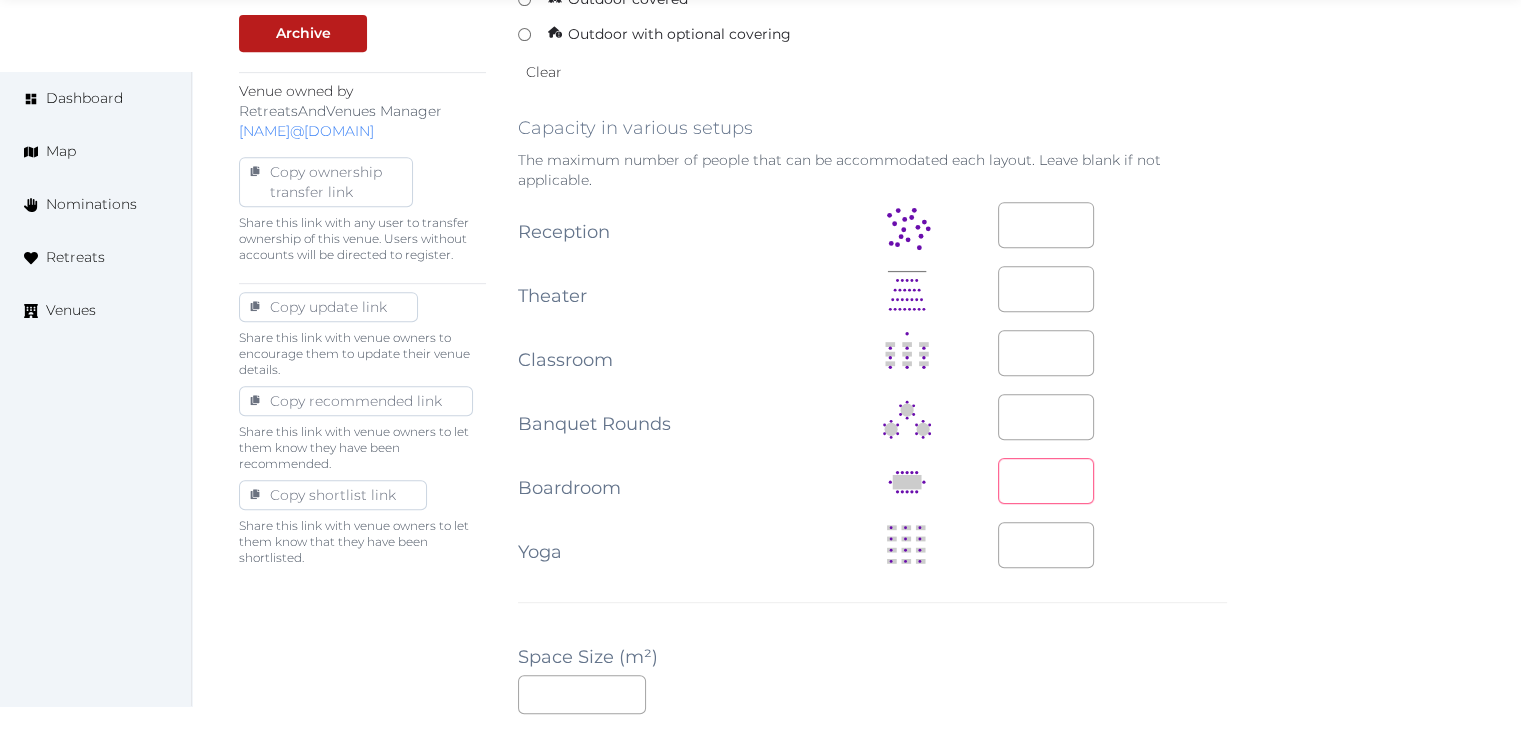 click at bounding box center [1046, 481] 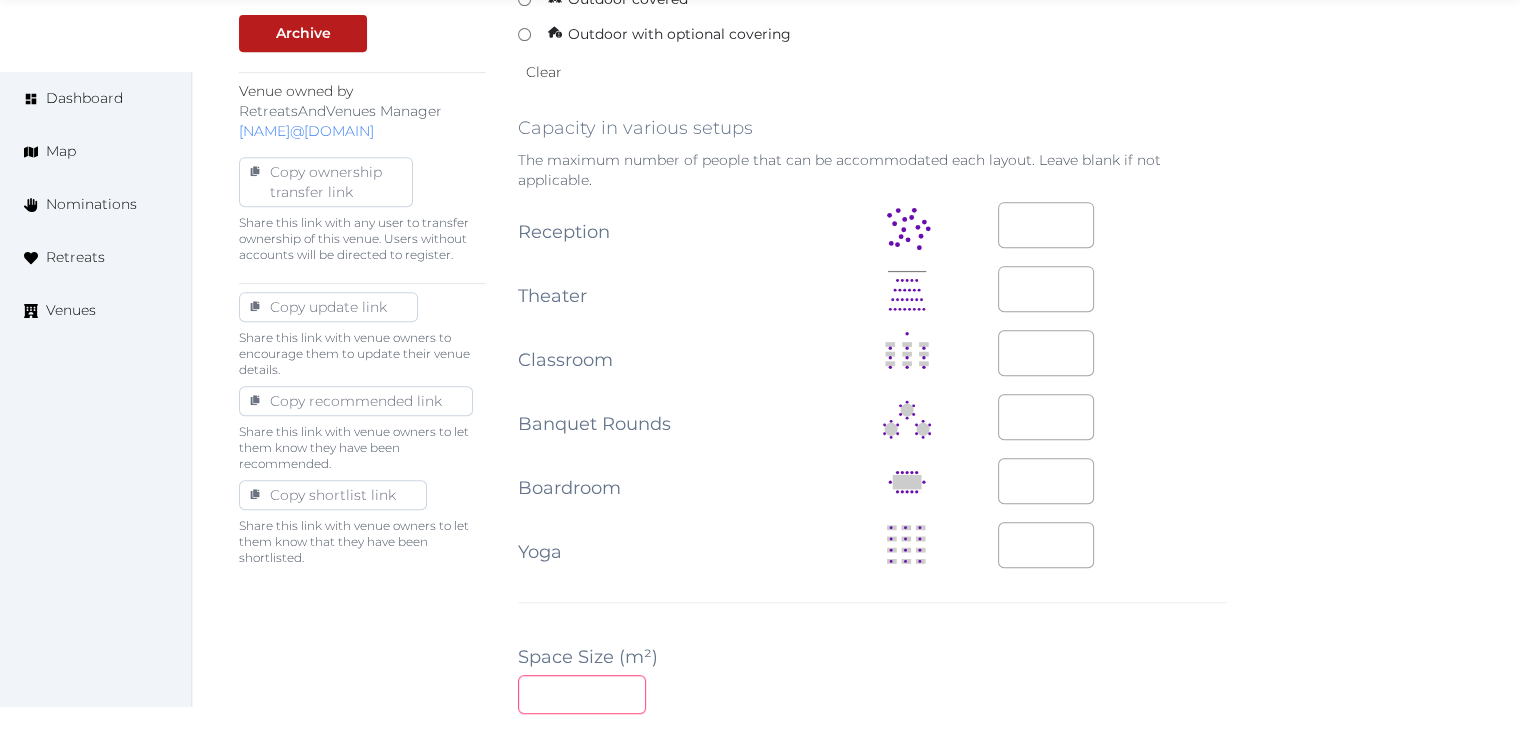 click at bounding box center [582, 694] 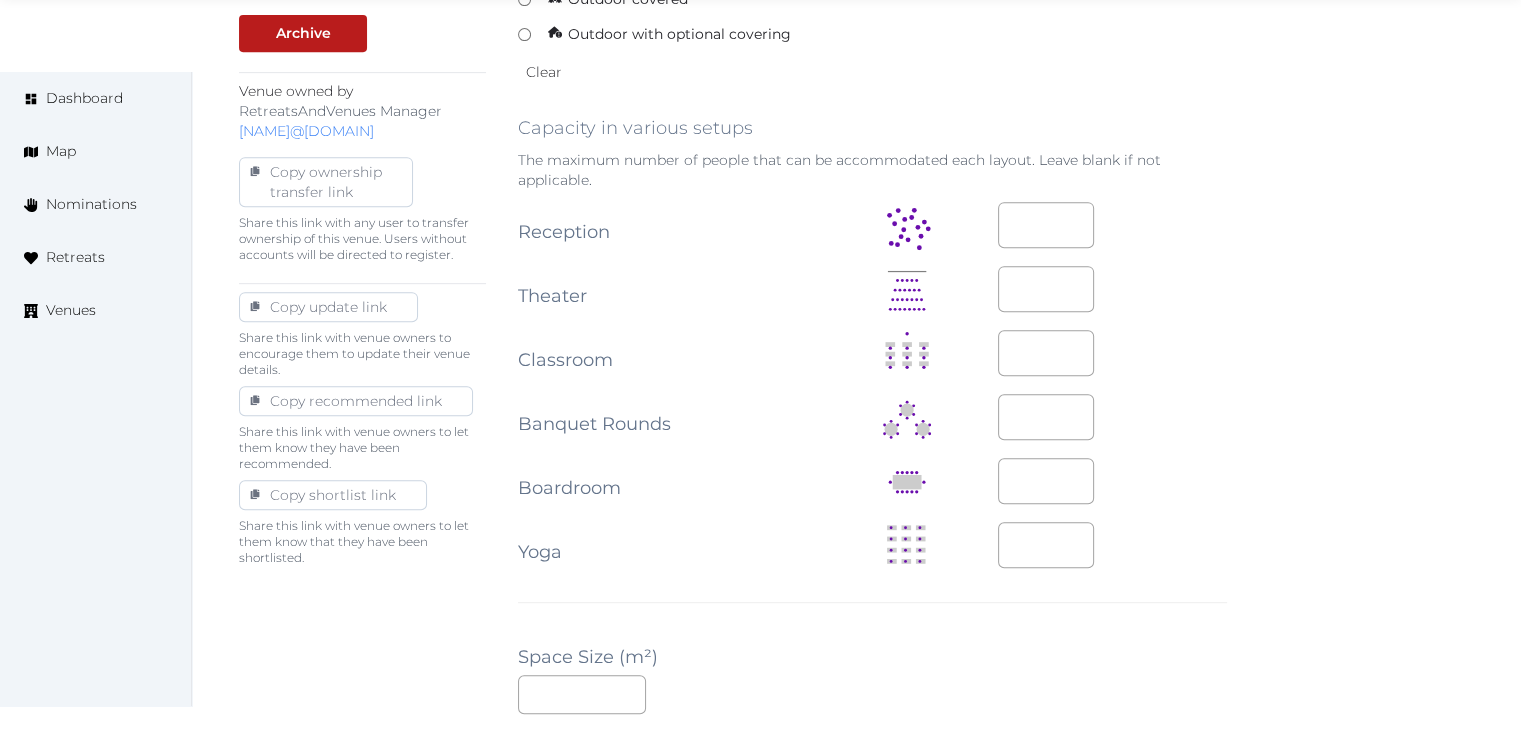 click on "Editing Meeting Space  Meeting Space Name ****** Description Photos Up to 10 photos of this retreat space. Landscape images work best Drag and drop images, or click here jpeg, png, webp, gif
To pick up a draggable item, press the space bar.
While dragging, use the arrow keys to move the item.
Press space again to drop the item in its new position, or press escape to cancel.
Environment Indoor Outdoor uncovered Outdoor covered Outdoor with optional covering Clear Capacity in various setups The maximum number of people that can be accommodated each layout. Leave blank if not applicable. Reception ** Theater ** Classroom ** Banquet Rounds Boardroom ** Yoga Space Size (m²) ** Space Types Working and presenting Breakout Rooms Co-Working Stations Meeting Room Stage Workshop Outdoor Beach Dance Floor Dining Area Fire Pit Grassy Area Kitchen Meditation Space Multi-Functional Living Area (w/ couches) Patio Outdoor Space Theatre Wedding Hall Yoga Space Indoor Dance Floor Dining Area Kitchen Theatre Gym" at bounding box center [872, 446] 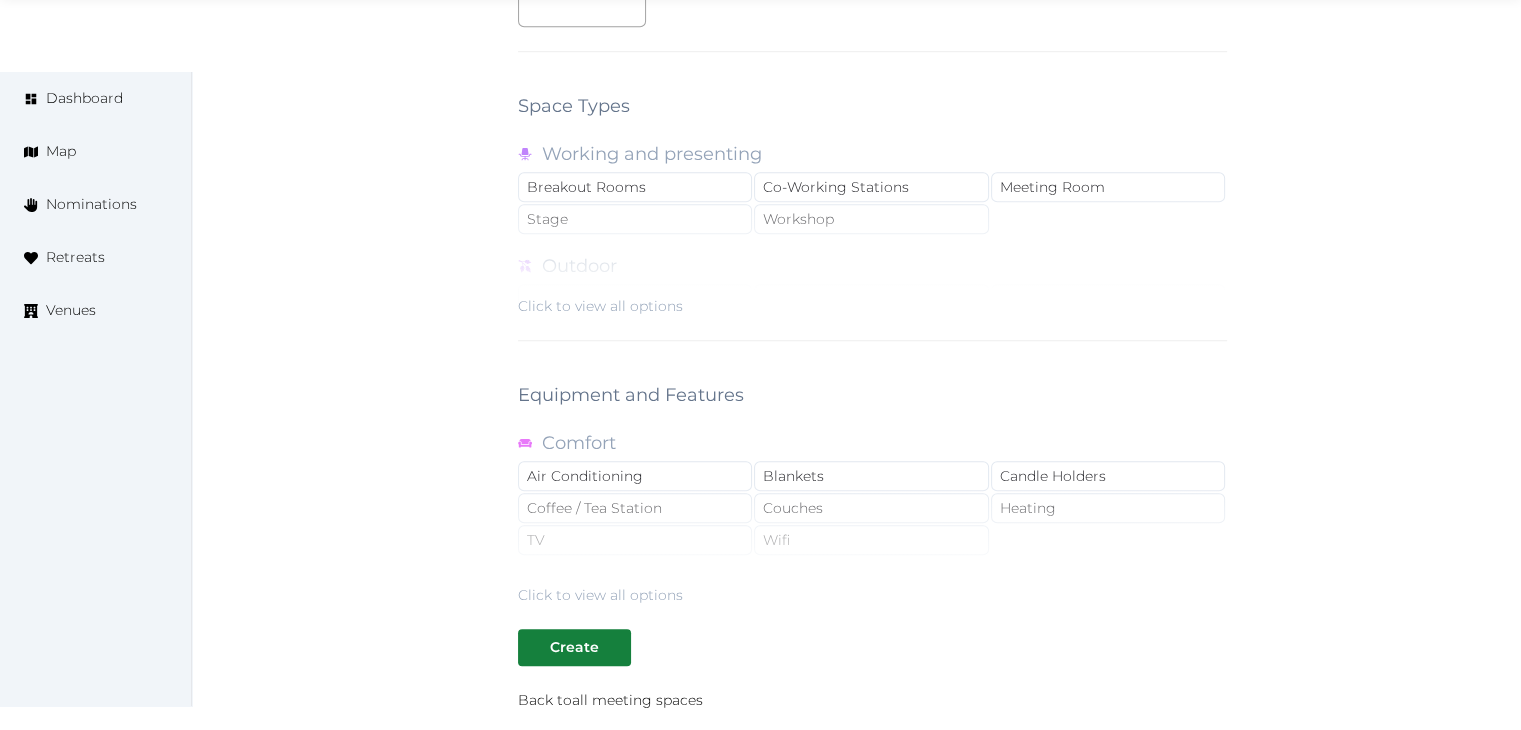 scroll, scrollTop: 1788, scrollLeft: 0, axis: vertical 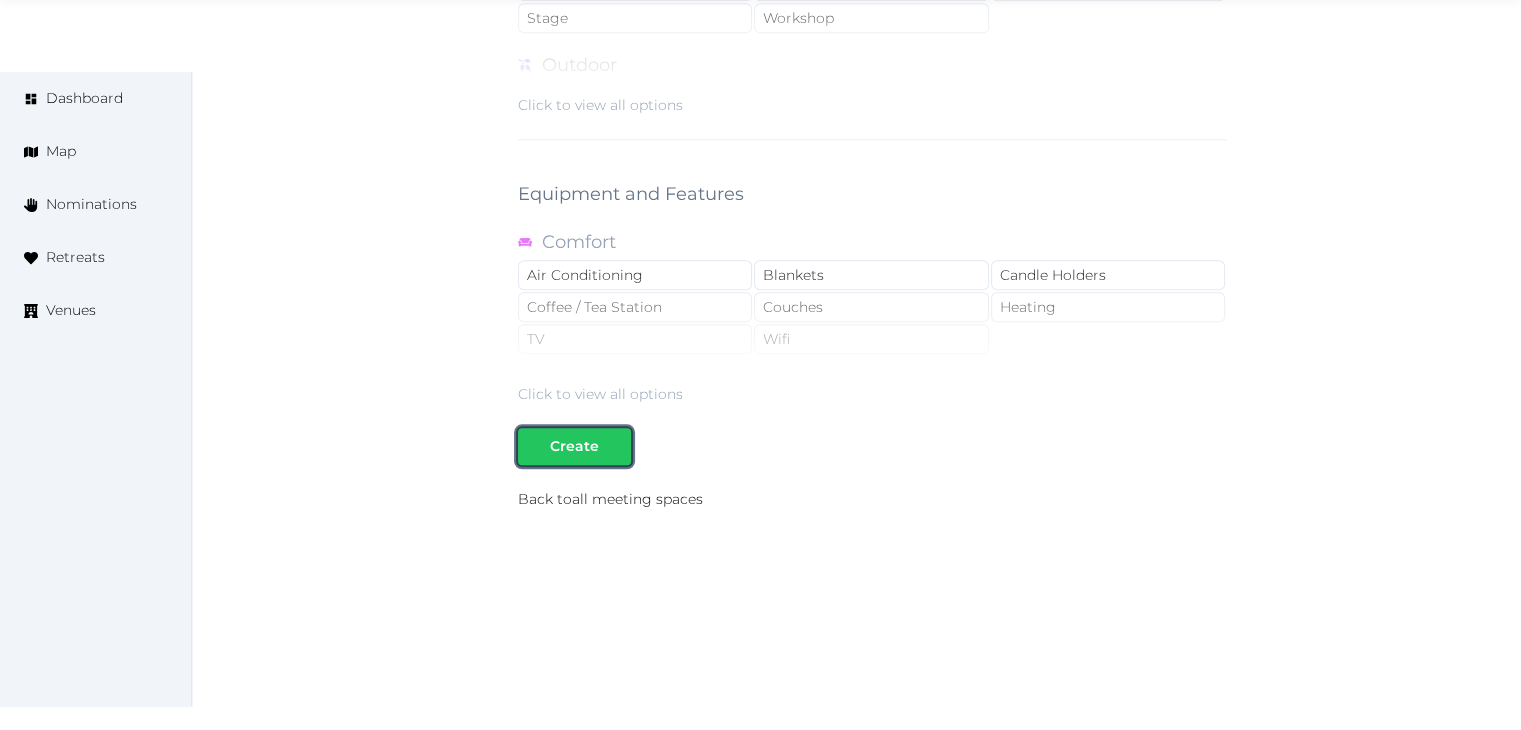 click on "Create" at bounding box center (574, 446) 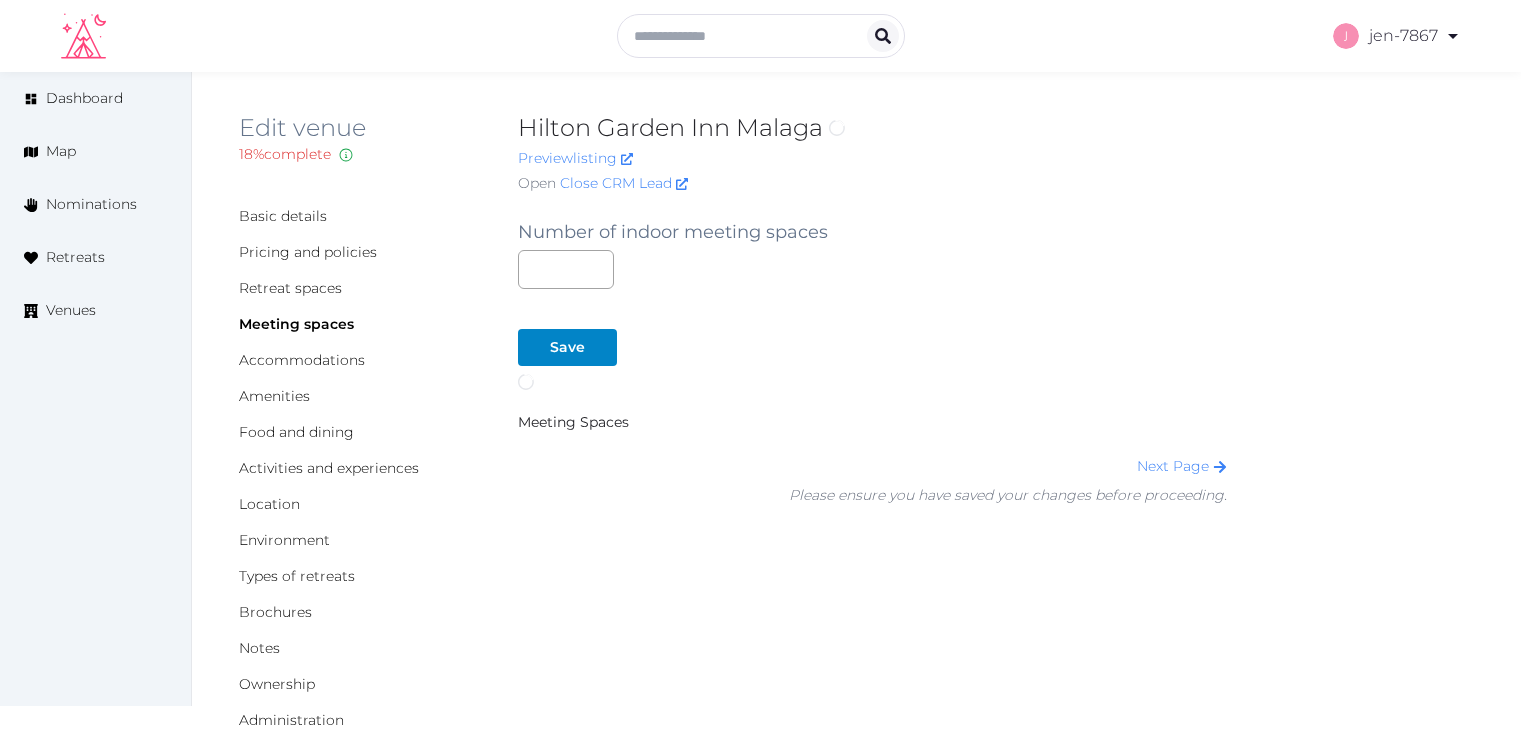 scroll, scrollTop: 0, scrollLeft: 0, axis: both 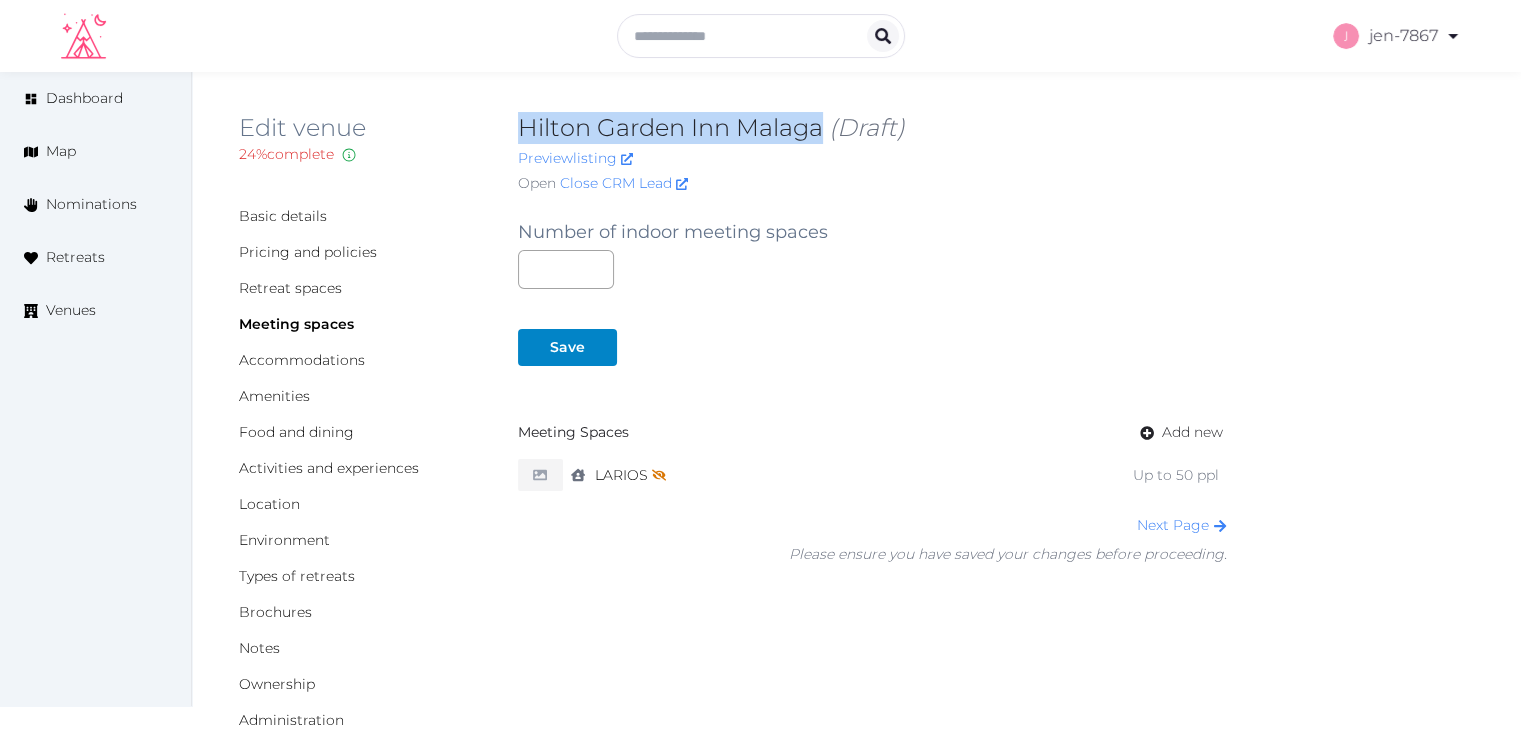drag, startPoint x: 822, startPoint y: 126, endPoint x: 520, endPoint y: 108, distance: 302.53595 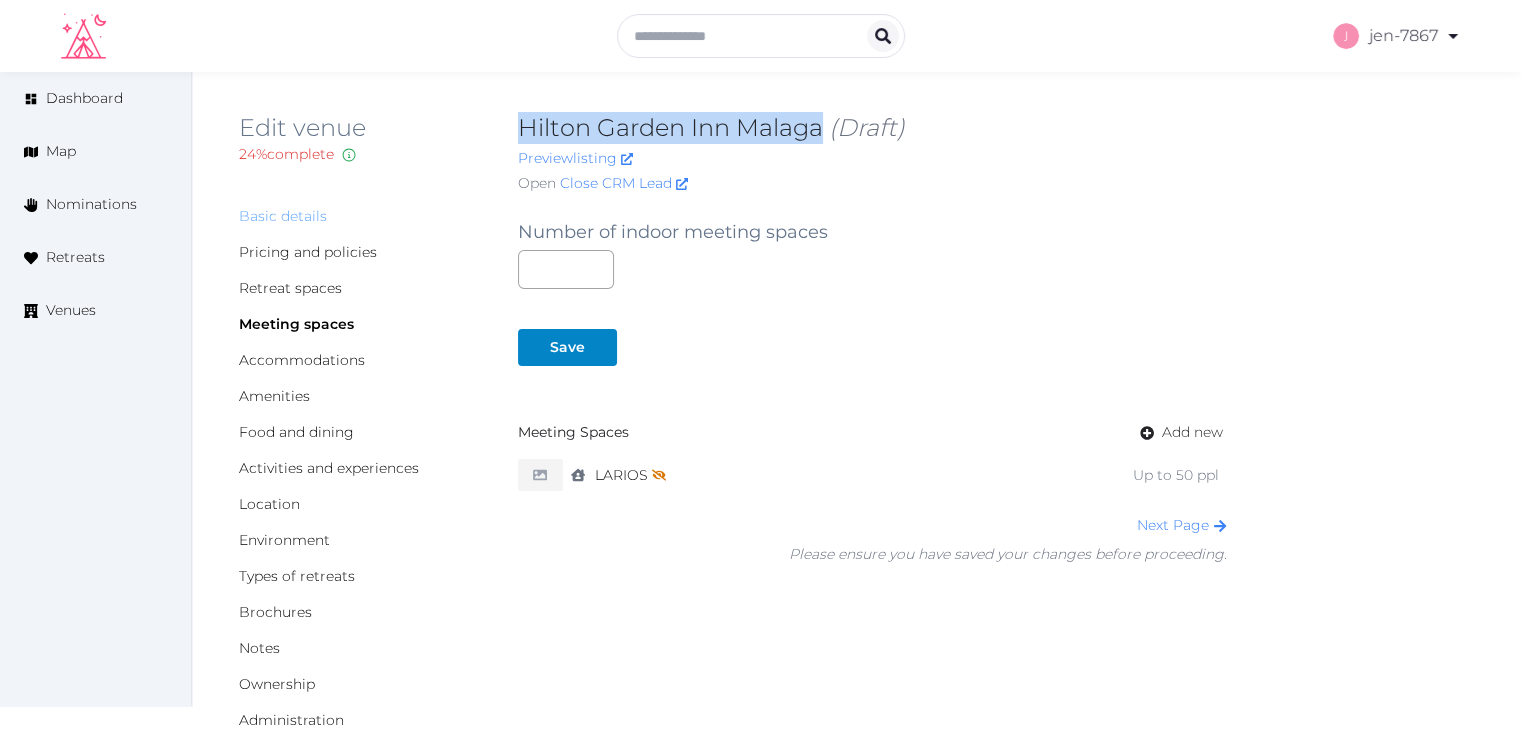 click on "Basic details" at bounding box center [283, 216] 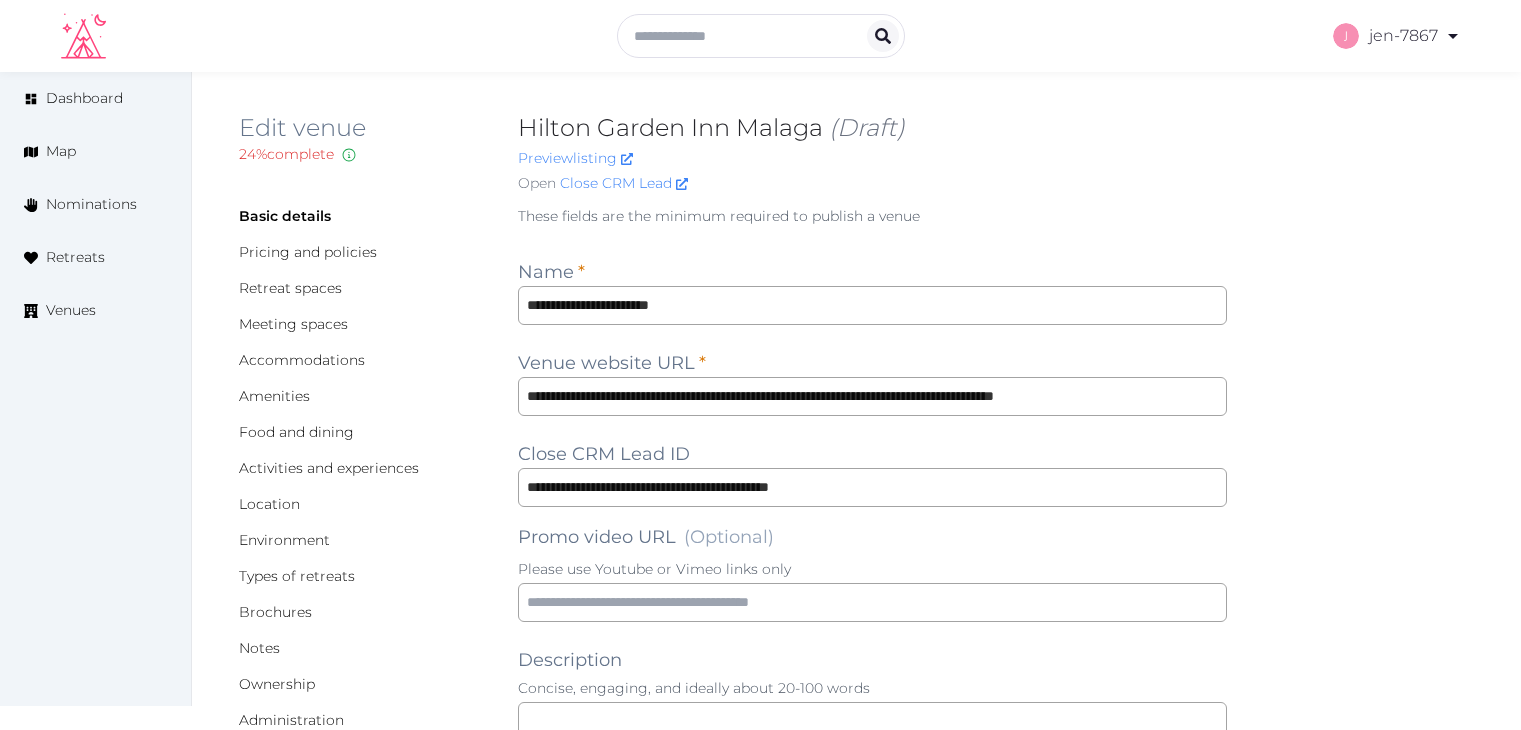 scroll, scrollTop: 0, scrollLeft: 0, axis: both 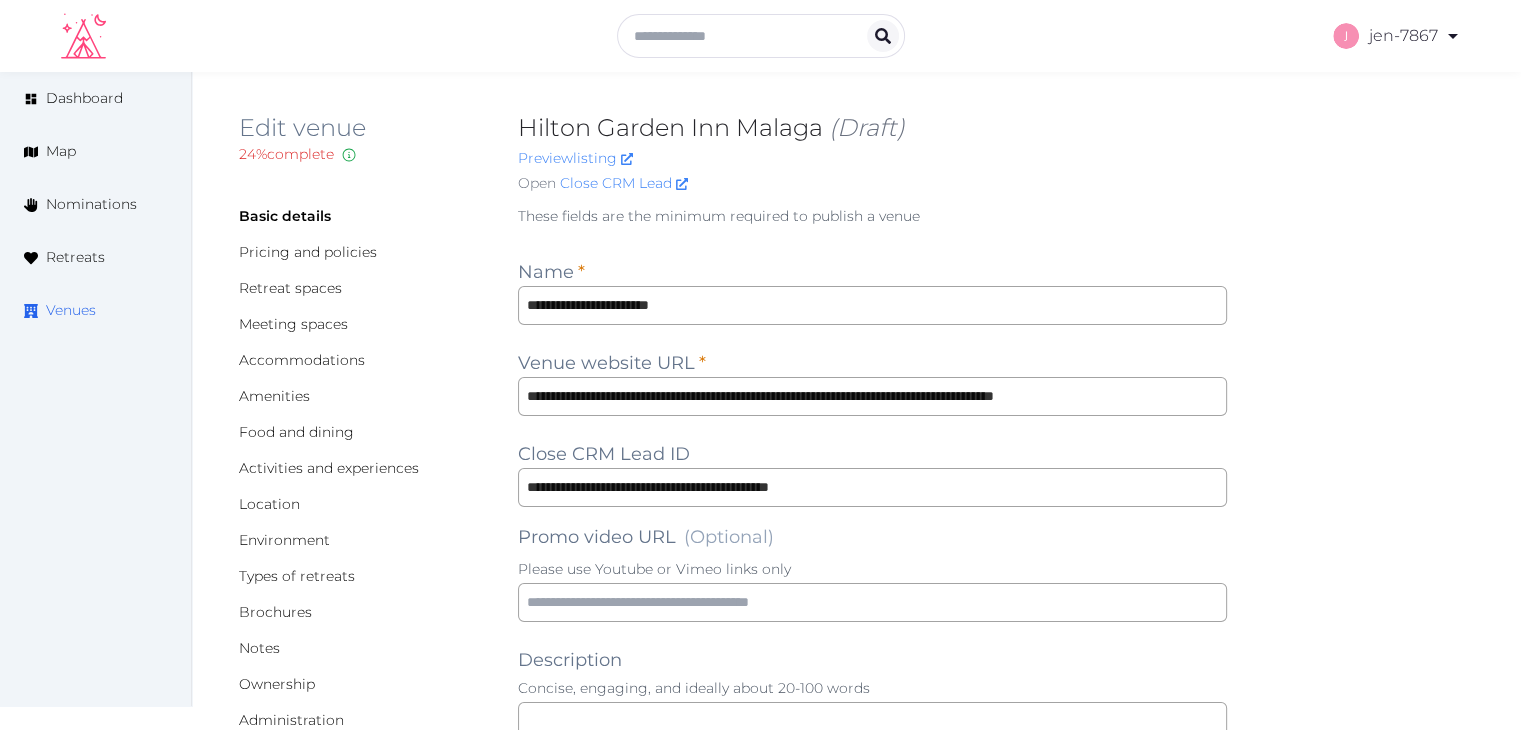 click on "Venues" at bounding box center (71, 310) 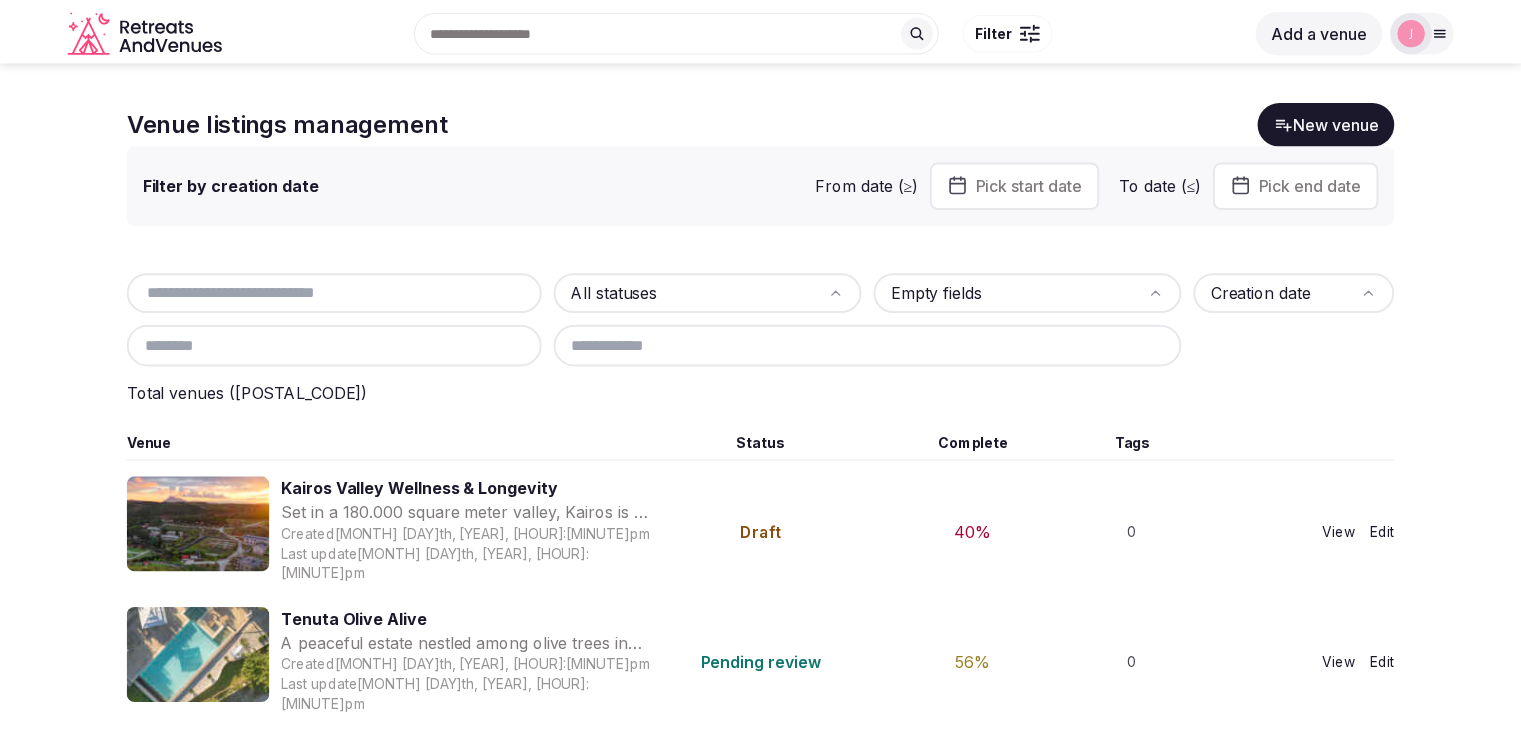 scroll, scrollTop: 0, scrollLeft: 0, axis: both 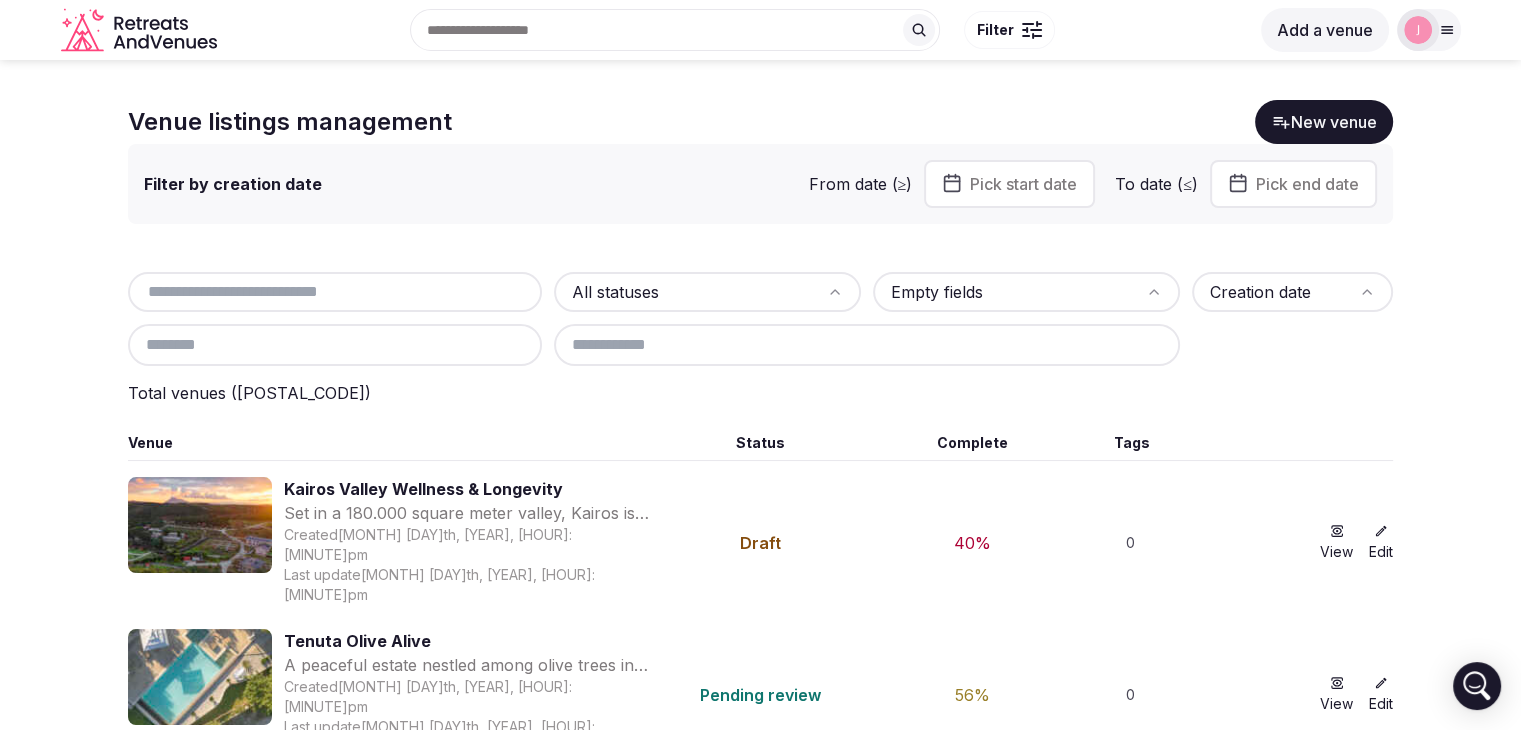 click at bounding box center (335, 292) 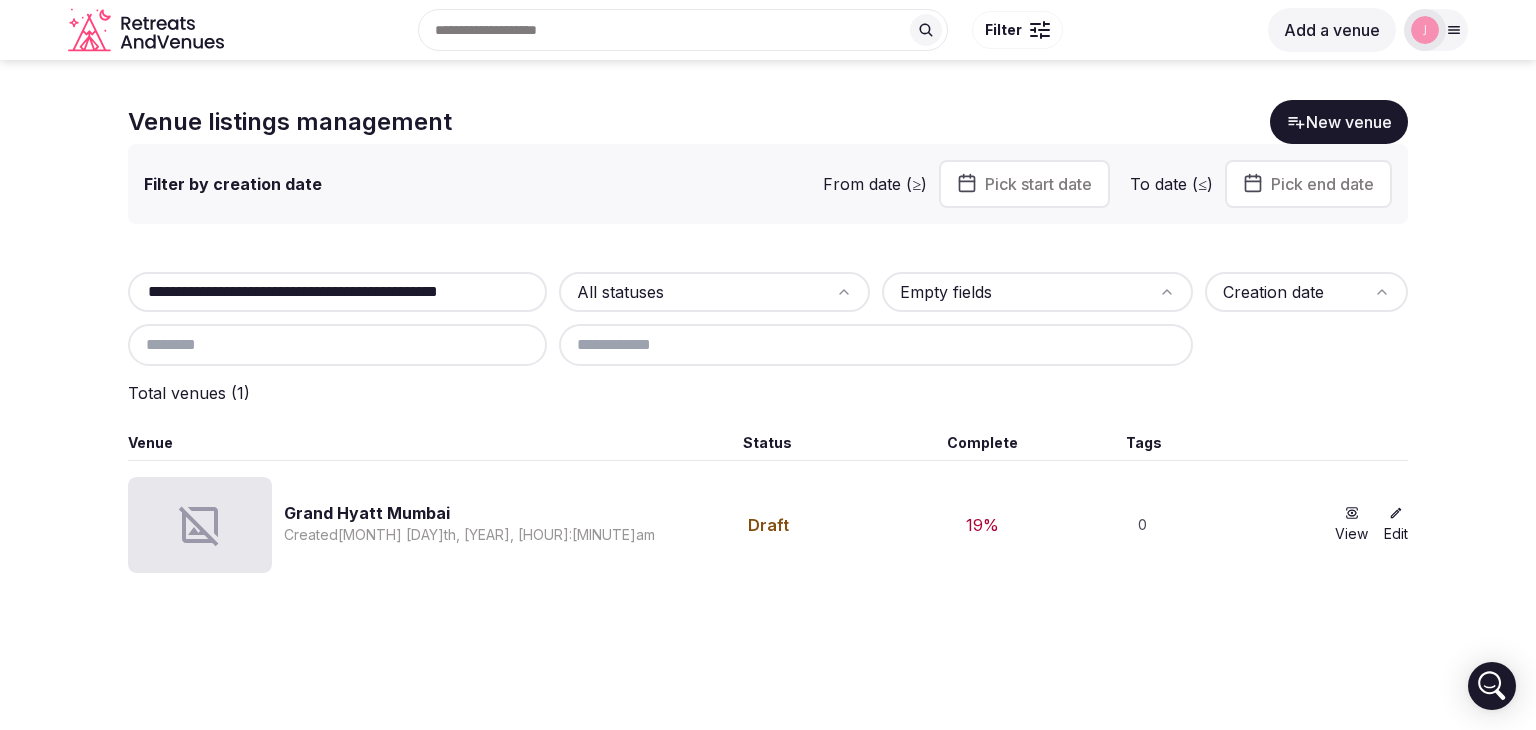 scroll, scrollTop: 0, scrollLeft: 65, axis: horizontal 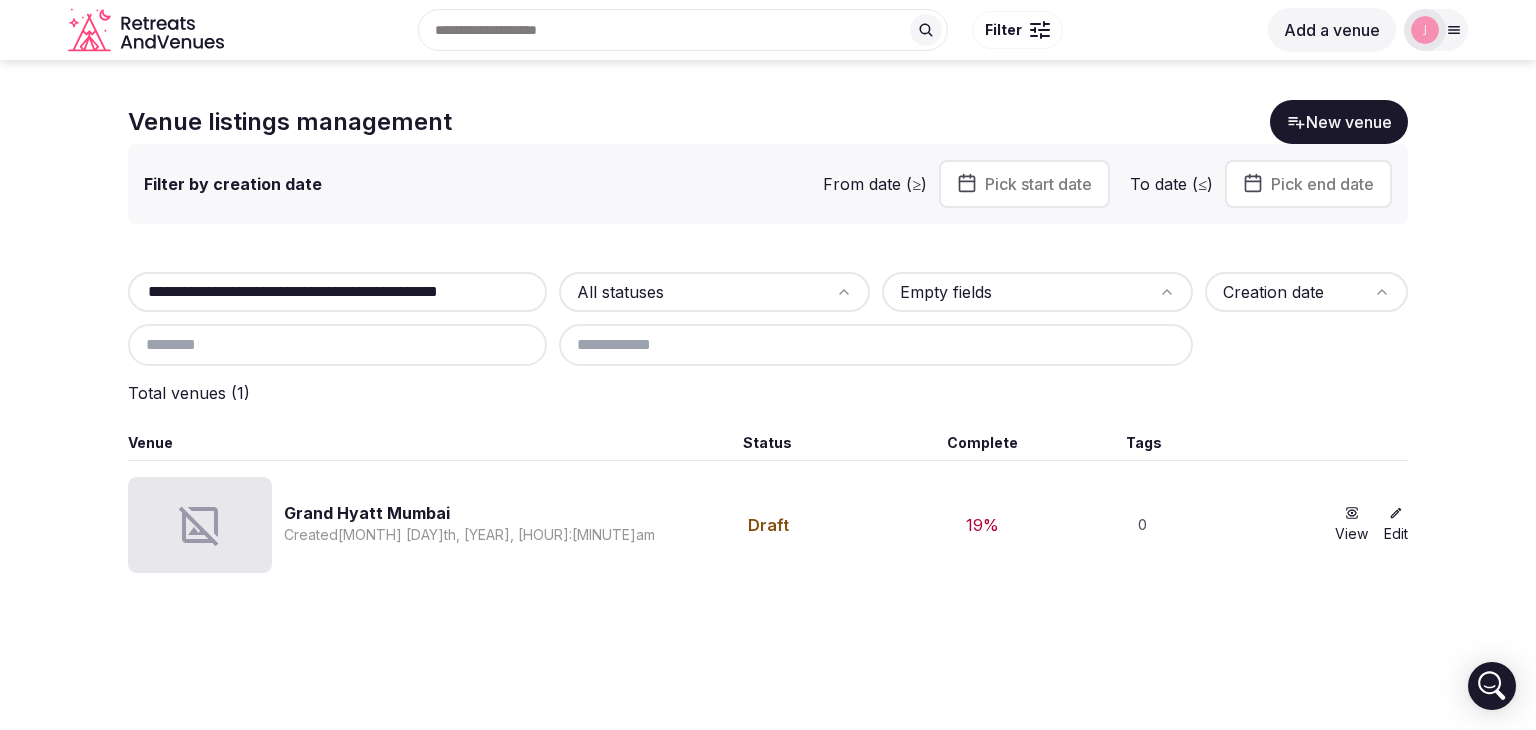 type on "**********" 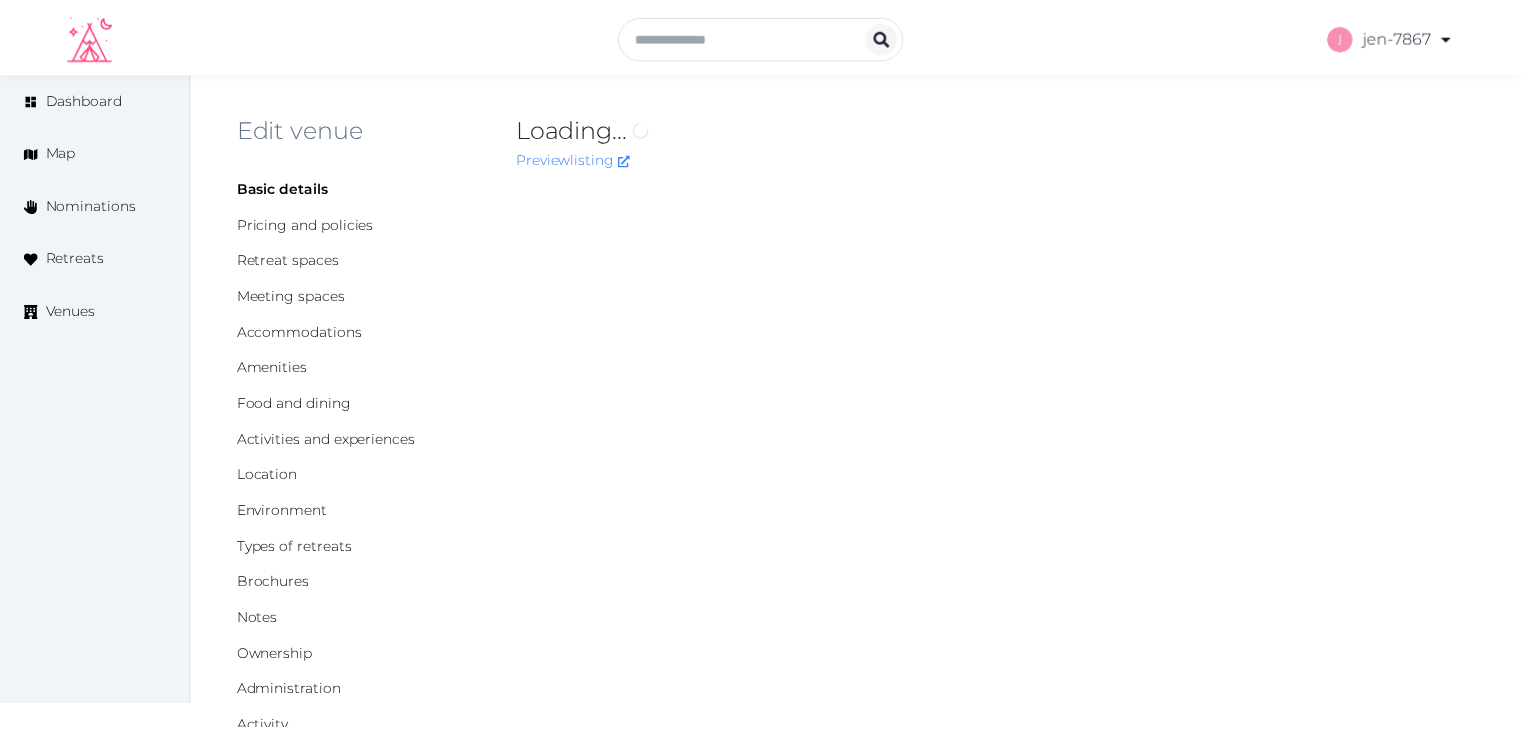 scroll, scrollTop: 0, scrollLeft: 0, axis: both 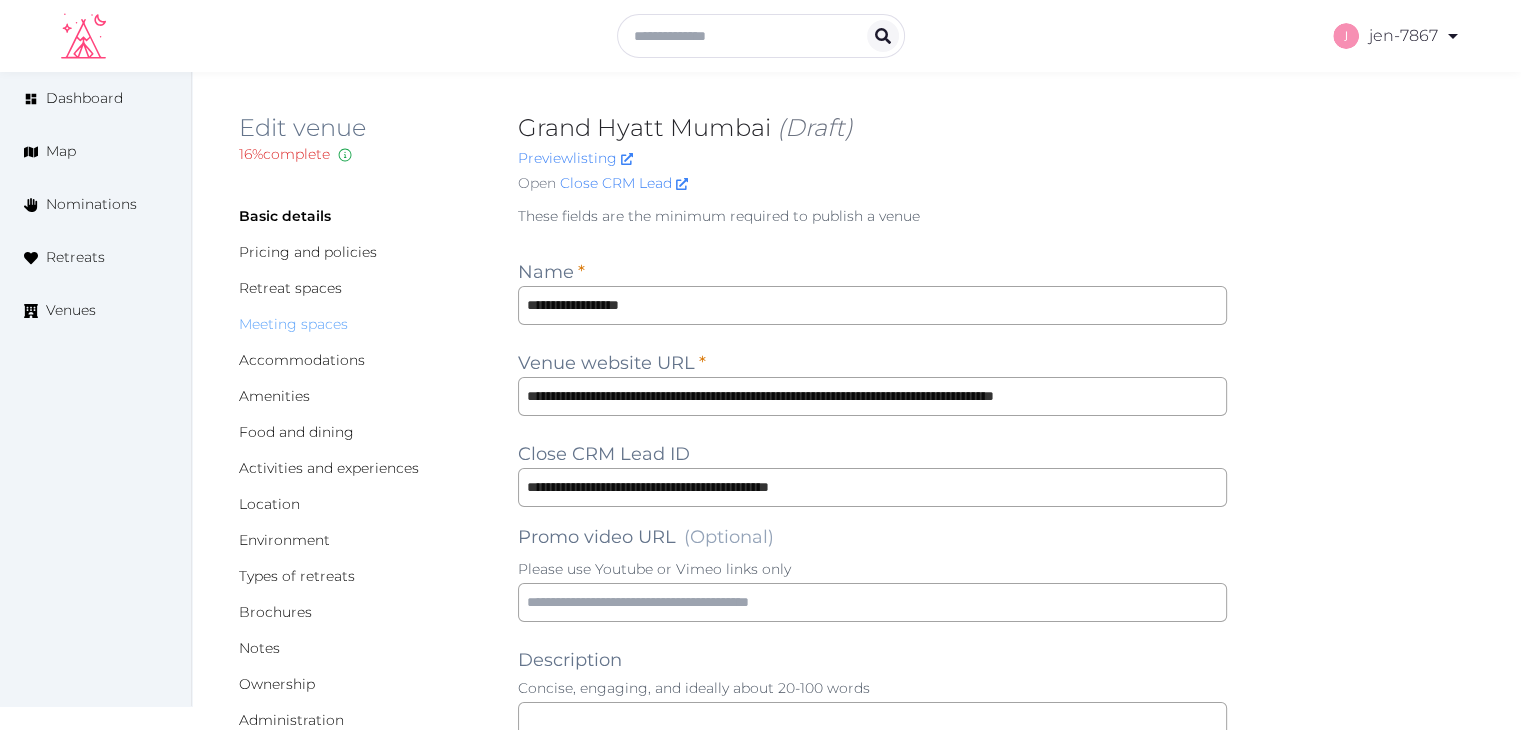 click on "Meeting spaces" at bounding box center [293, 324] 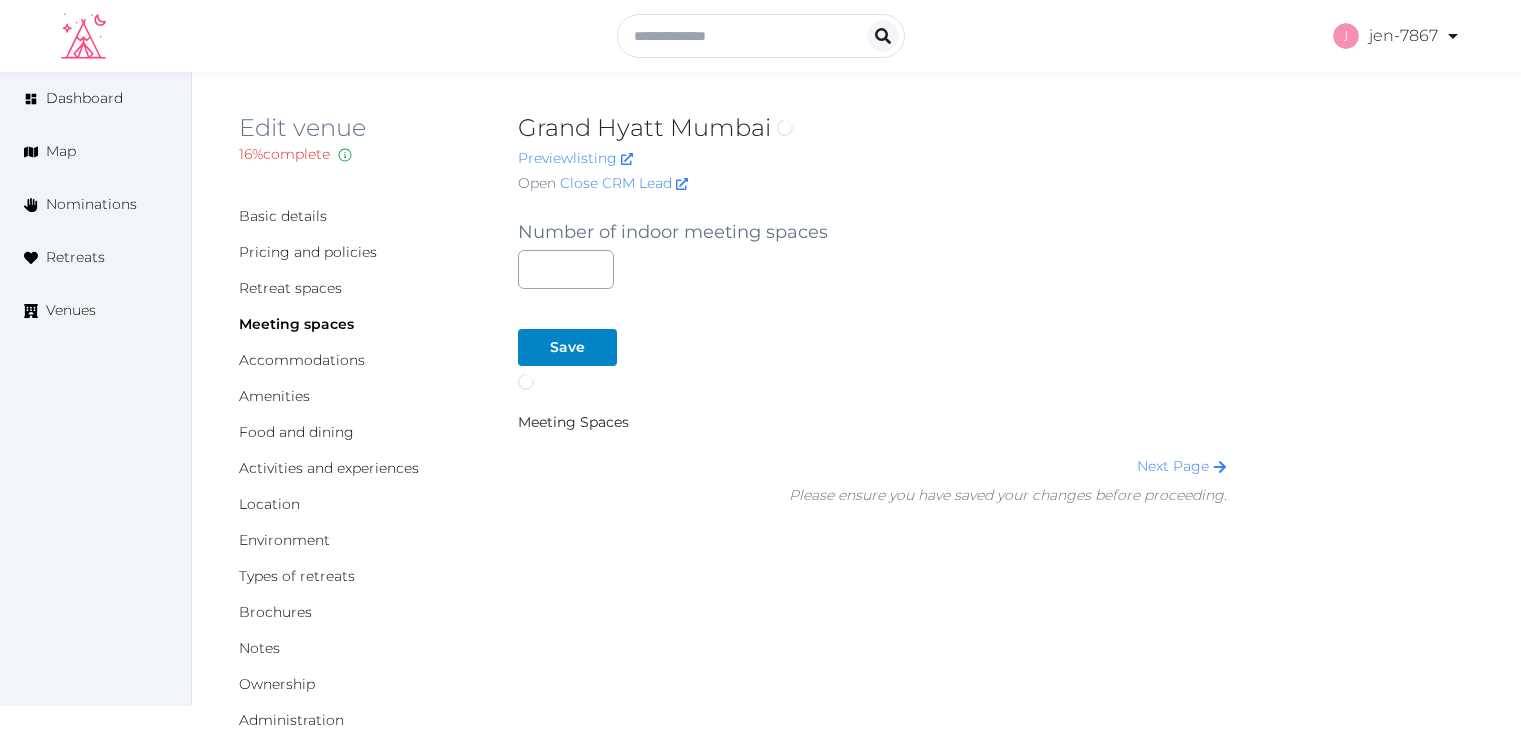 scroll, scrollTop: 0, scrollLeft: 0, axis: both 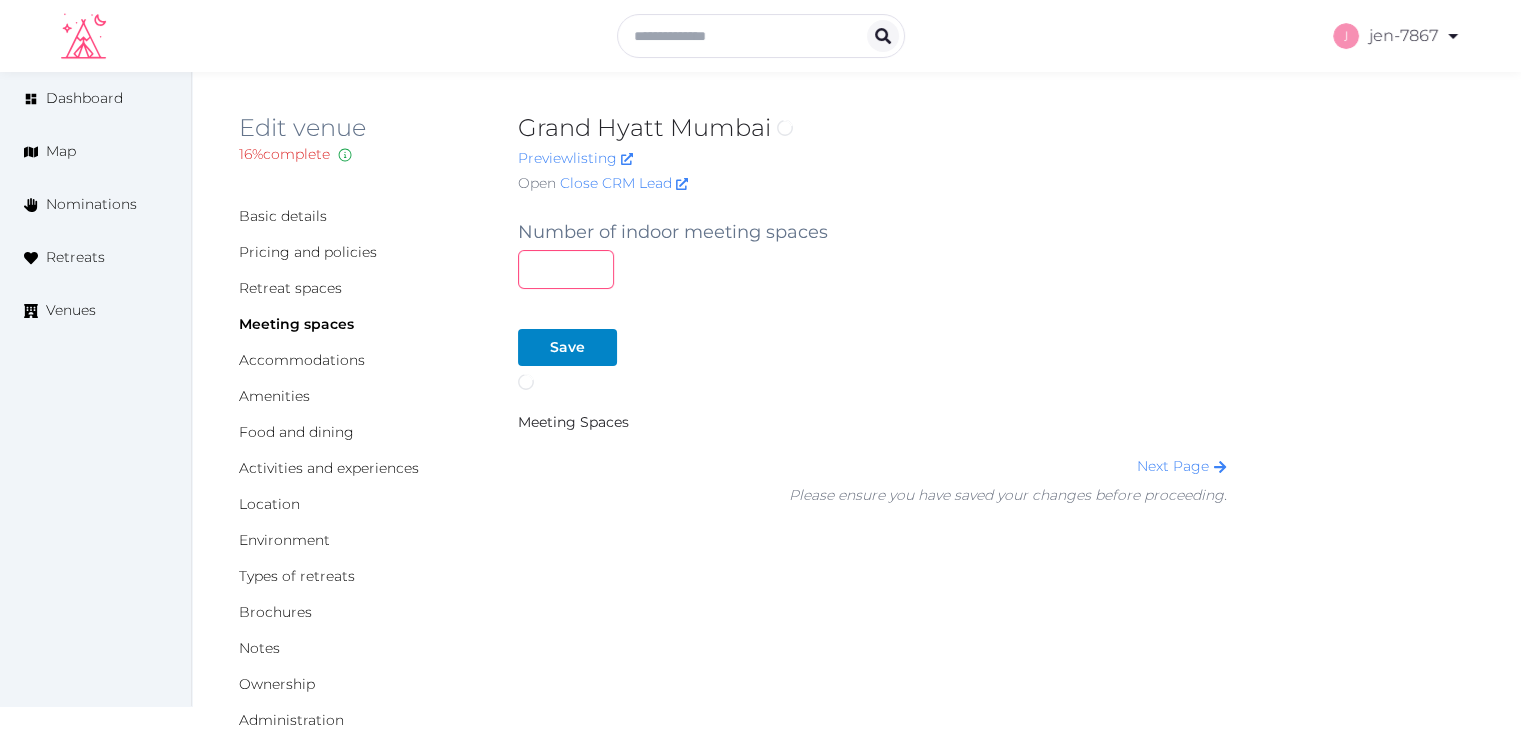 drag, startPoint x: 523, startPoint y: 269, endPoint x: 466, endPoint y: 270, distance: 57.00877 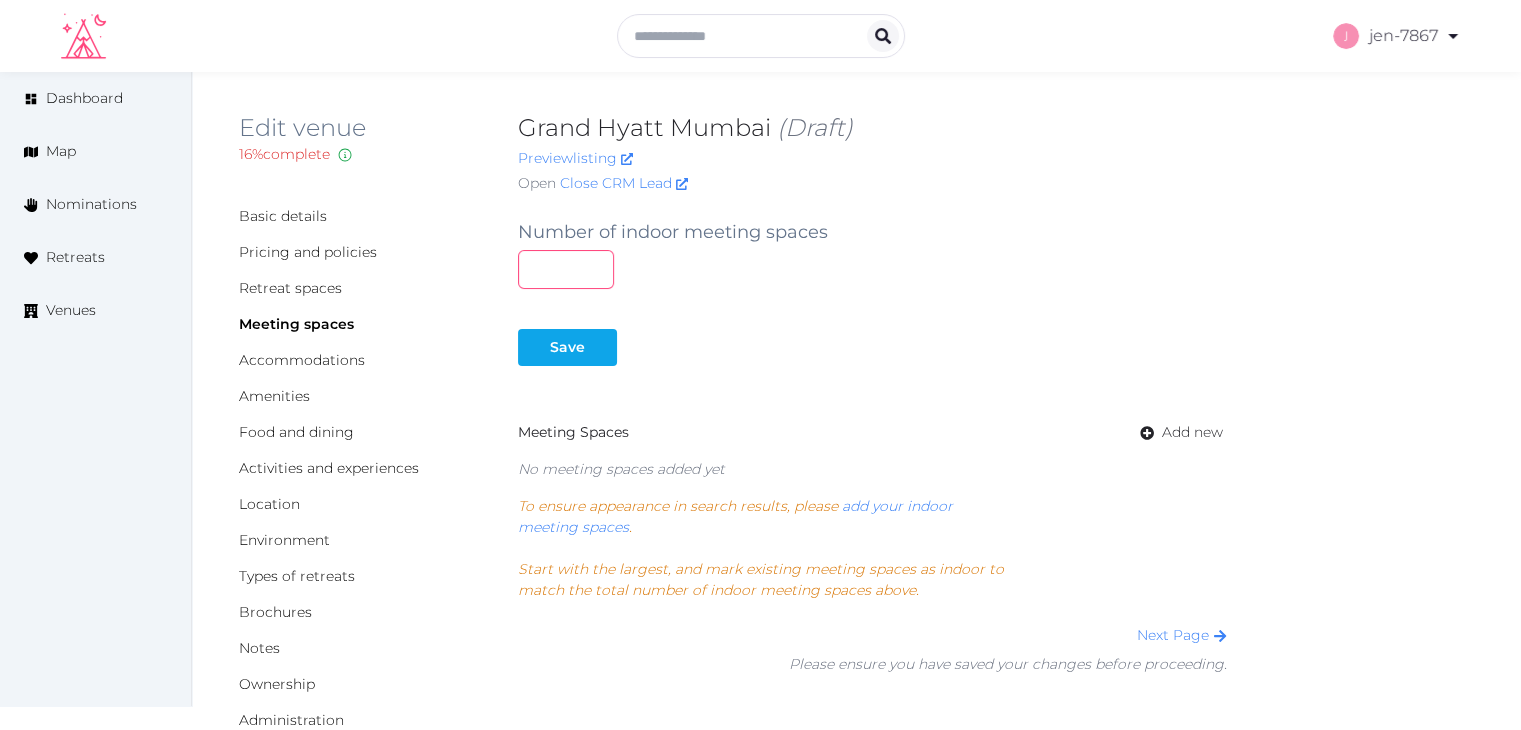 type on "**" 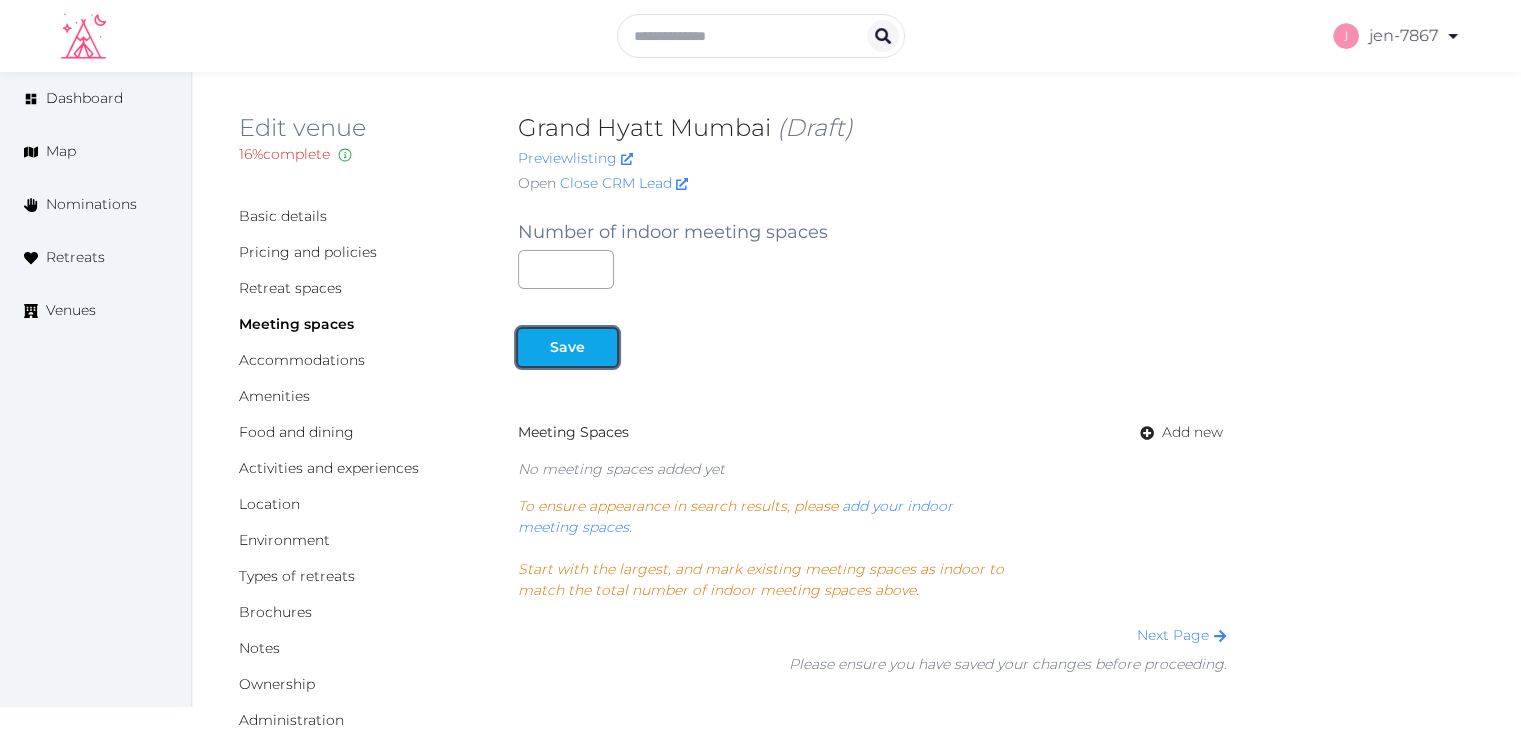 click at bounding box center [601, 347] 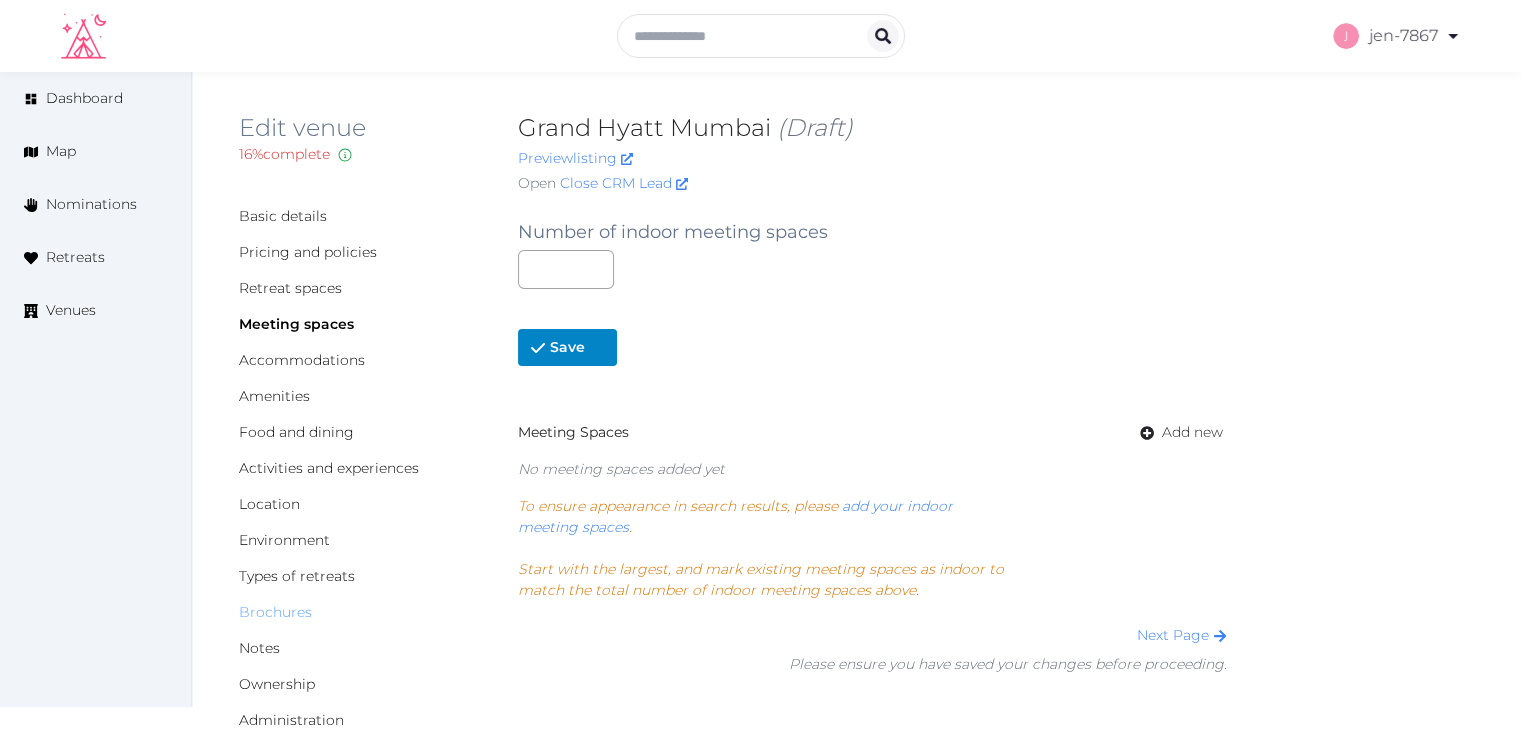 click on "Brochures" at bounding box center (275, 612) 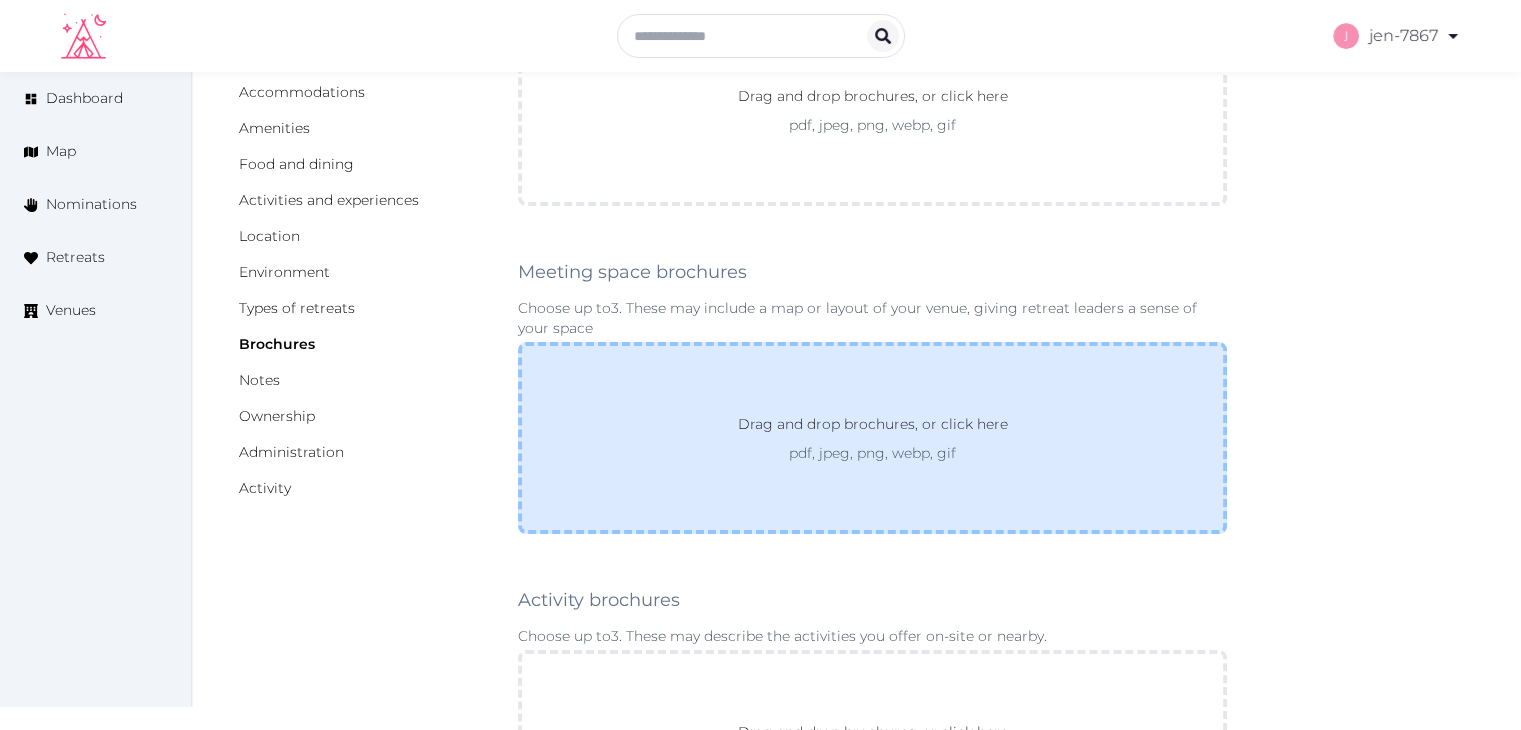 scroll, scrollTop: 300, scrollLeft: 0, axis: vertical 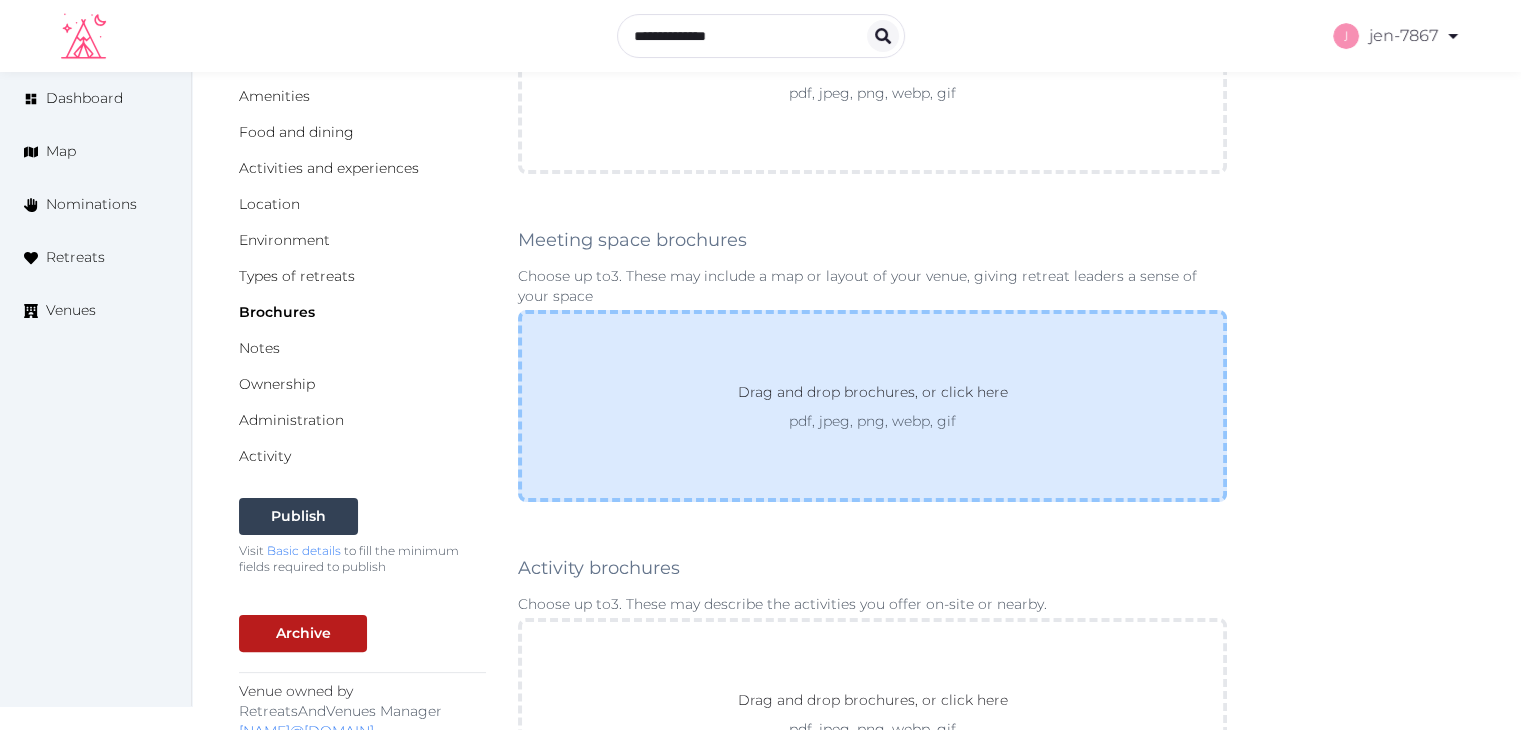 click on "Drag and drop brochures, or click here" at bounding box center [873, 396] 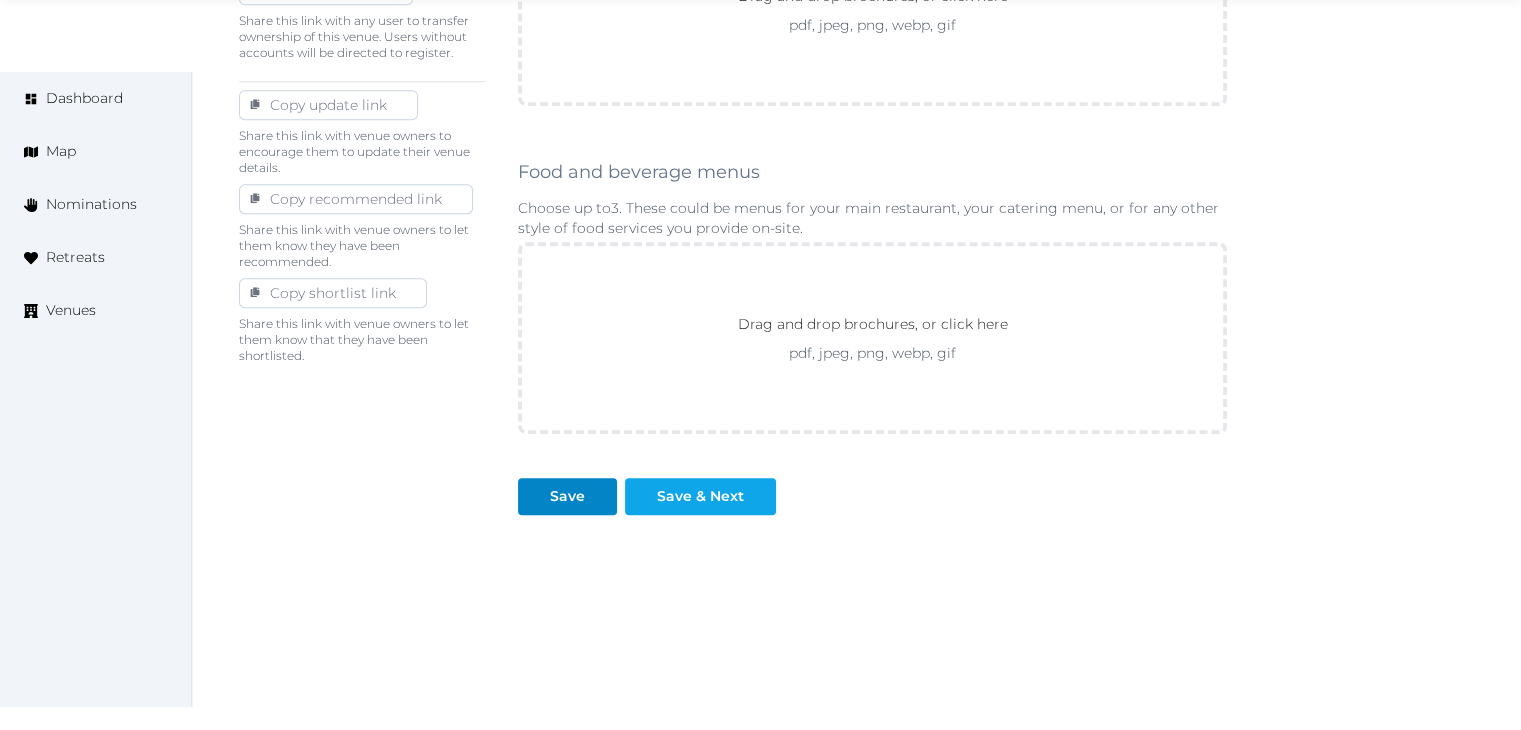 scroll, scrollTop: 1111, scrollLeft: 0, axis: vertical 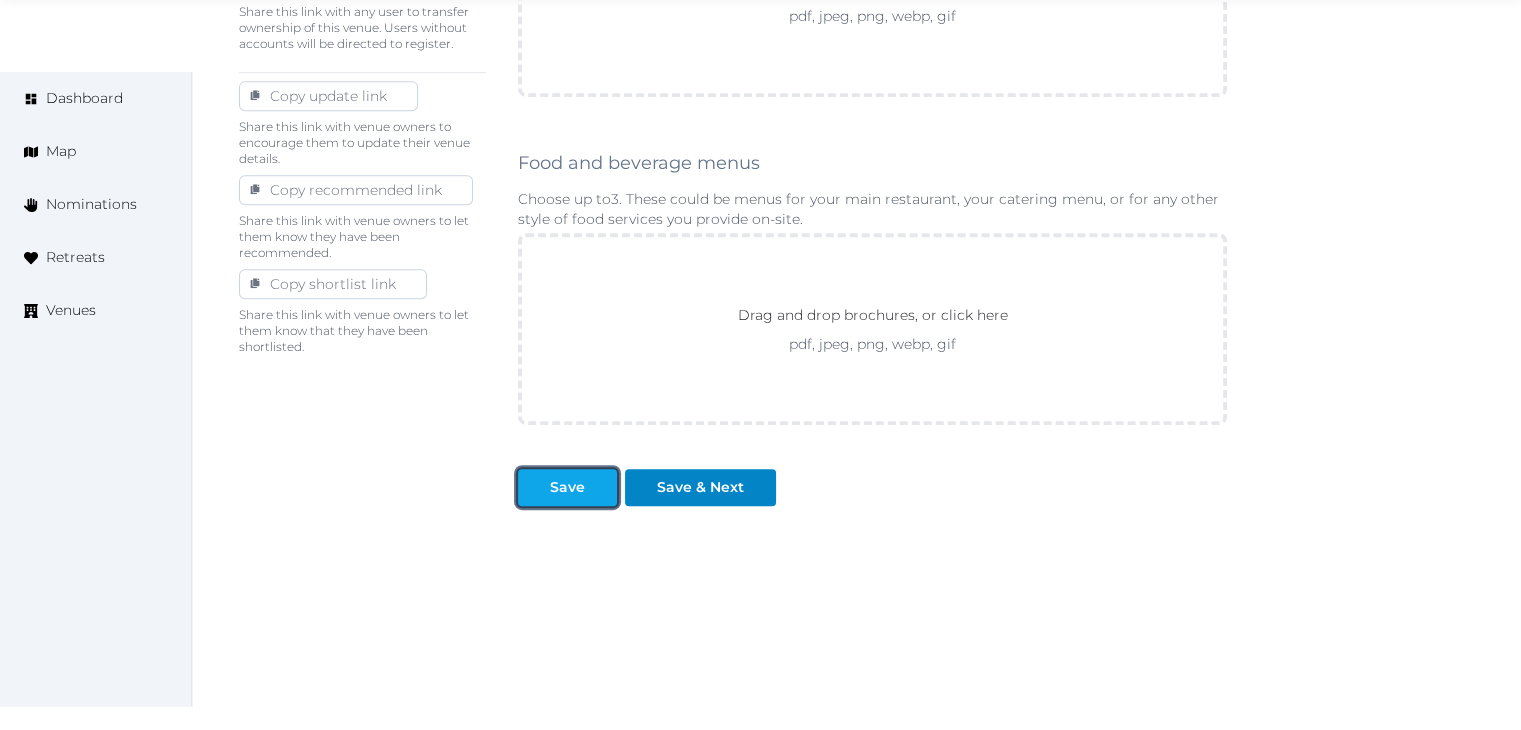 click at bounding box center (534, 487) 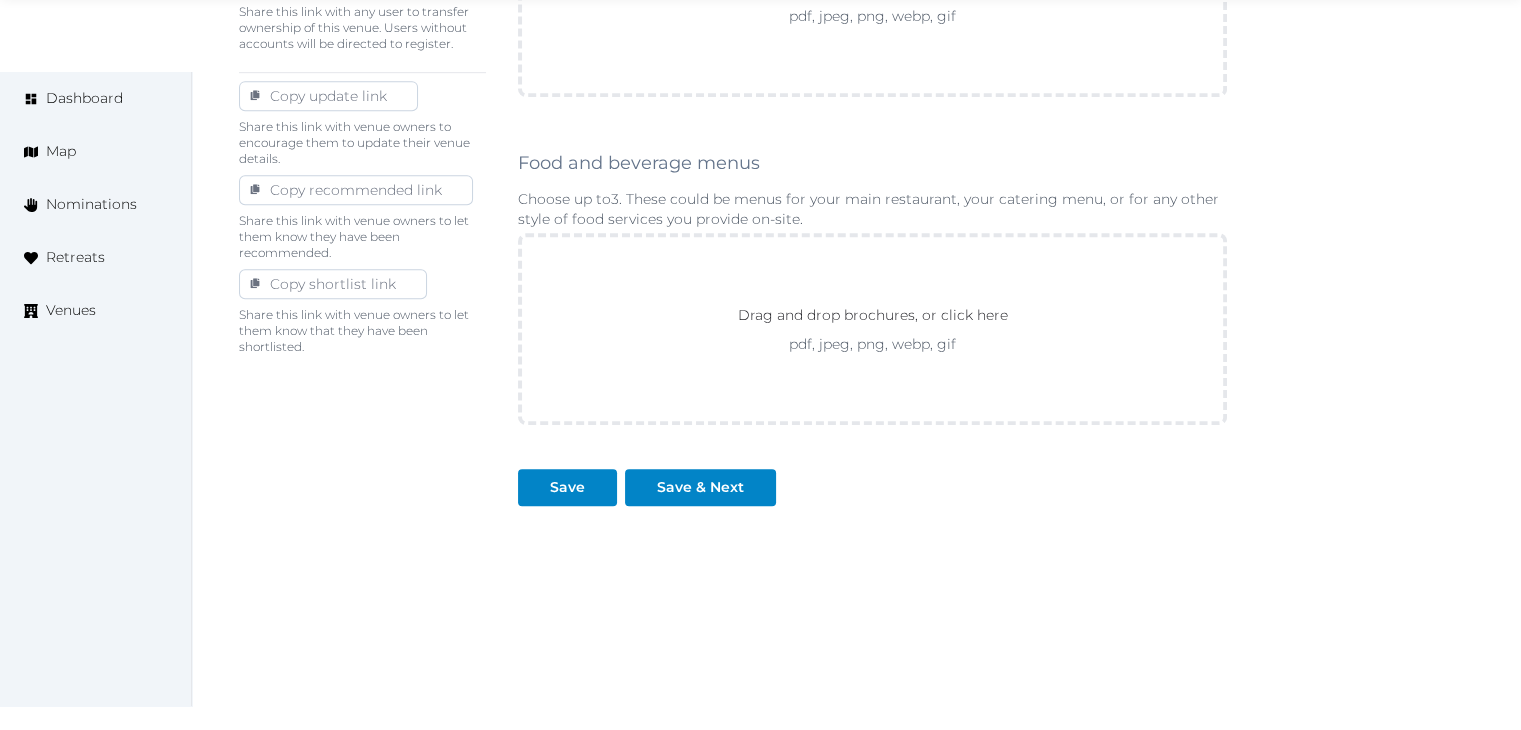 click on "Group brochures Also sometimes known as a meeting planner. Choose up to   3 . Drag and drop brochures, or click here pdf, jpeg, png, webp, gif
To pick up a draggable item, press the space bar.
While dragging, use the arrow keys to move the item.
Press space again to drop the item in its new position, or press escape to cancel.
Meeting space brochures Choose up to  3 . These may include a map or layout of your venue, giving retreat leaders a sense of your space Drag and drop brochures, or click here pdf, jpeg, png, webp, gif GrandHyattMumbaiCapacityChart.pdf
To pick up a draggable item, press the space bar.
While dragging, use the arrow keys to move the item.
Press space again to drop the item in its new position, or press escape to cancel.
Activity brochures Choose up to  3 . These may describe the activities you offer on-site or nearby. Drag and drop brochures, or click here pdf, jpeg, png, webp, gif Food and beverage menus Choose up to  3 pdf, jpeg, png, webp, gif Save" at bounding box center [872, -106] 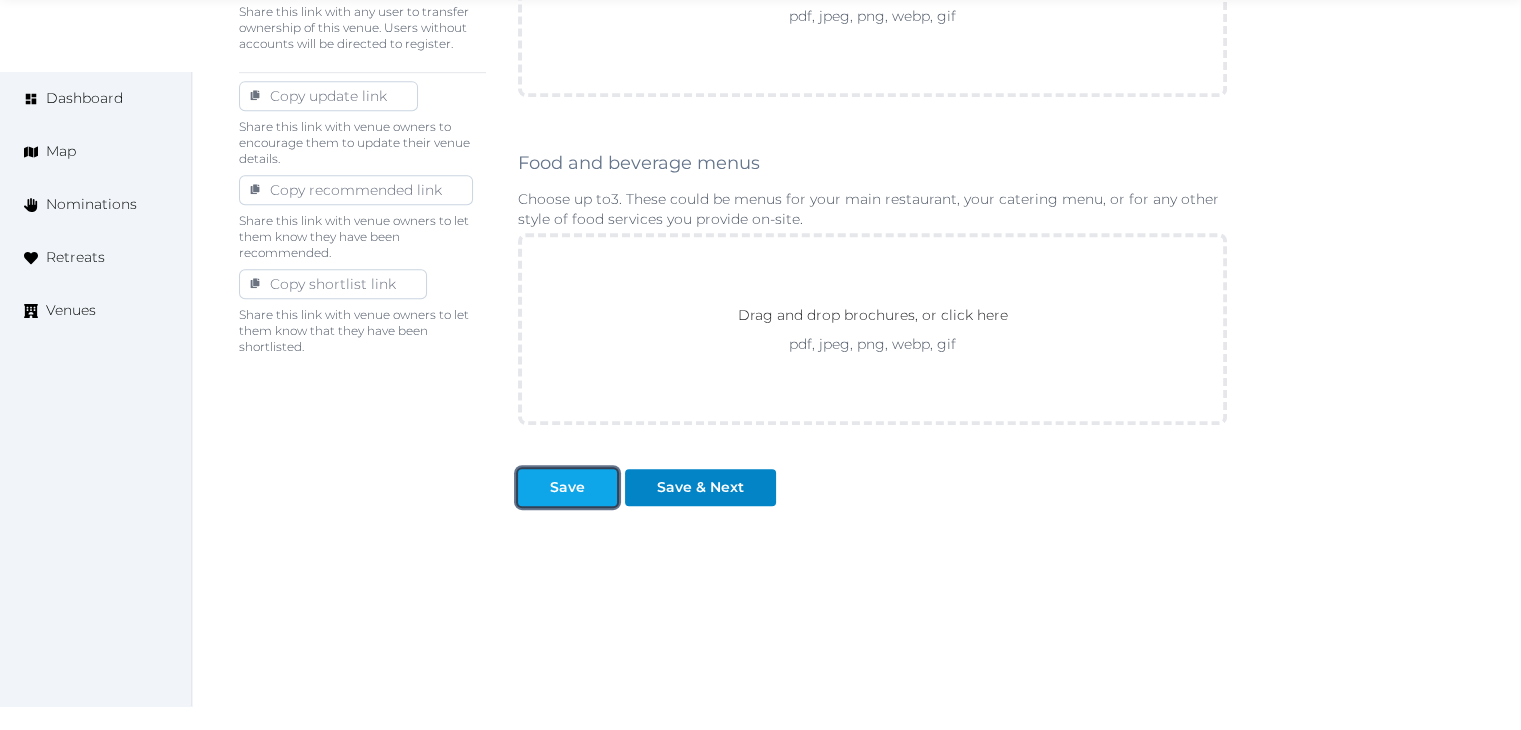 click on "Save" at bounding box center (567, 487) 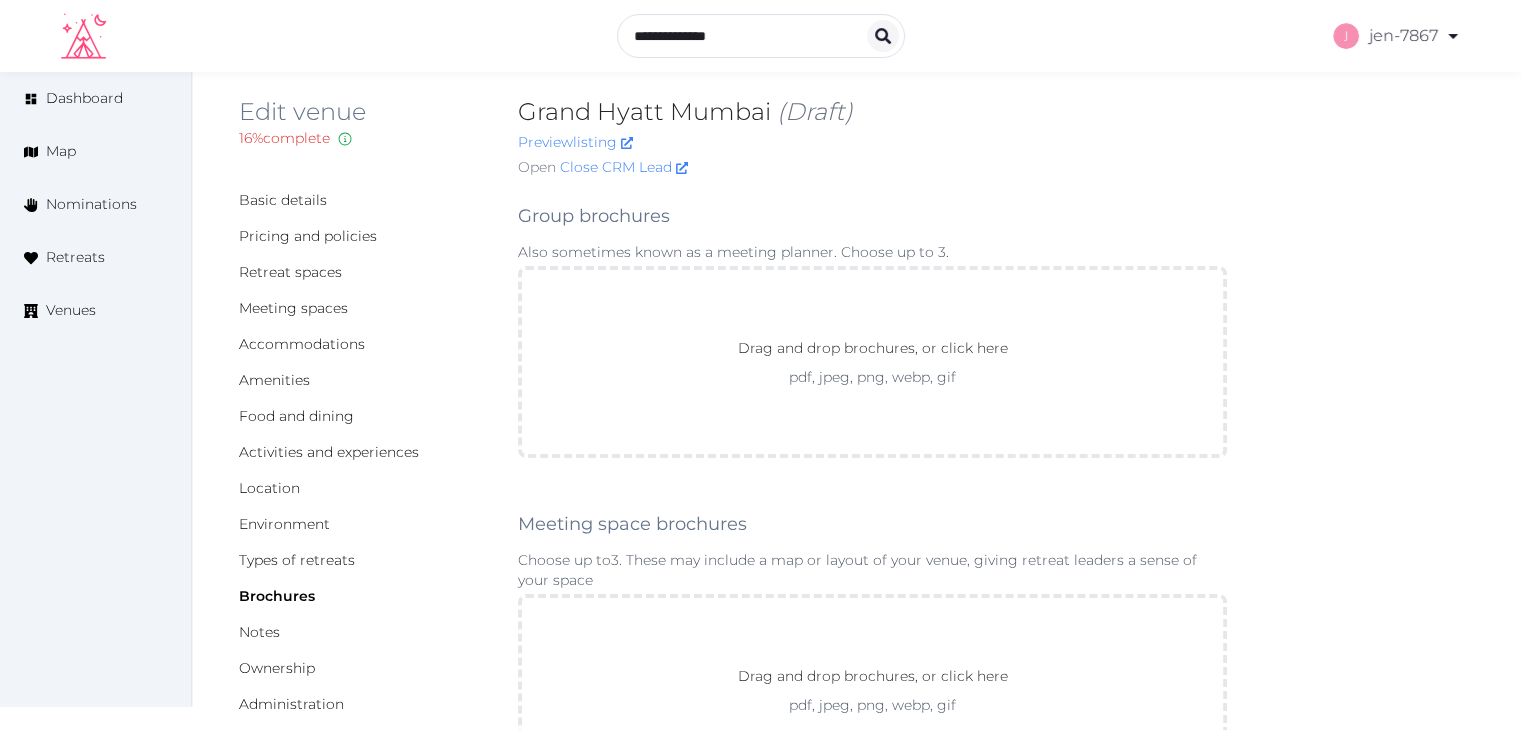 scroll, scrollTop: 0, scrollLeft: 0, axis: both 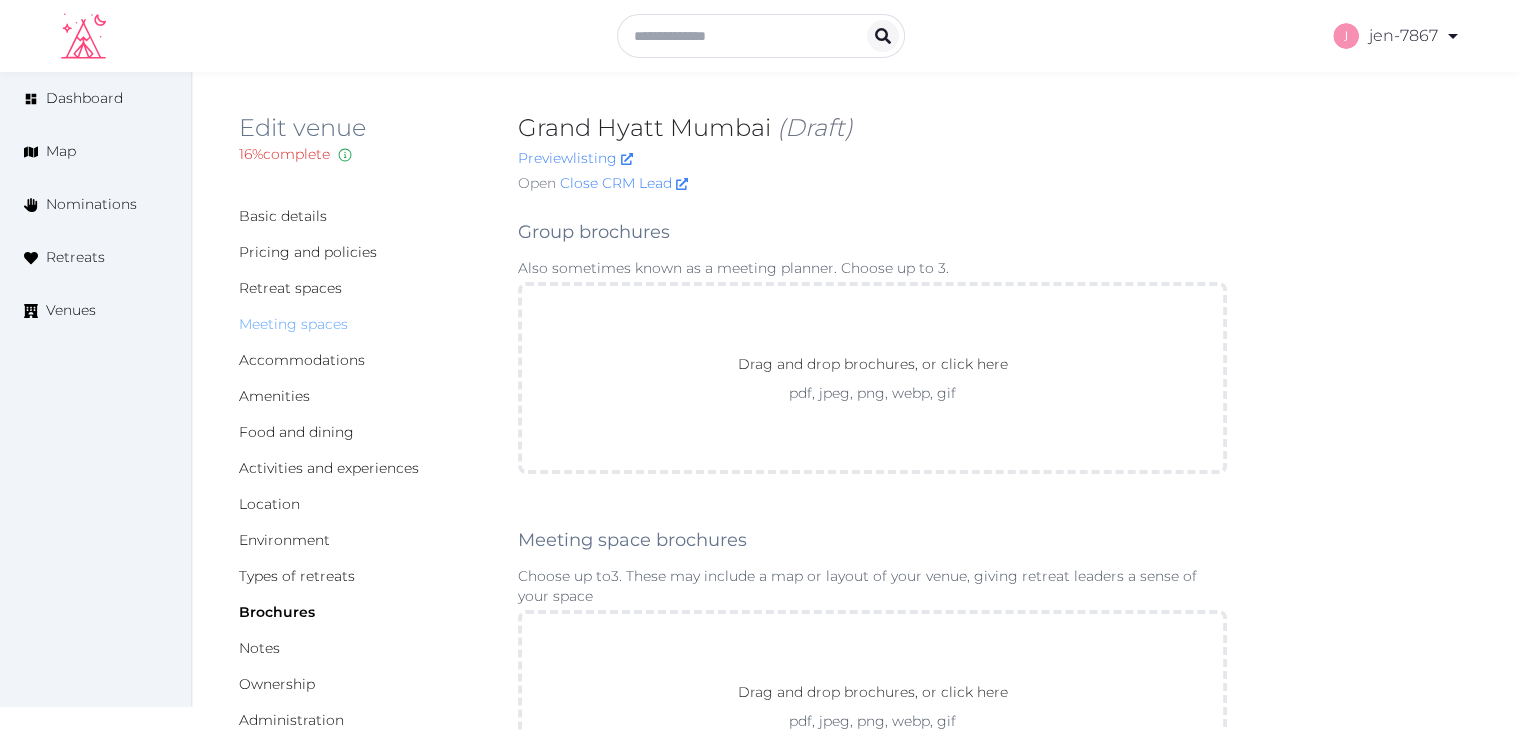 click on "Meeting spaces" at bounding box center [293, 324] 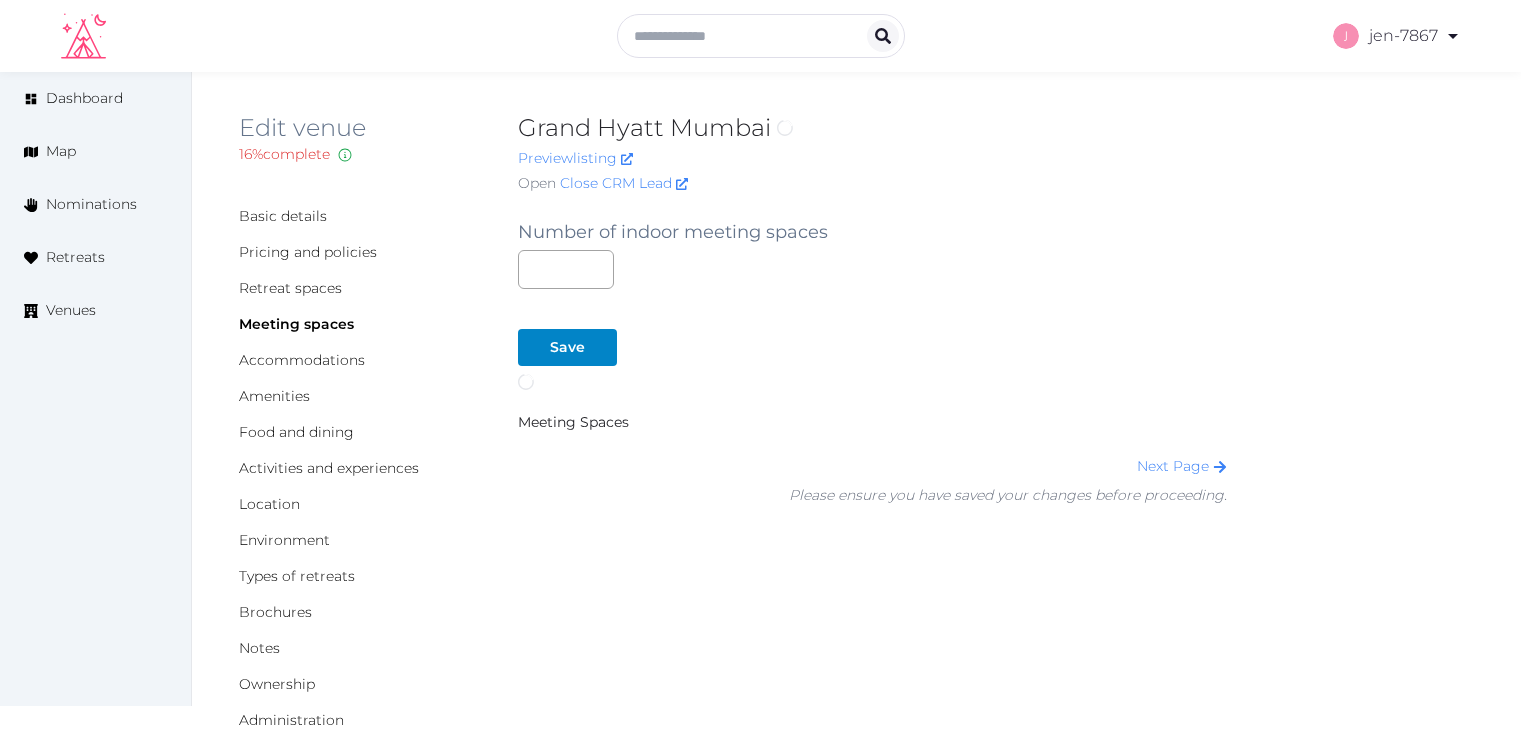 scroll, scrollTop: 0, scrollLeft: 0, axis: both 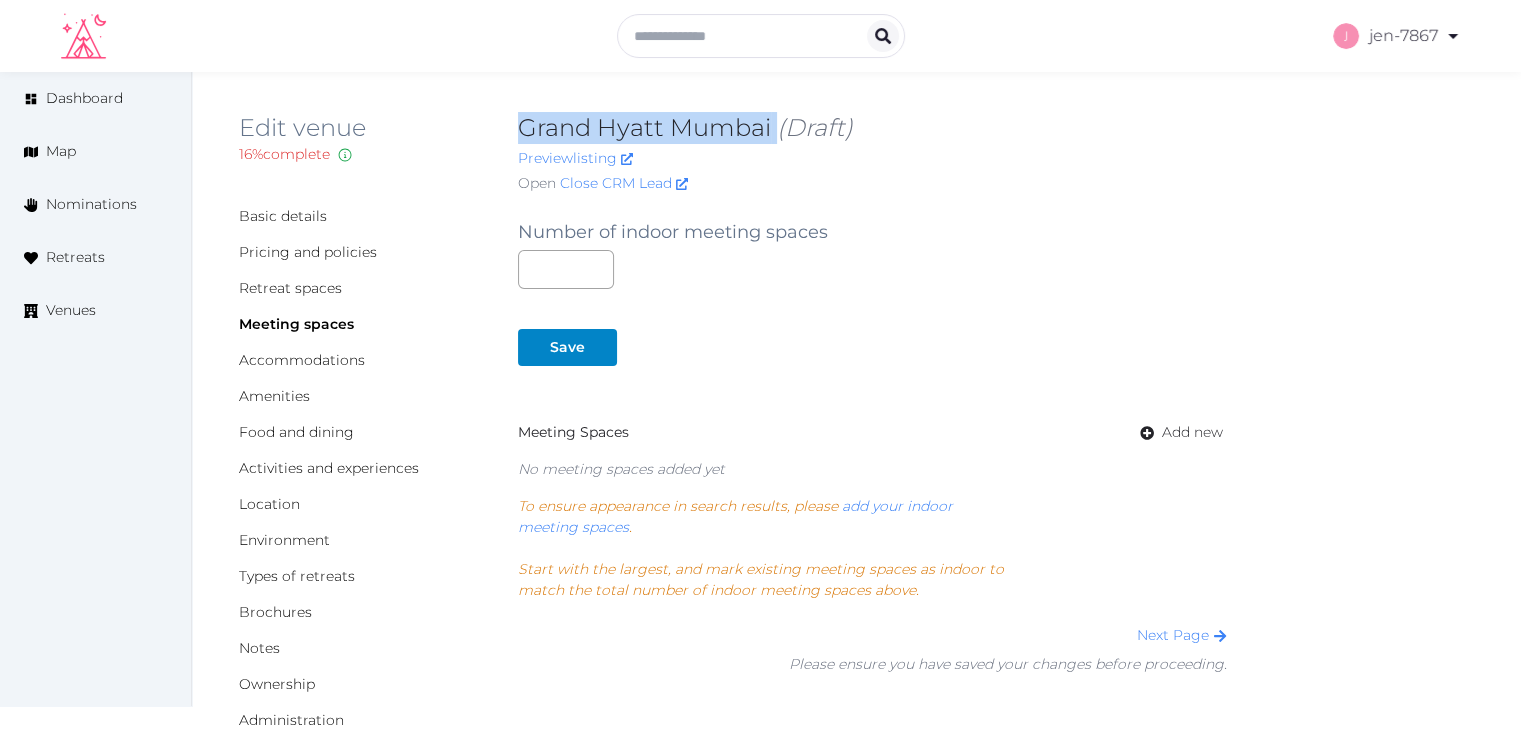 drag, startPoint x: 774, startPoint y: 117, endPoint x: 516, endPoint y: 123, distance: 258.06976 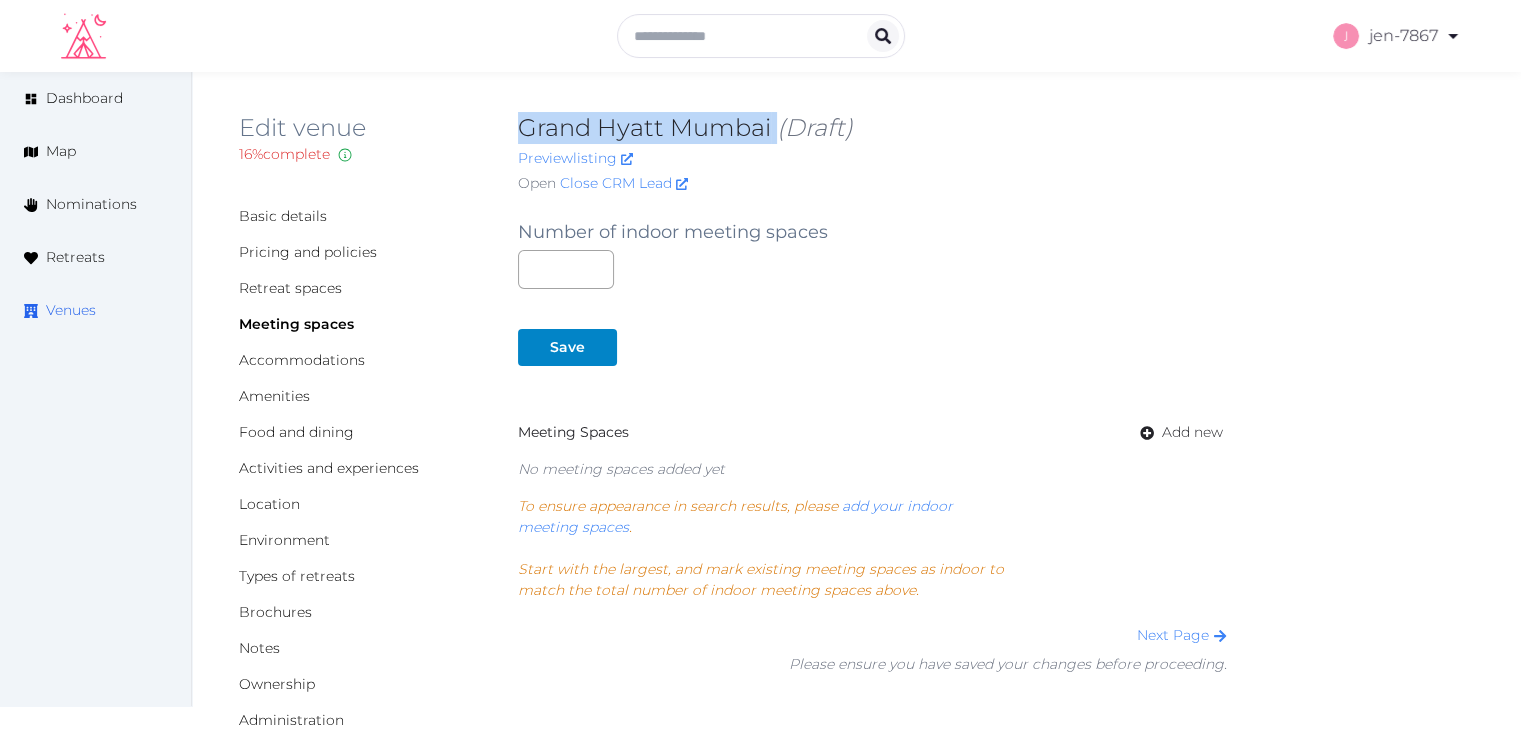 click on "Venues" at bounding box center [71, 310] 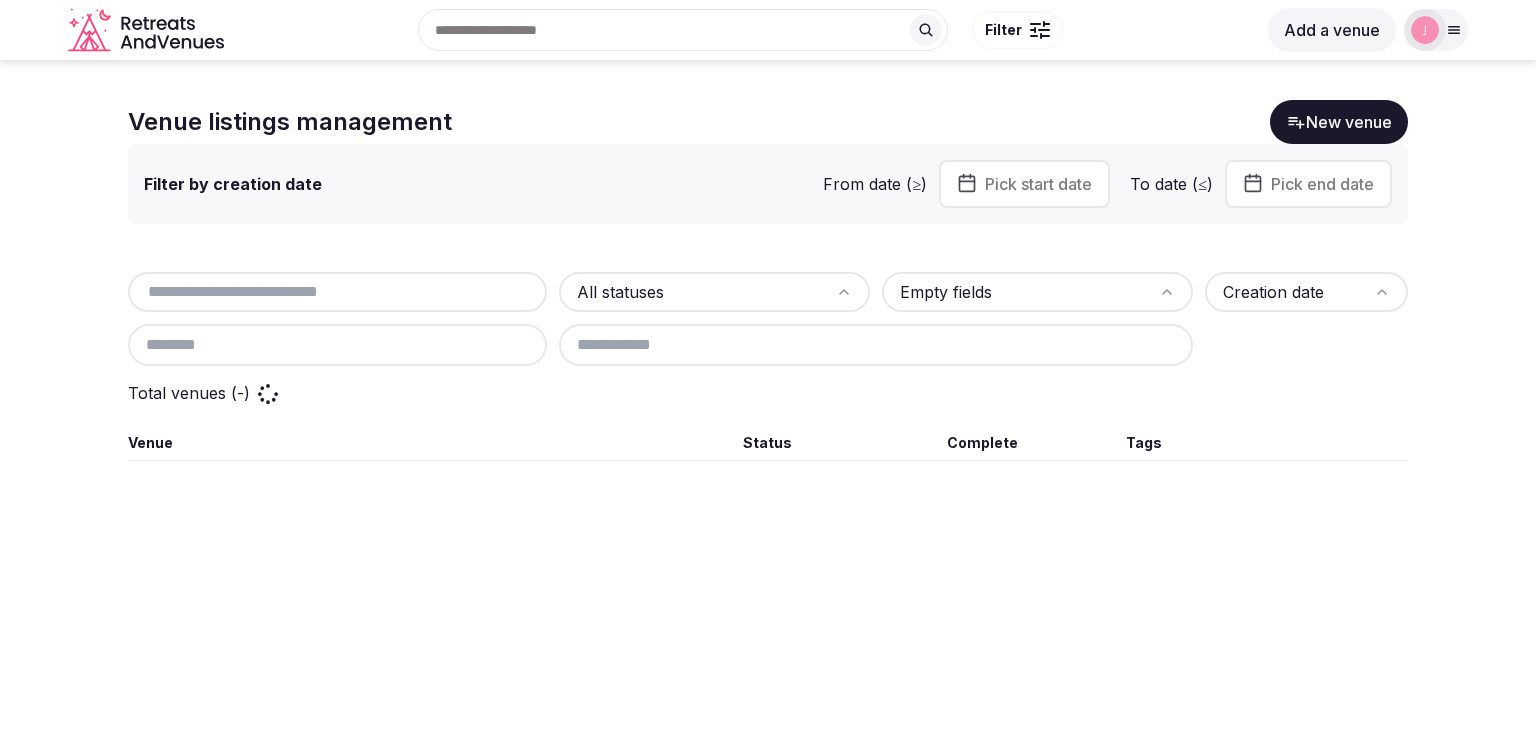 scroll, scrollTop: 0, scrollLeft: 0, axis: both 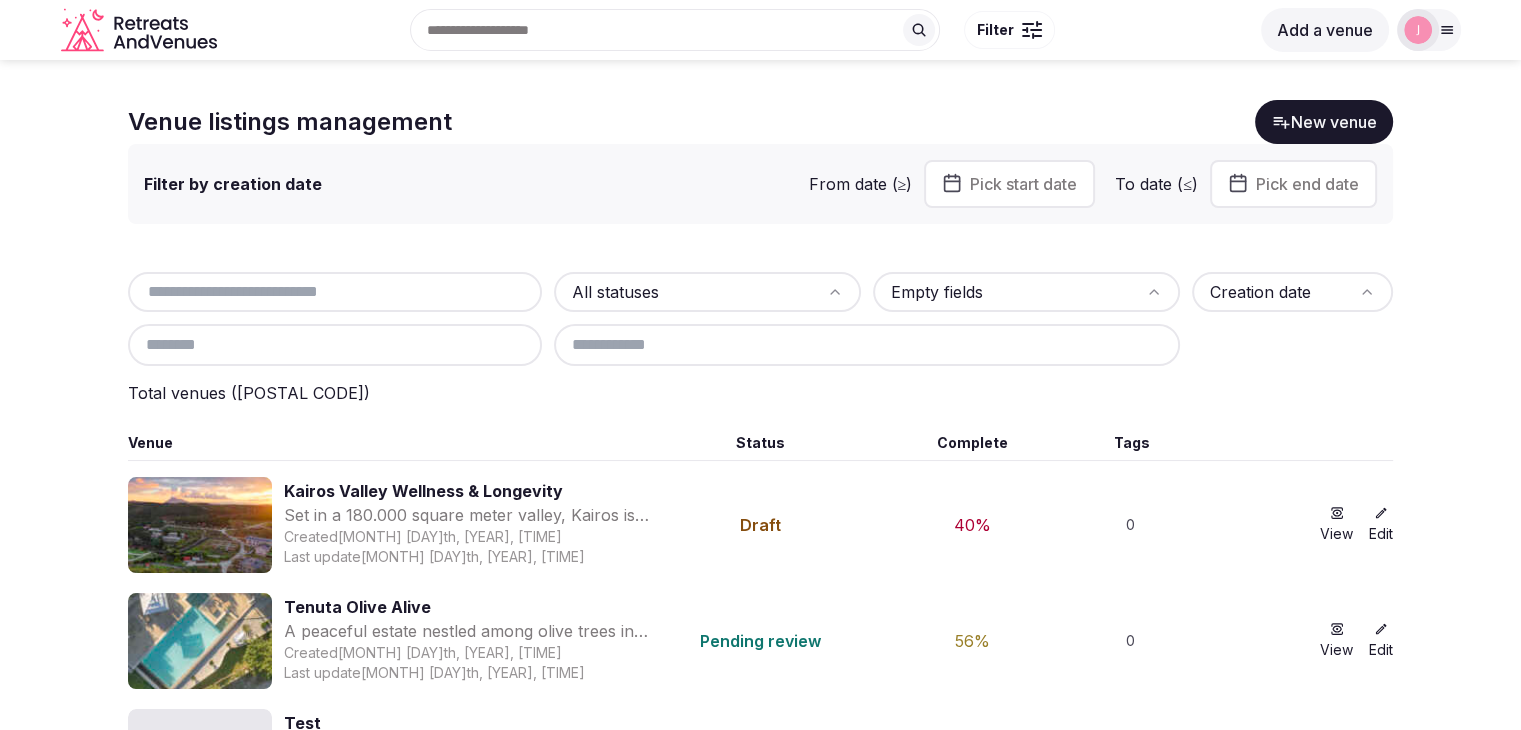 click at bounding box center (335, 292) 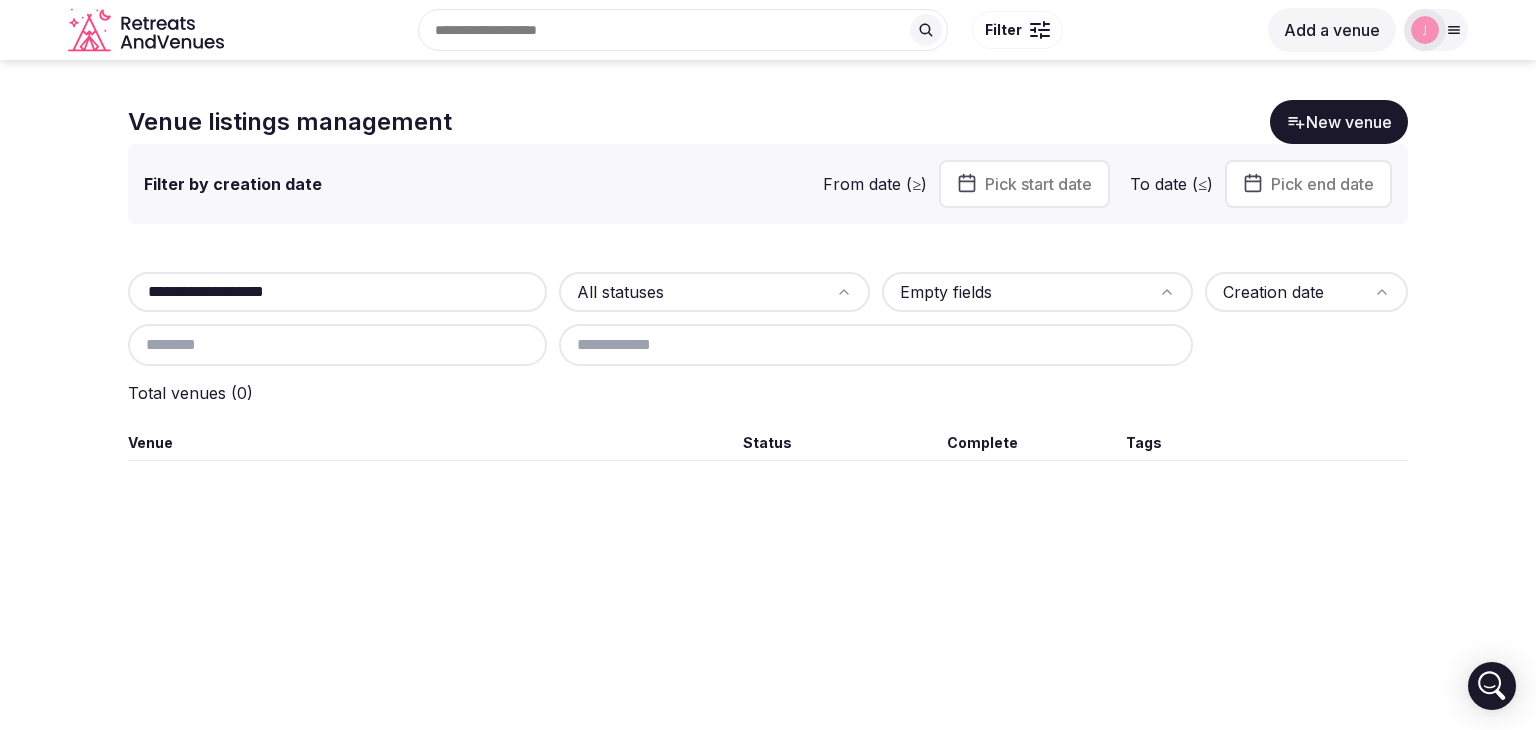 drag, startPoint x: 336, startPoint y: 286, endPoint x: 0, endPoint y: 285, distance: 336.0015 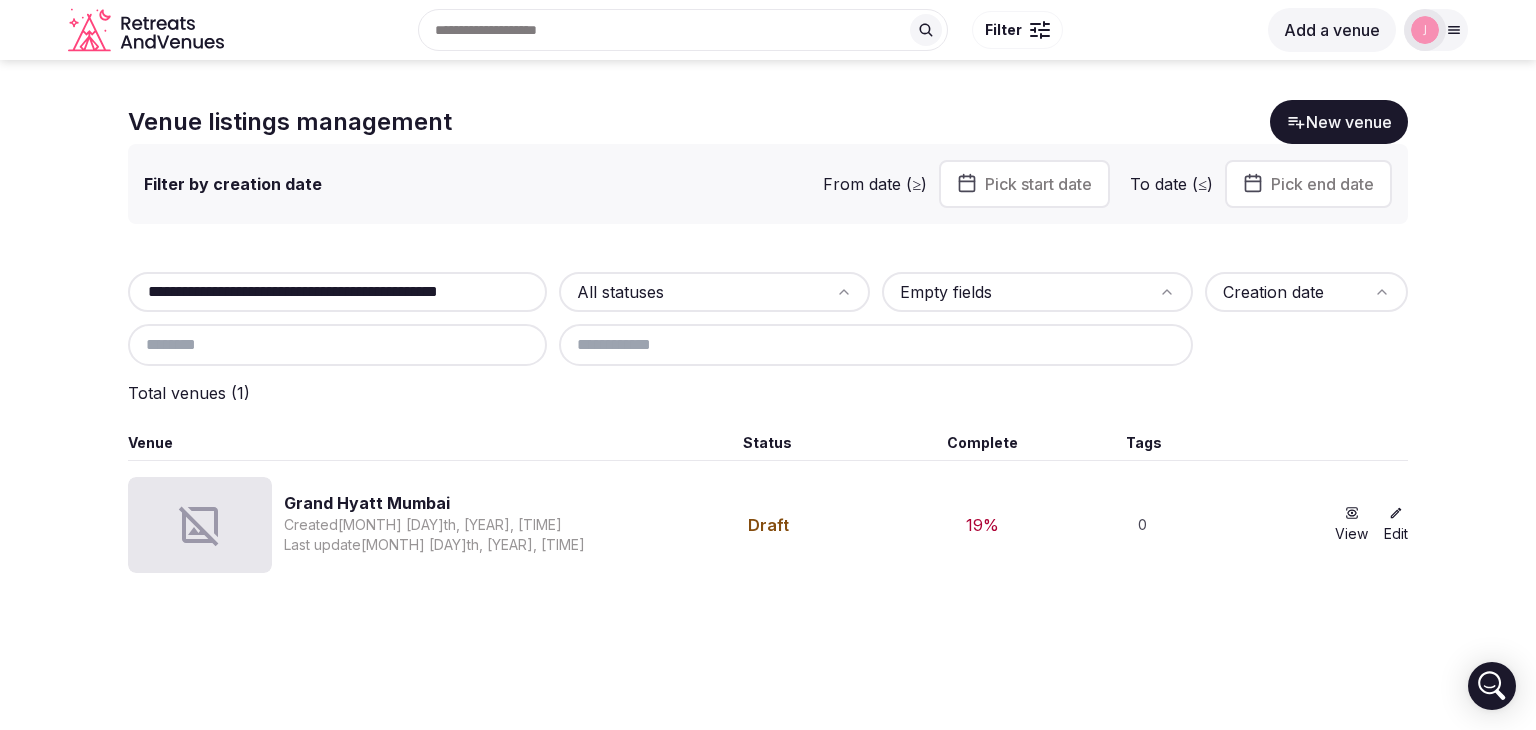scroll, scrollTop: 0, scrollLeft: 0, axis: both 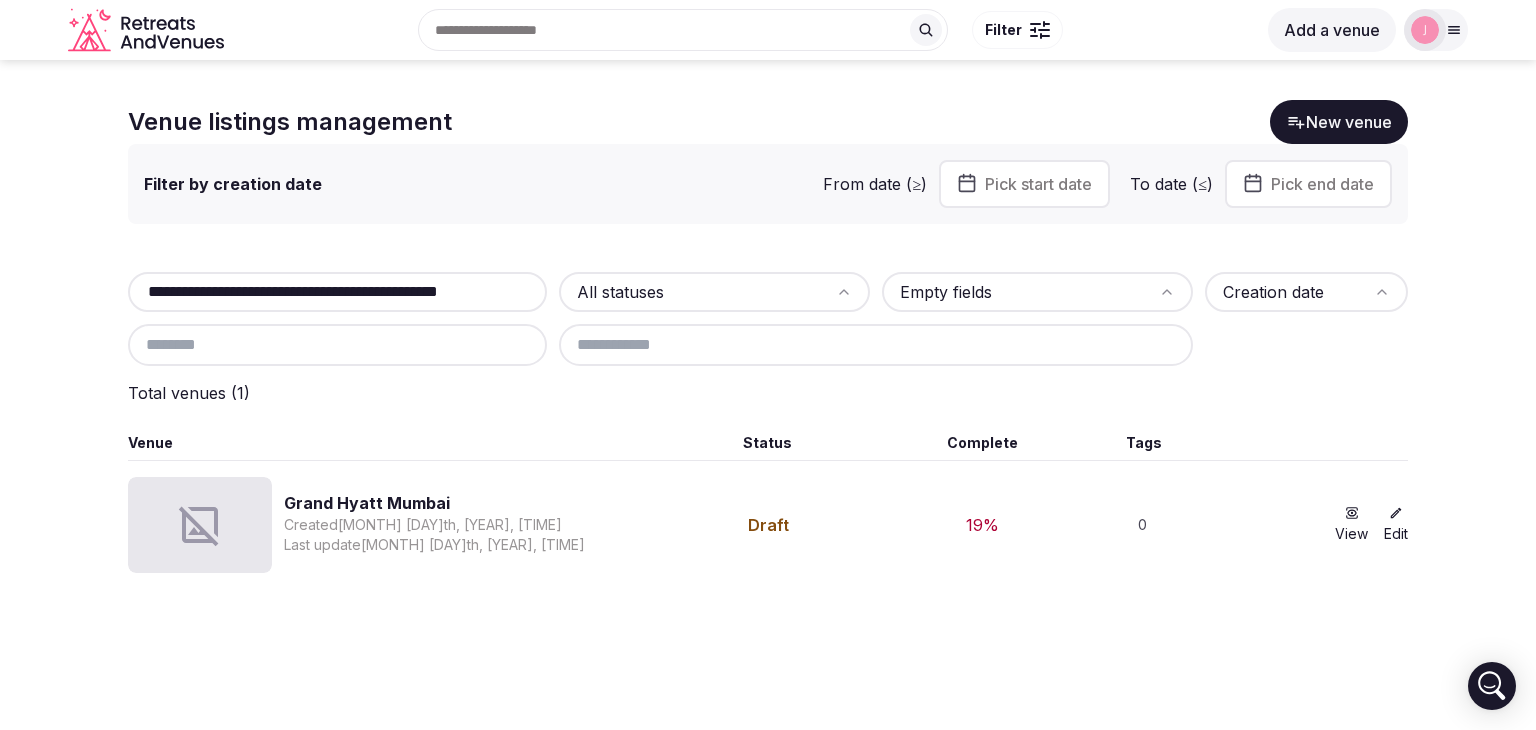 click on "**********" at bounding box center [337, 292] 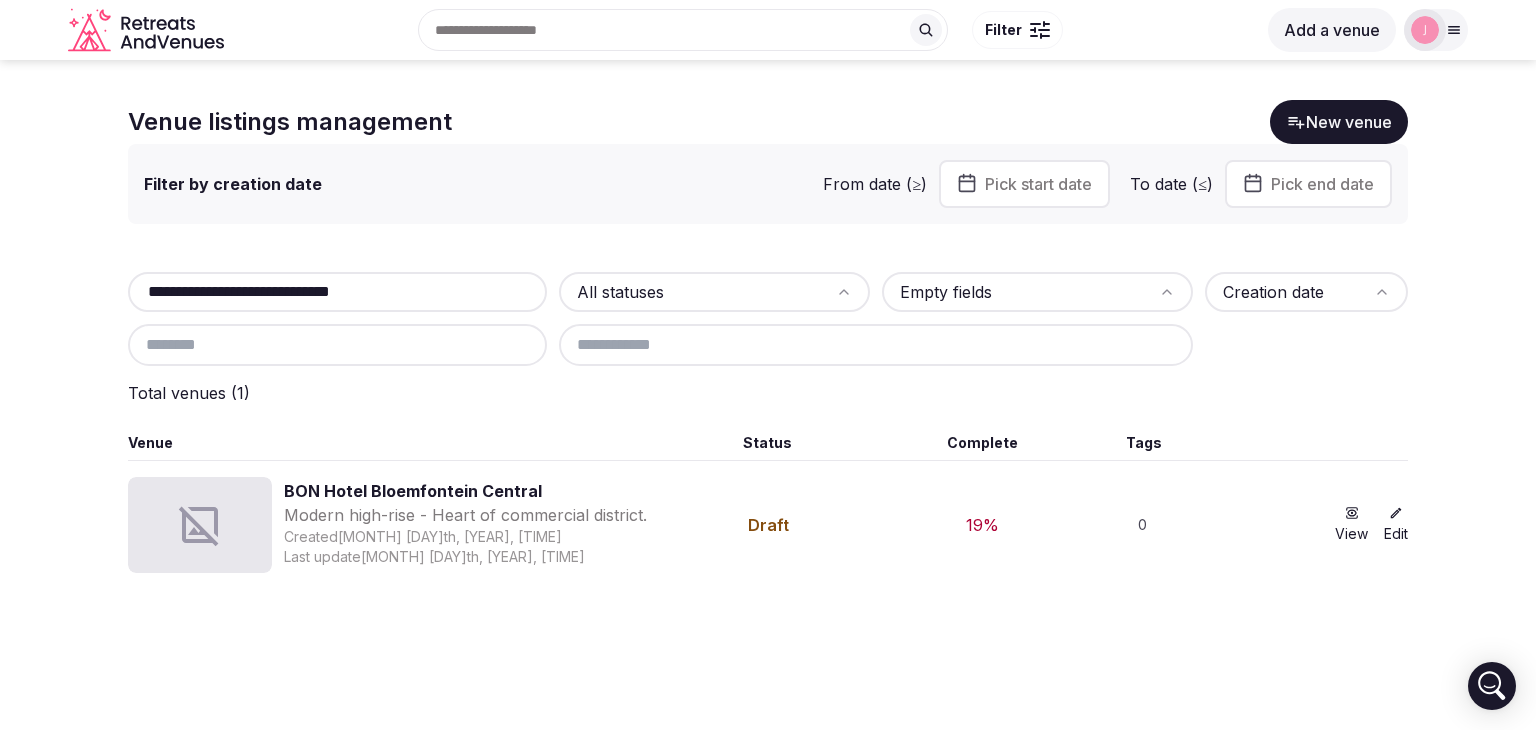 type on "**********" 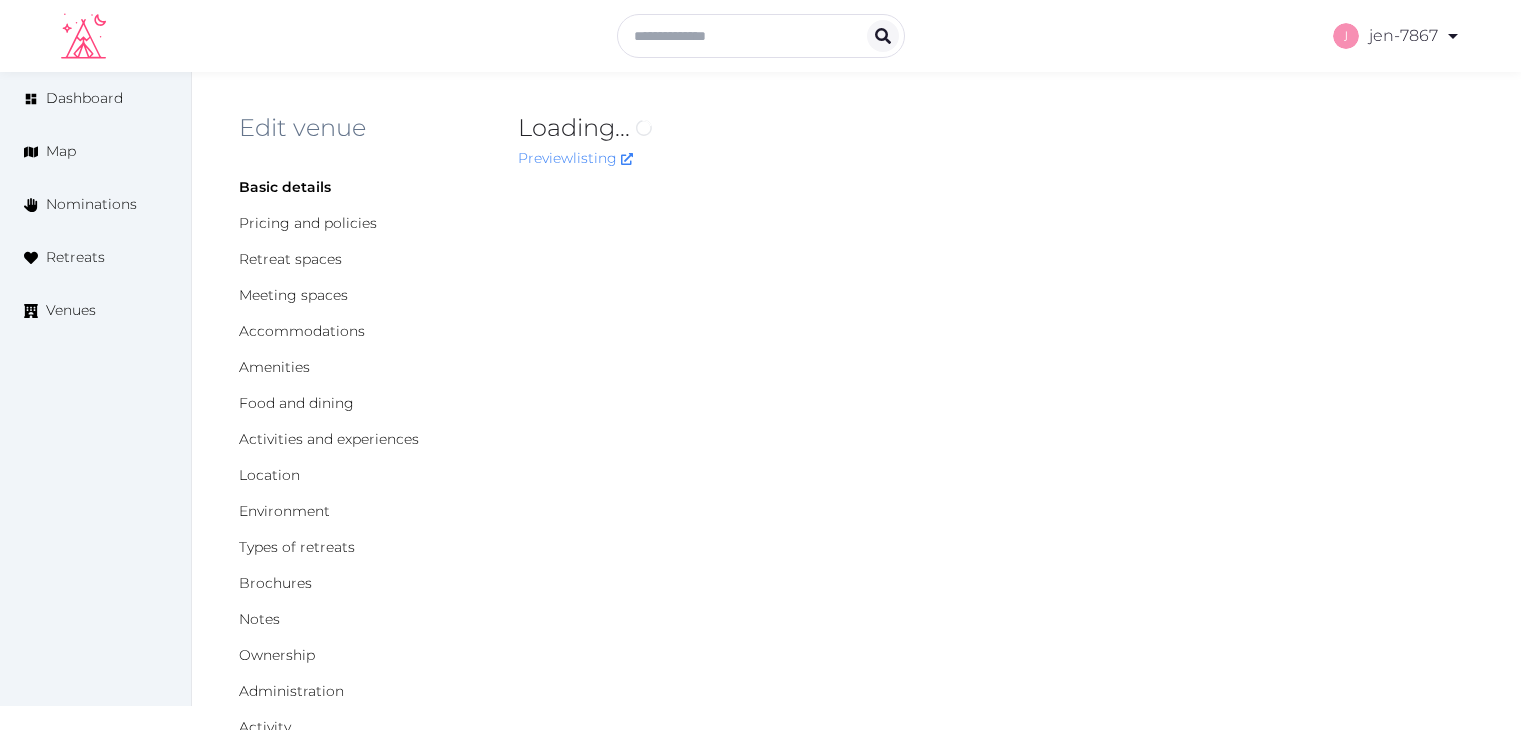 scroll, scrollTop: 0, scrollLeft: 0, axis: both 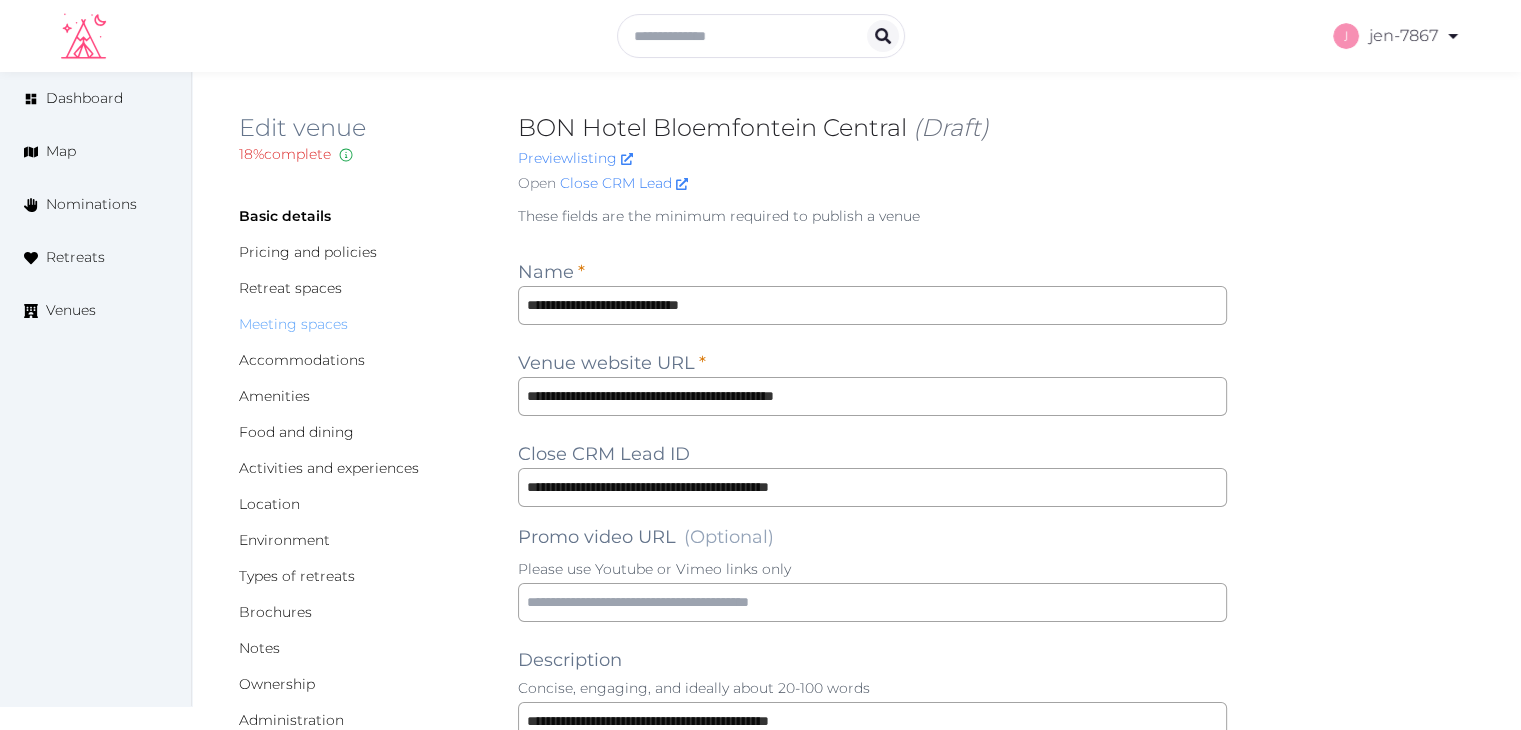 click on "Meeting spaces" at bounding box center [293, 324] 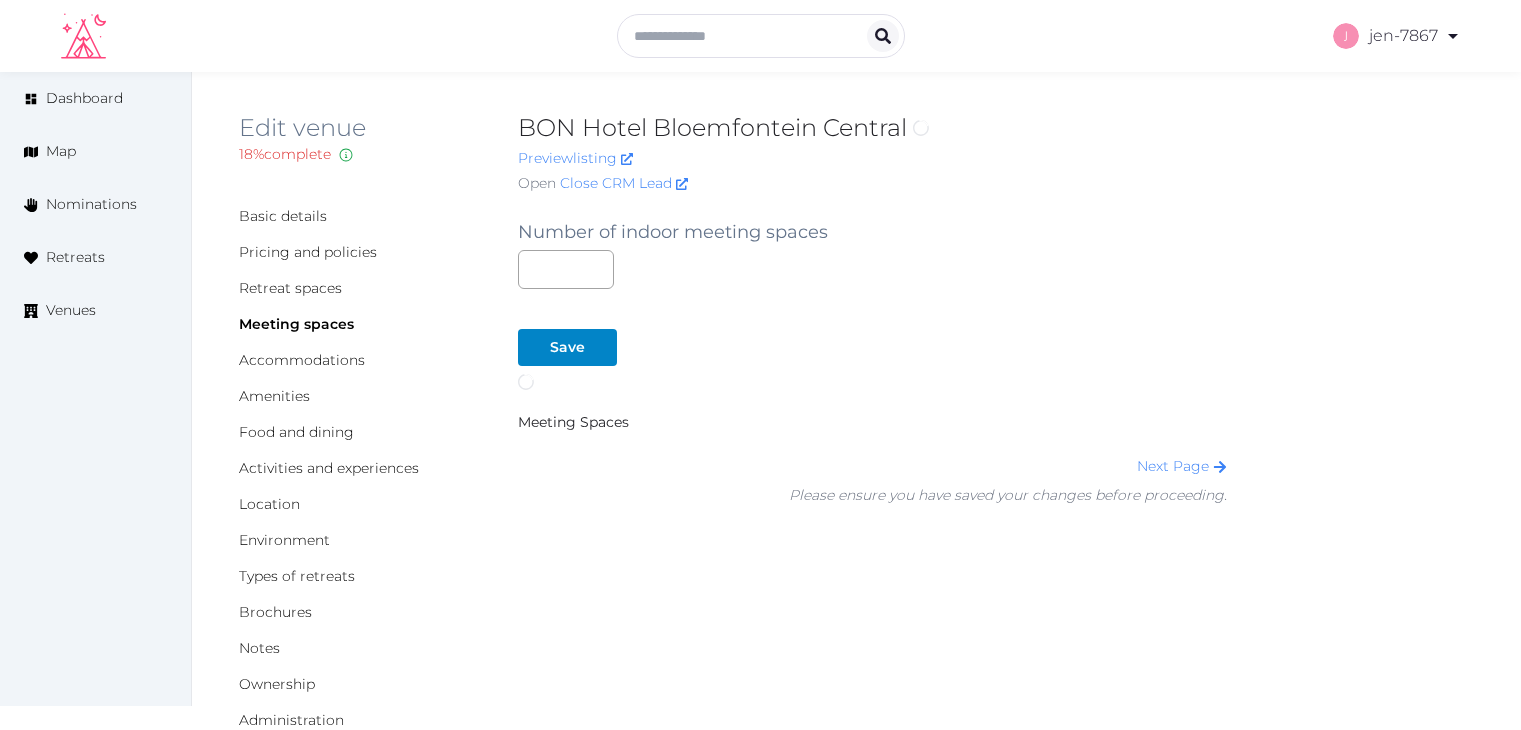 scroll, scrollTop: 0, scrollLeft: 0, axis: both 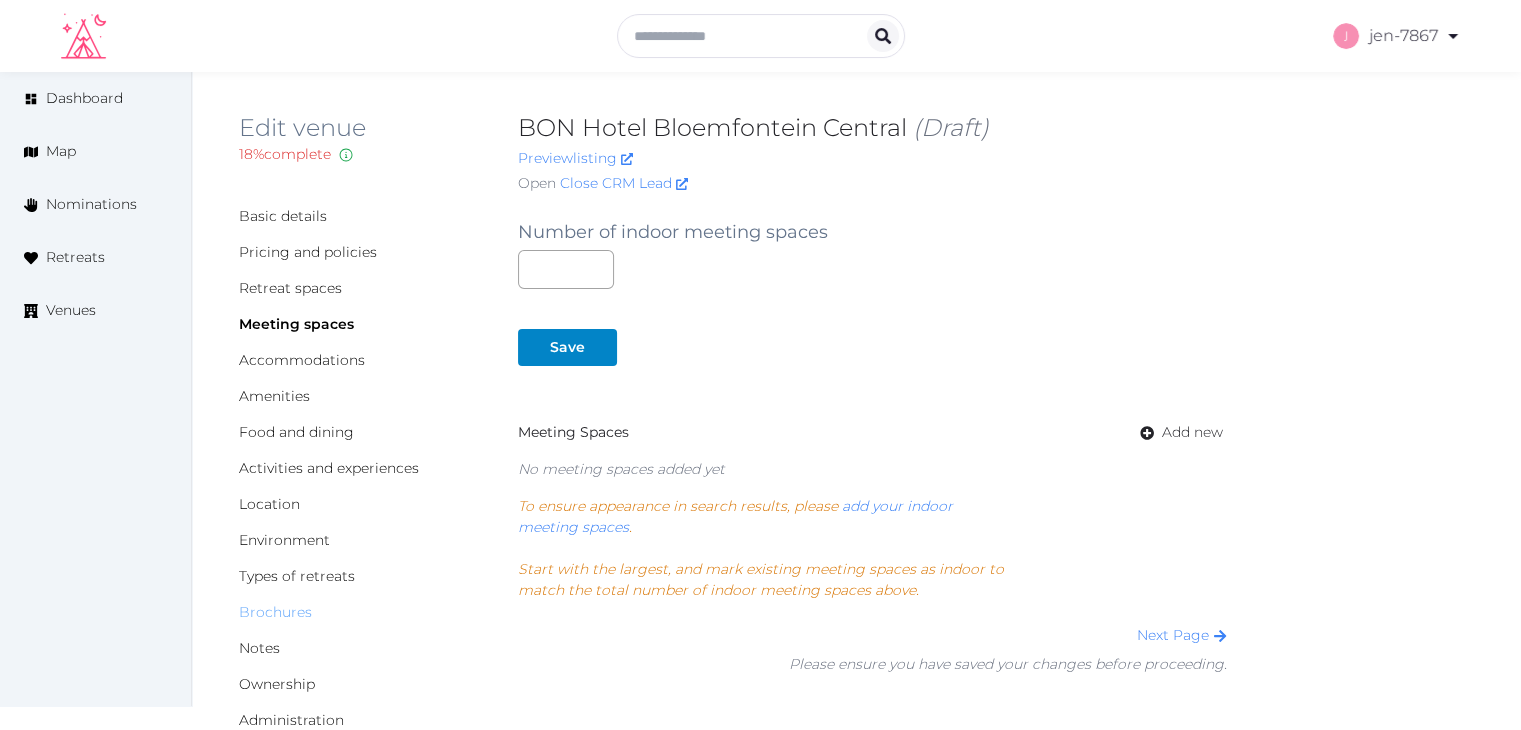 click on "Brochures" at bounding box center [275, 612] 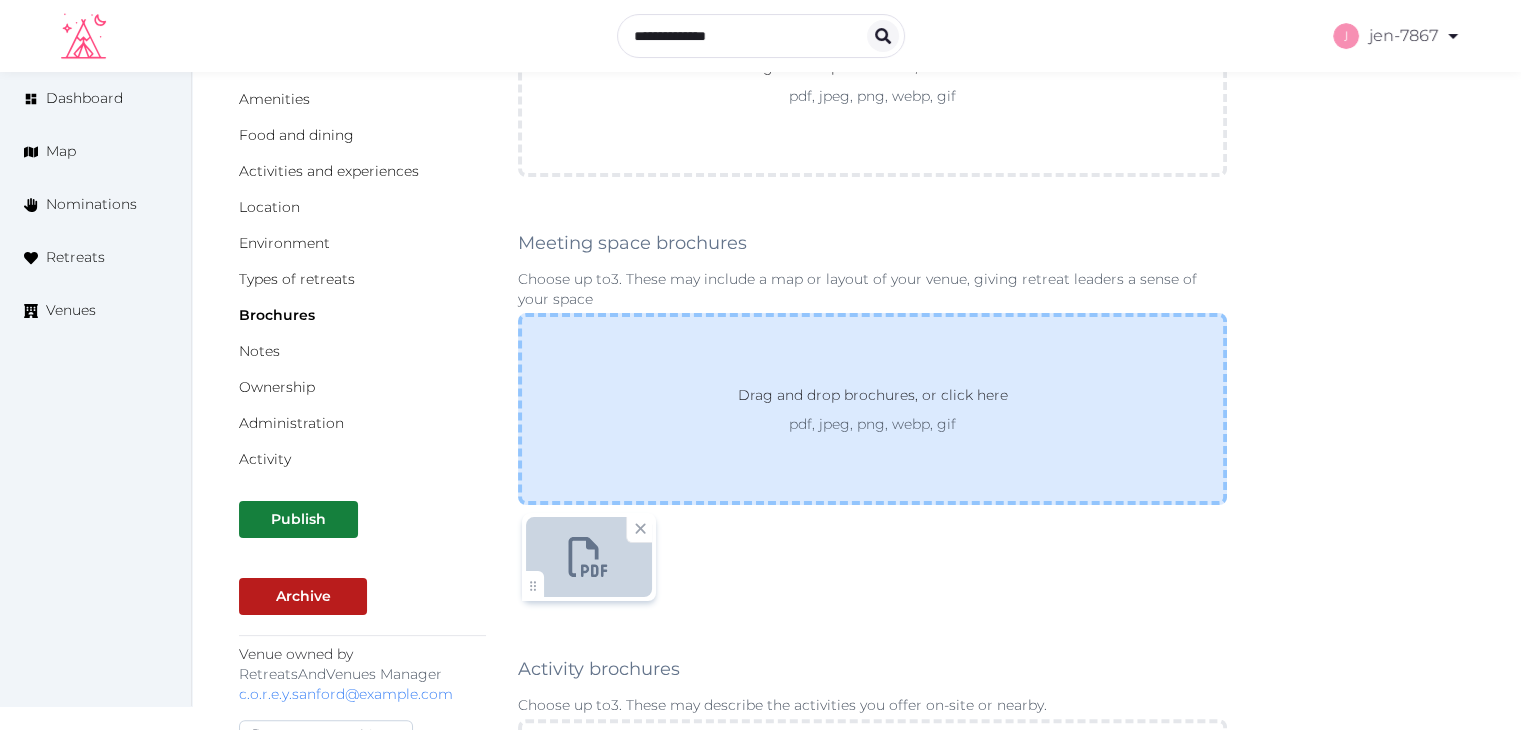 scroll, scrollTop: 300, scrollLeft: 0, axis: vertical 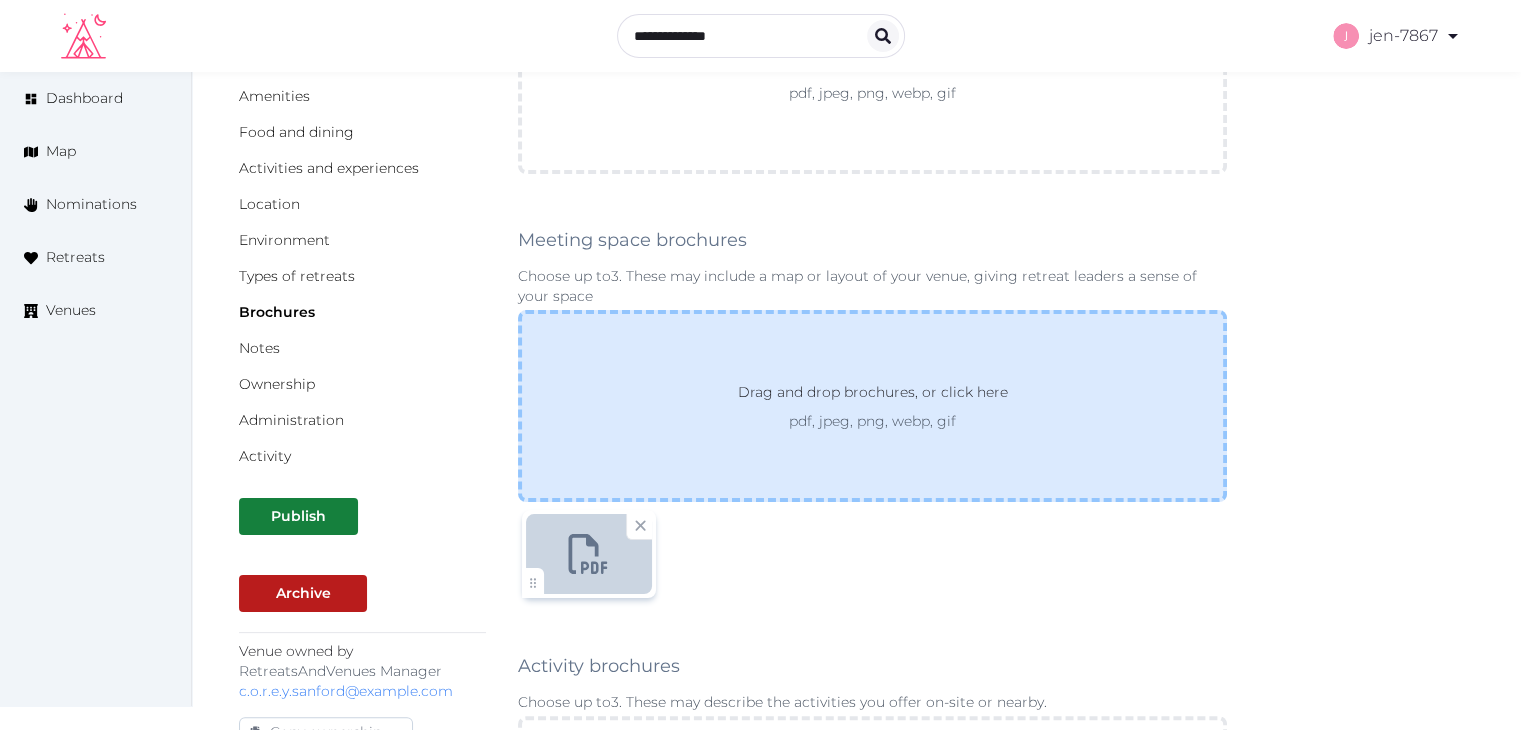 click on "Drag and drop brochures, or click here" at bounding box center [873, 396] 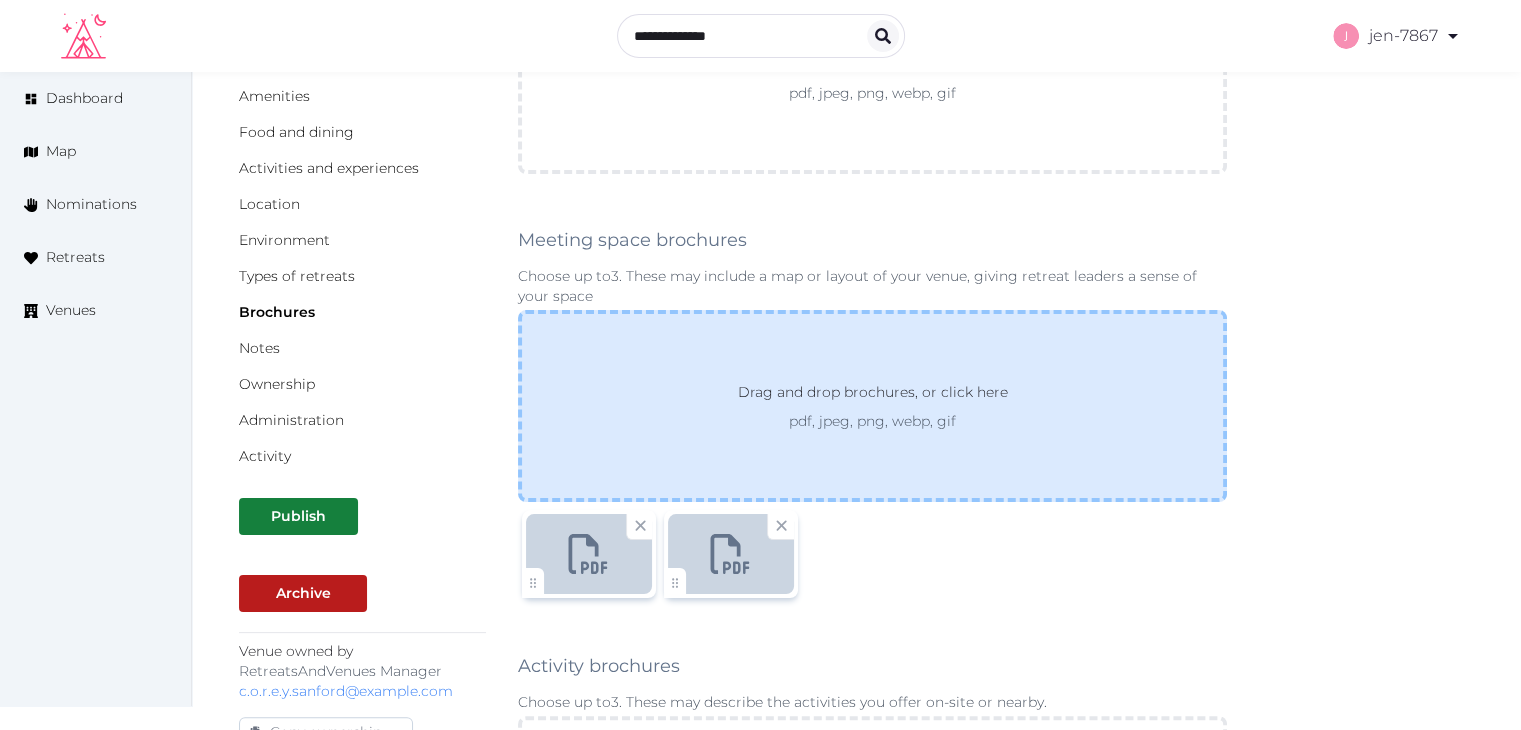 scroll, scrollTop: 900, scrollLeft: 0, axis: vertical 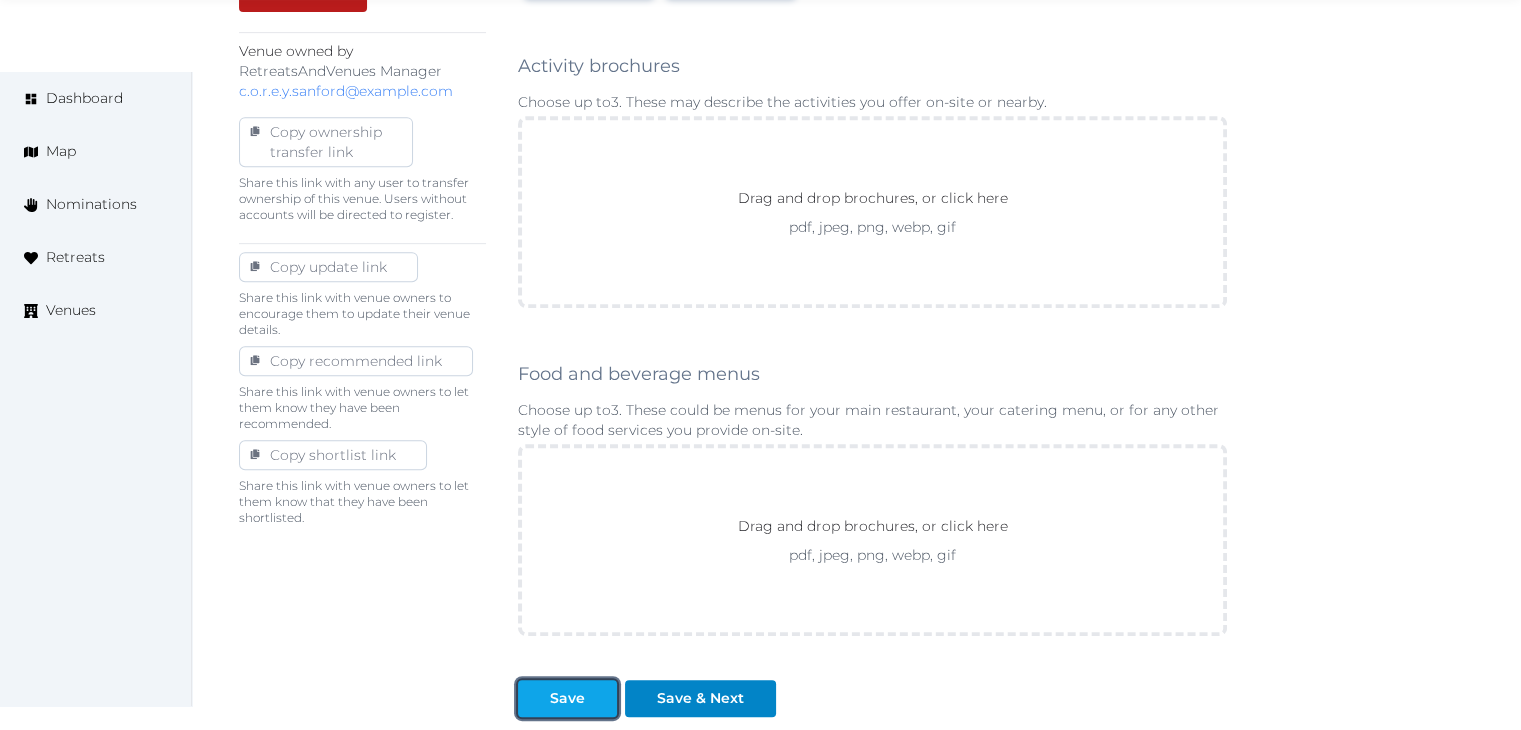 click on "Save" at bounding box center (567, 698) 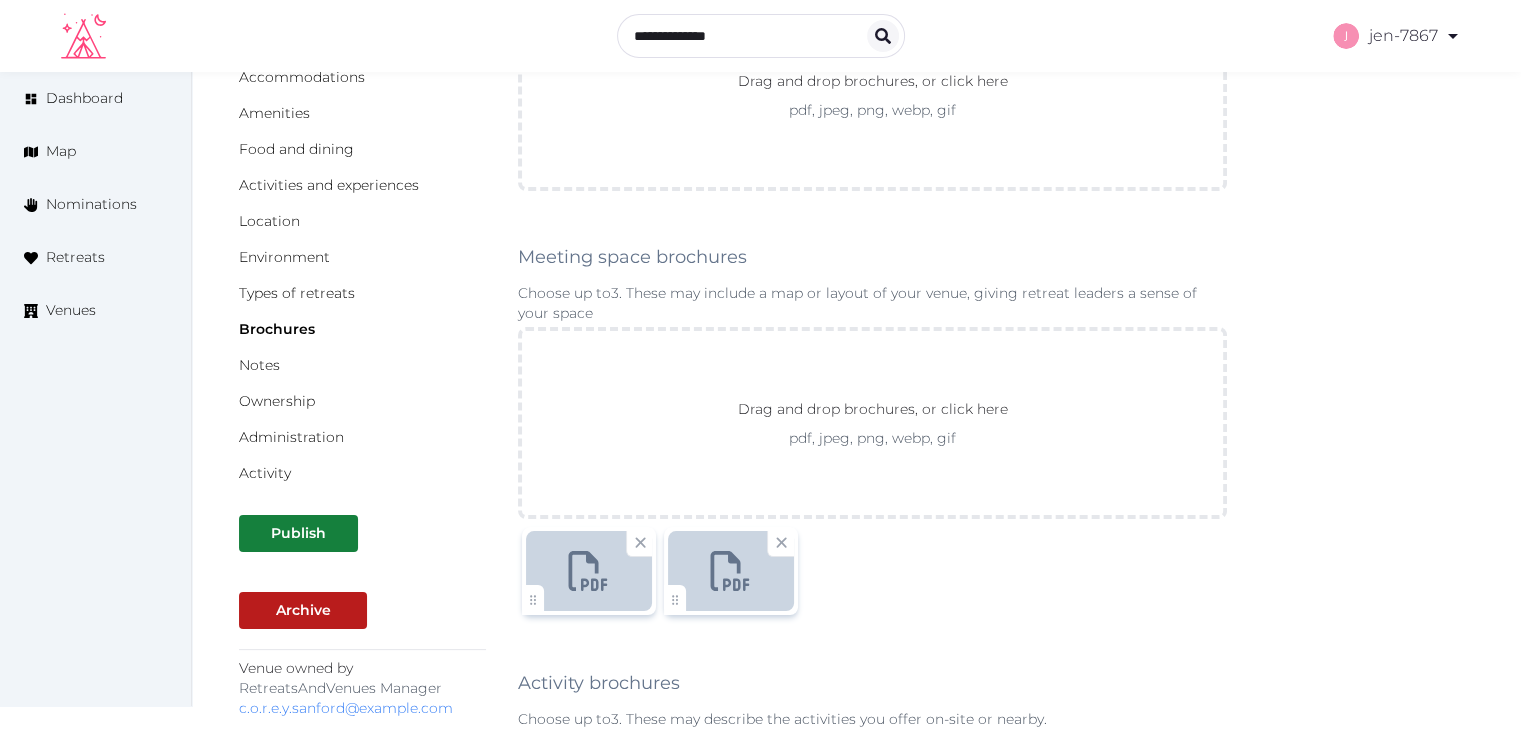 scroll, scrollTop: 0, scrollLeft: 0, axis: both 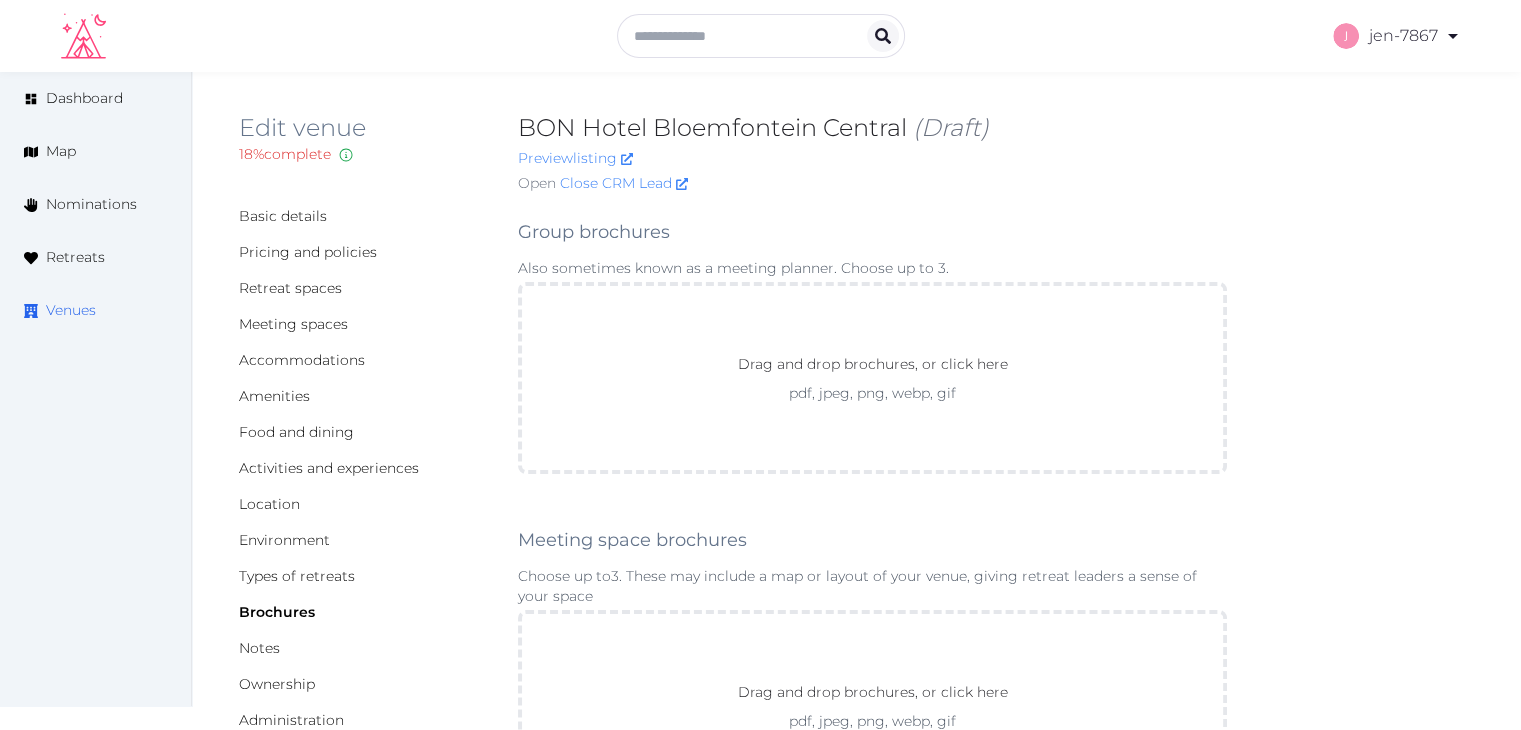 click on "Venues" at bounding box center (71, 310) 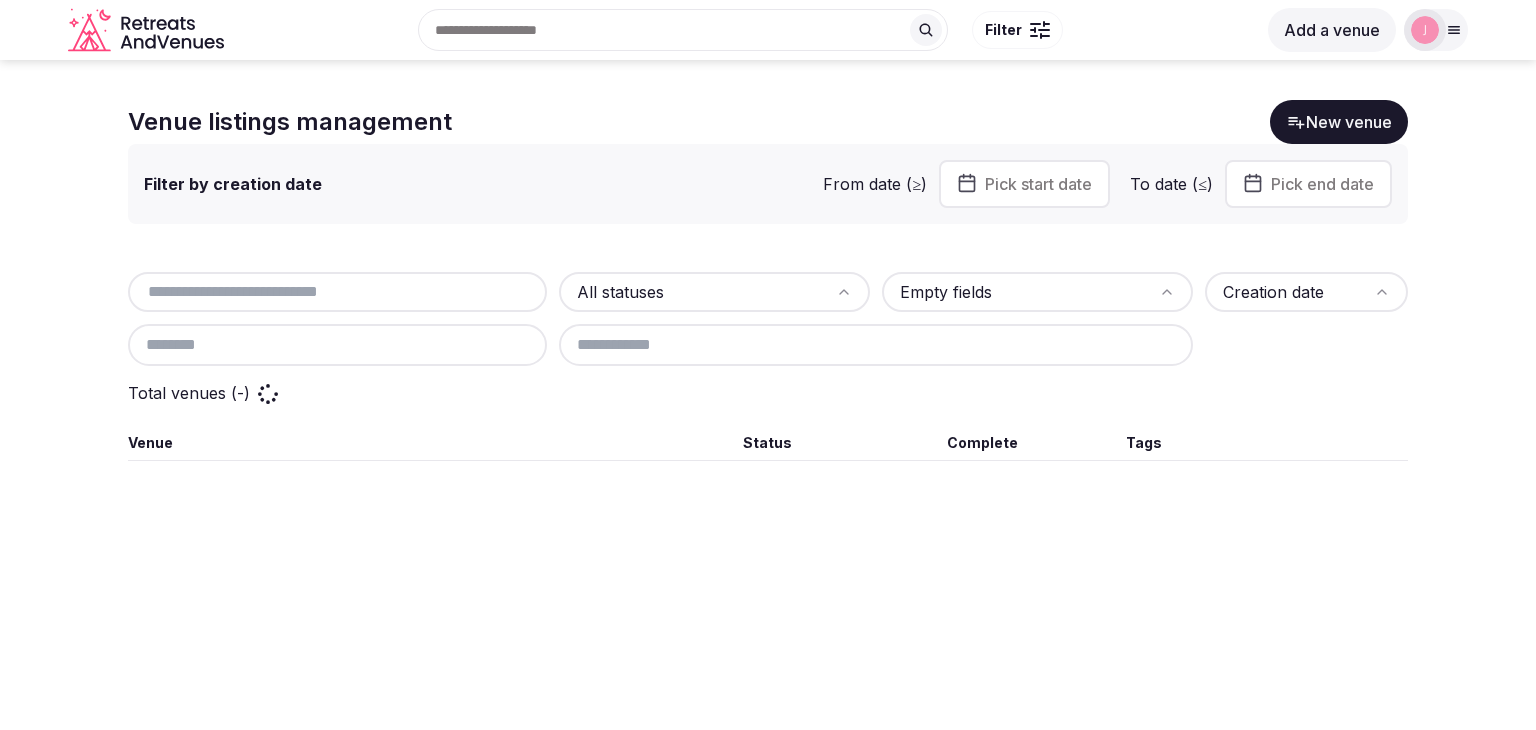 scroll, scrollTop: 0, scrollLeft: 0, axis: both 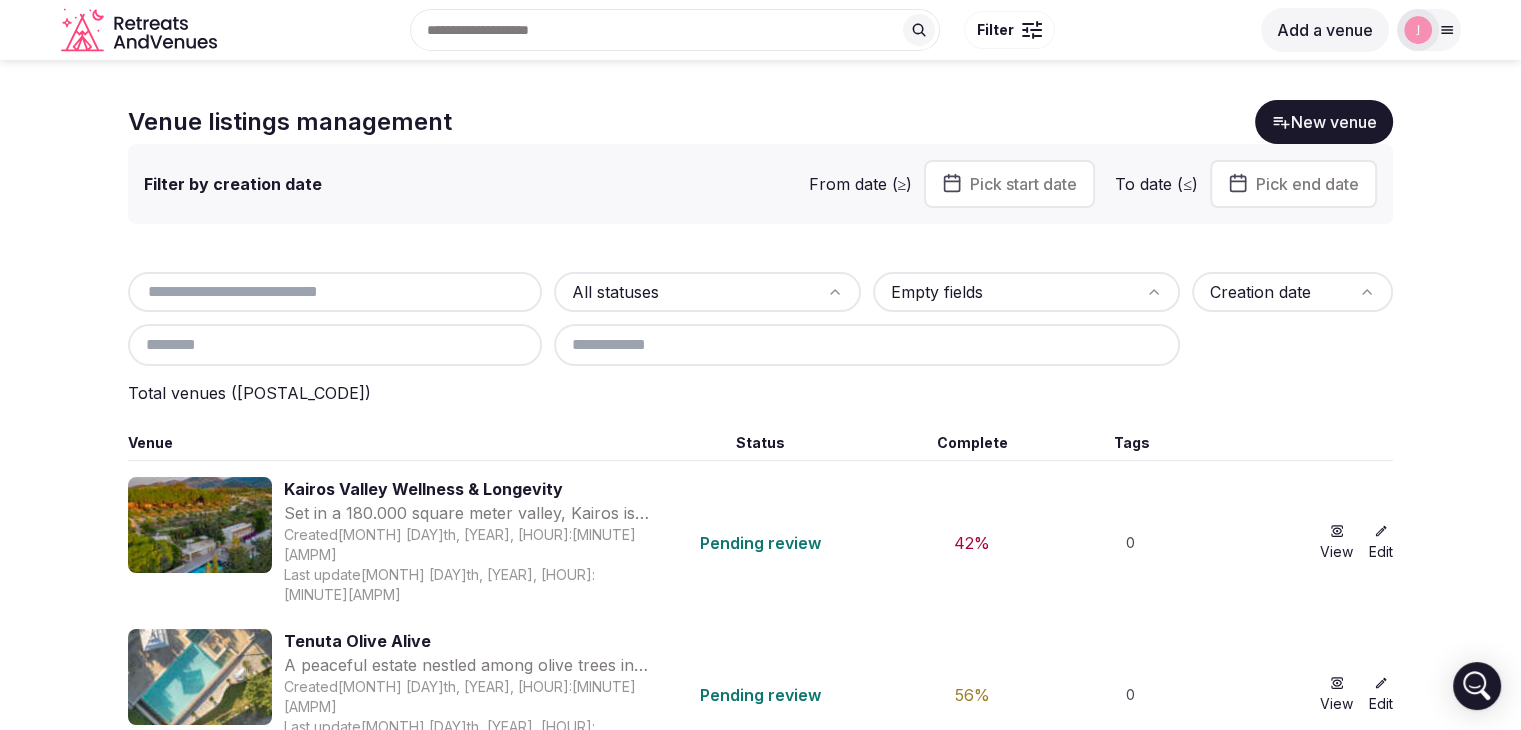 click at bounding box center (335, 292) 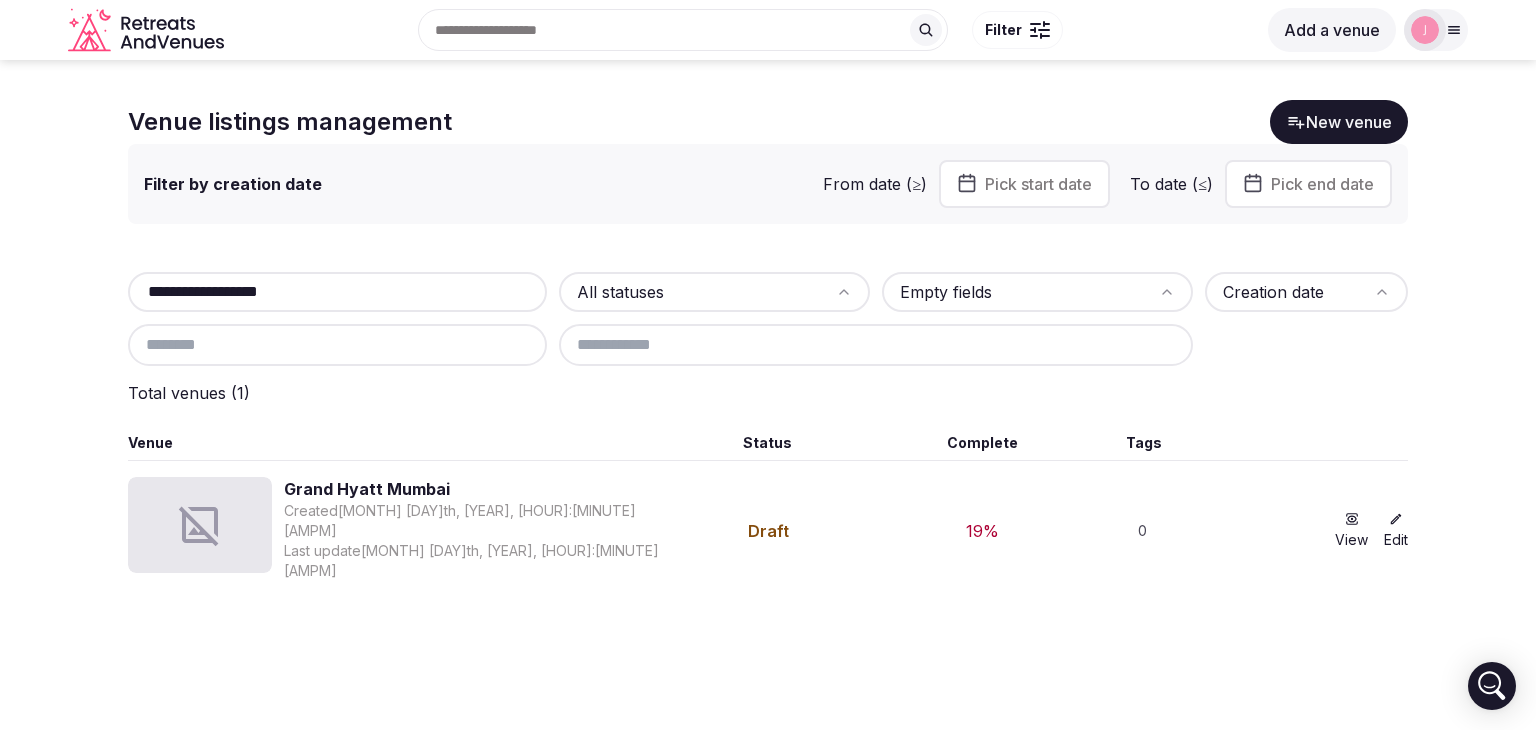 type on "**********" 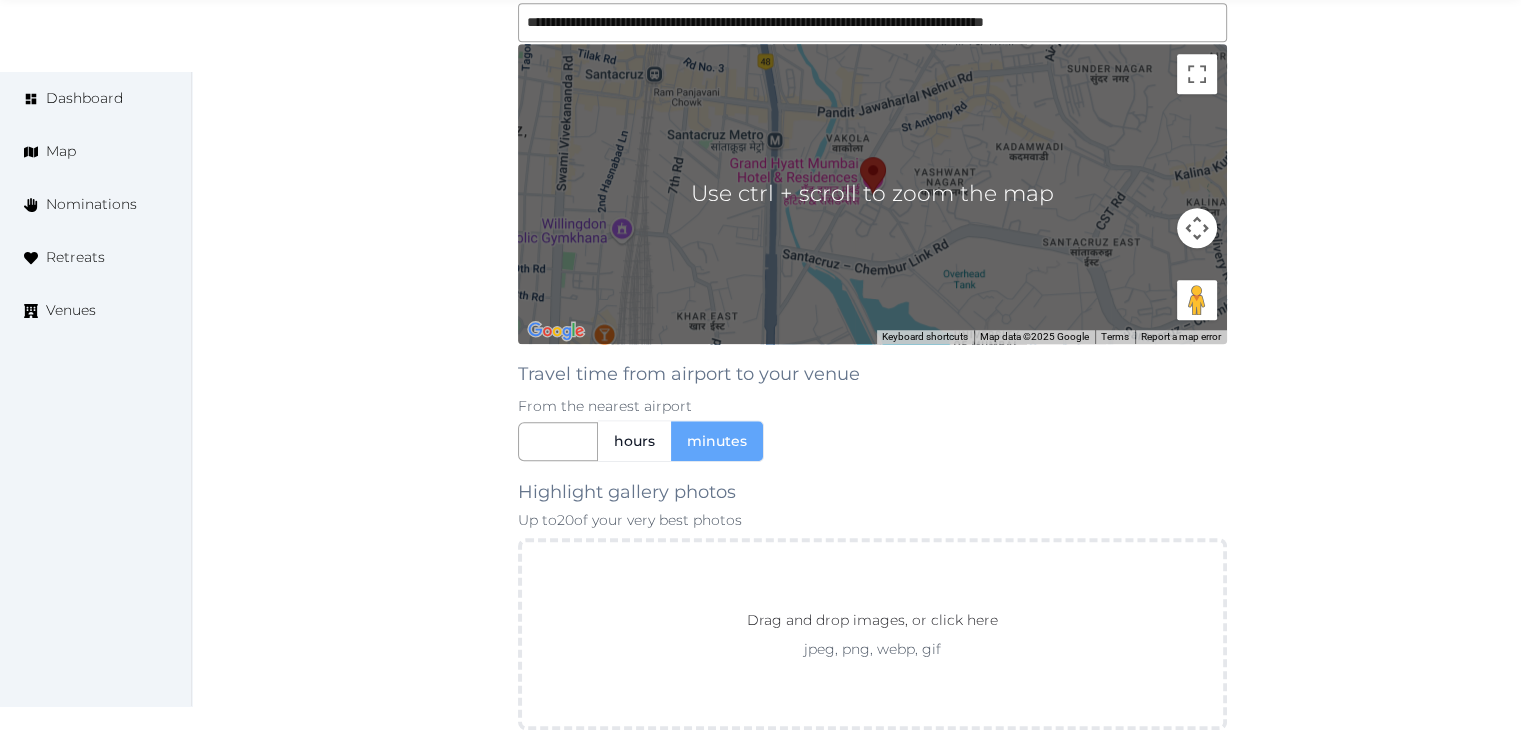 scroll, scrollTop: 1874, scrollLeft: 0, axis: vertical 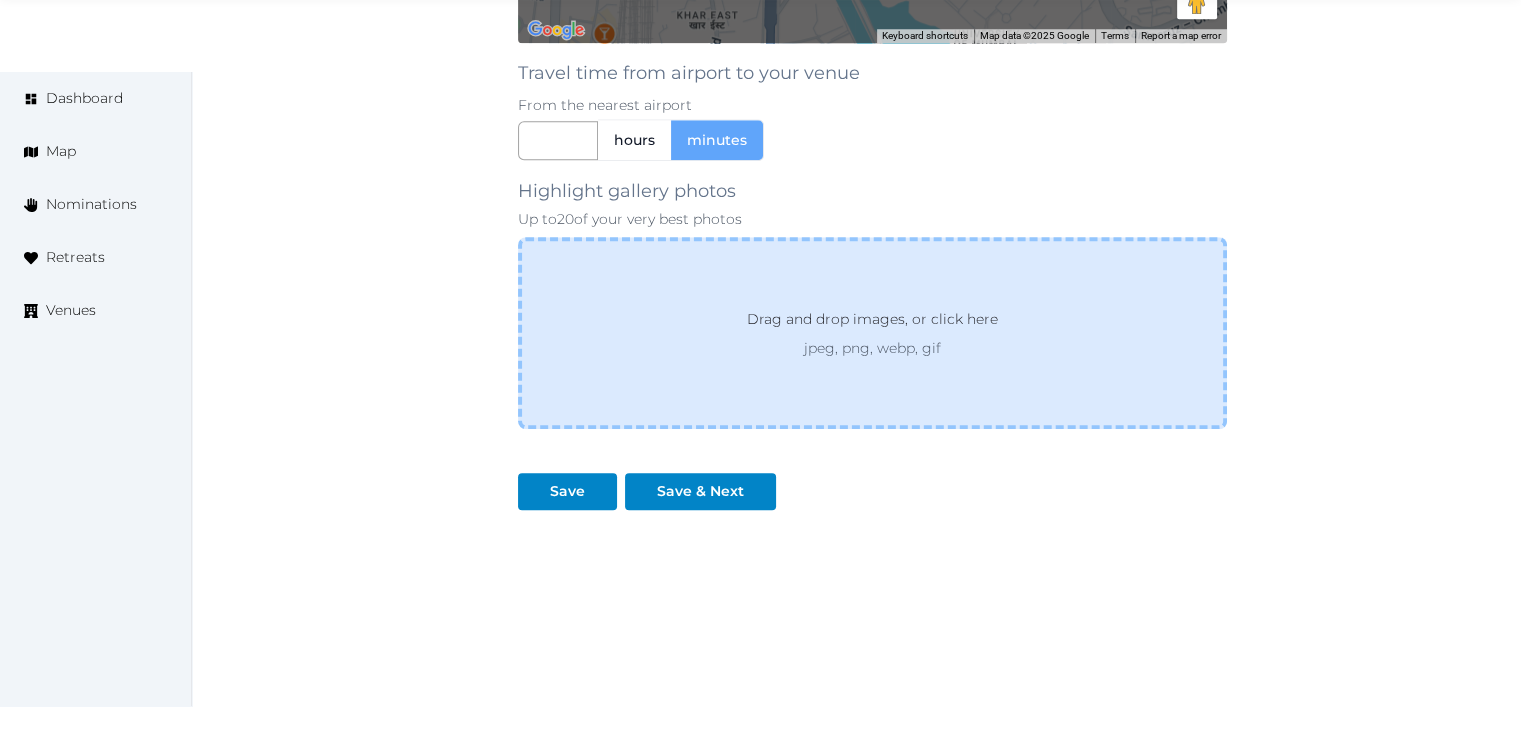 click on "Drag and drop images, or click here" at bounding box center (872, 323) 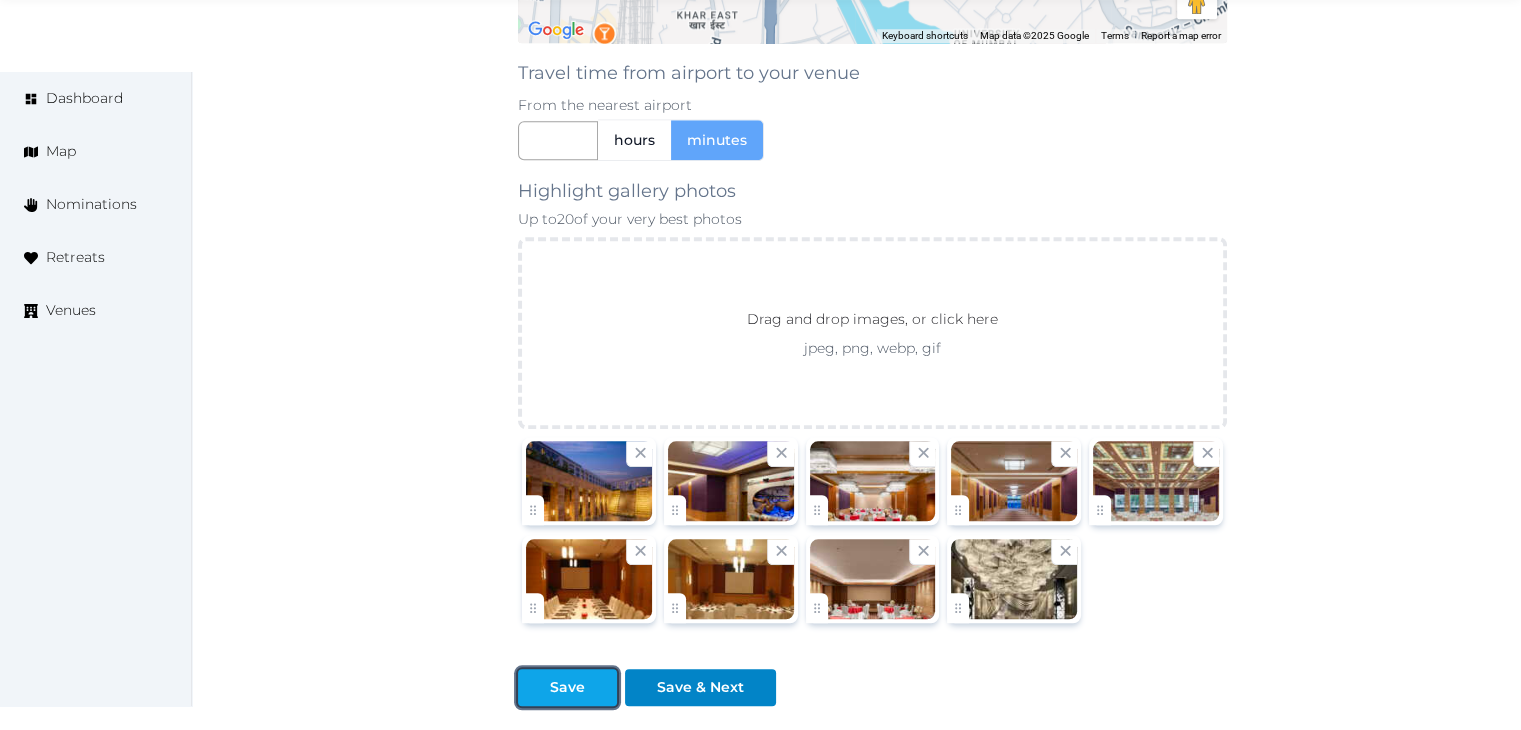 click at bounding box center [601, 687] 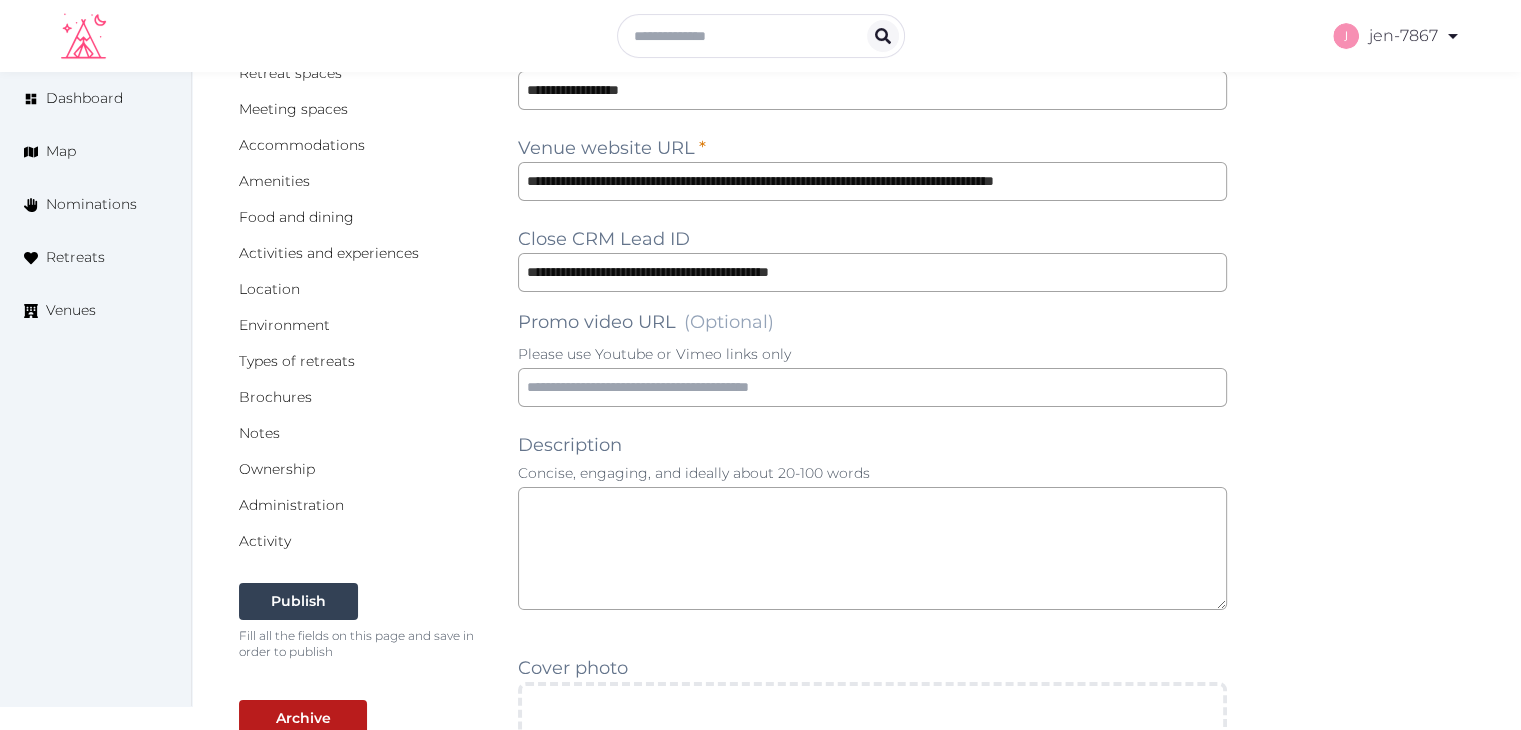 scroll, scrollTop: 0, scrollLeft: 0, axis: both 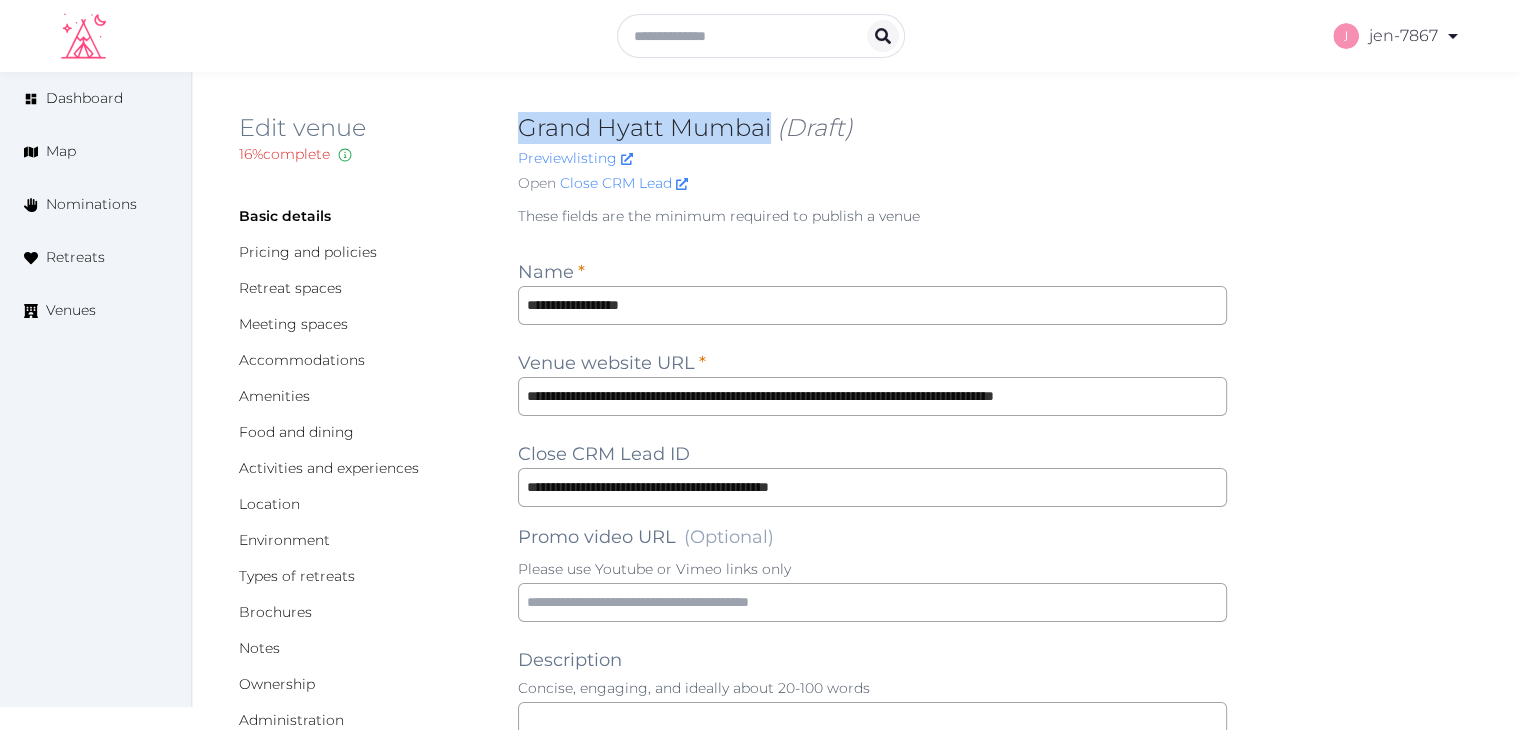 drag, startPoint x: 770, startPoint y: 119, endPoint x: 524, endPoint y: 117, distance: 246.00813 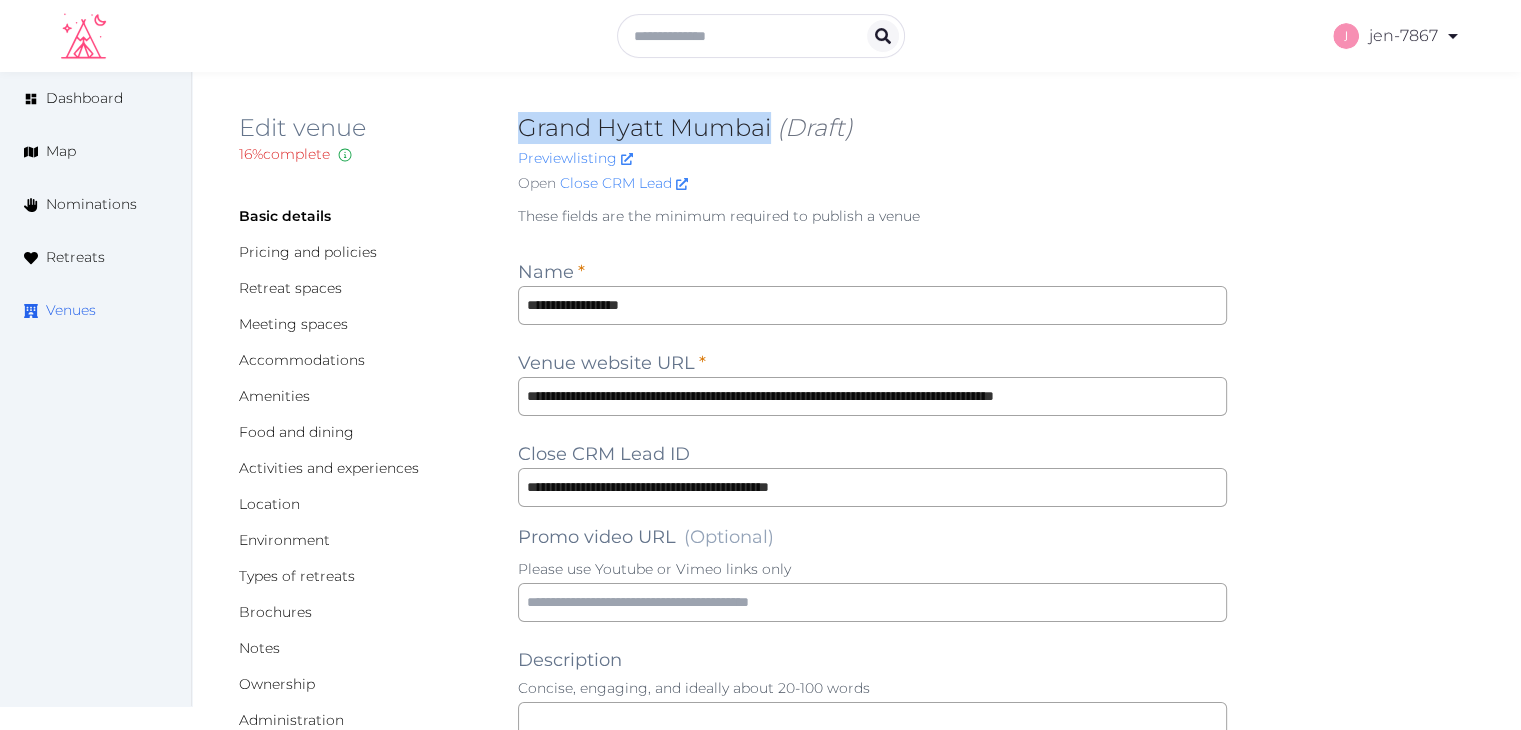 click on "Venues" at bounding box center (71, 310) 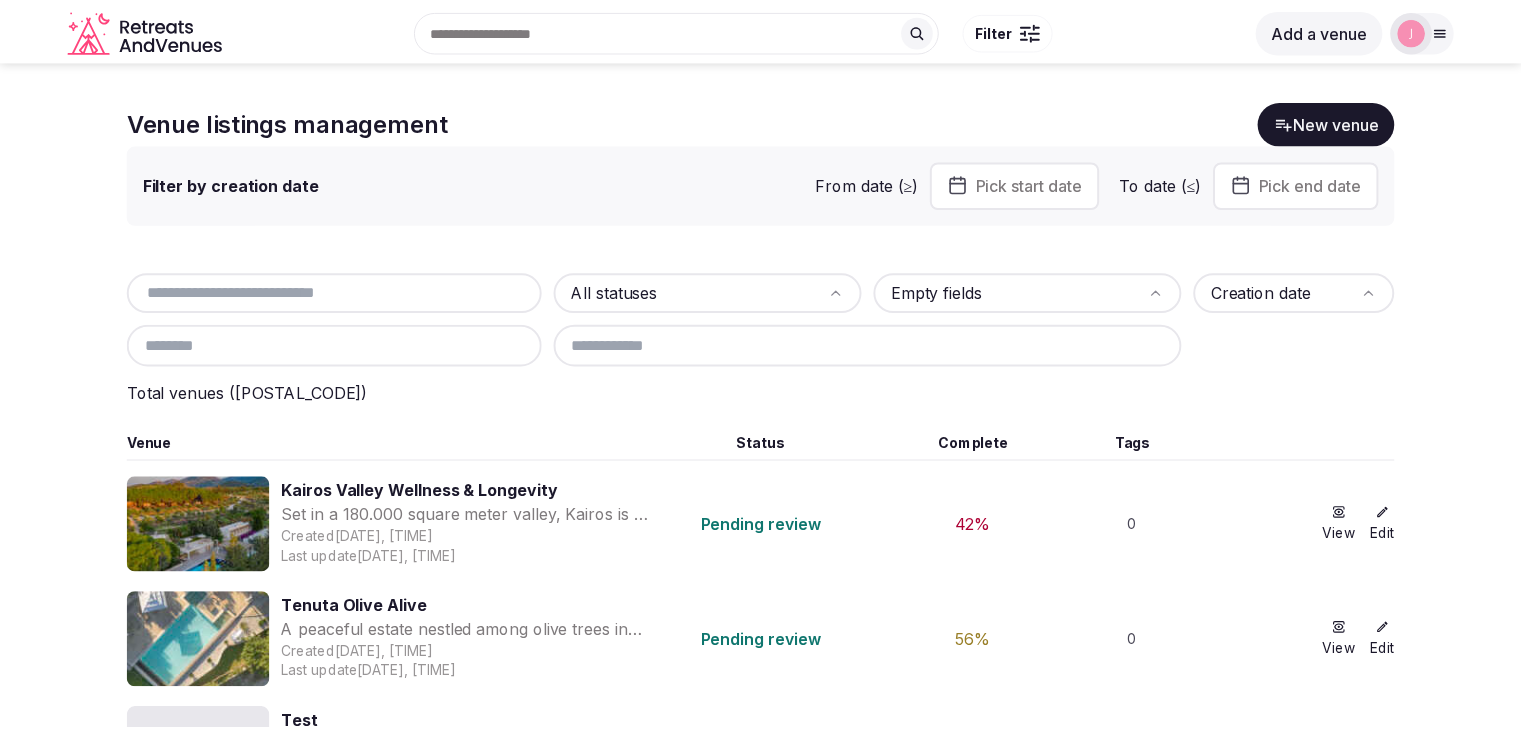 scroll, scrollTop: 0, scrollLeft: 0, axis: both 